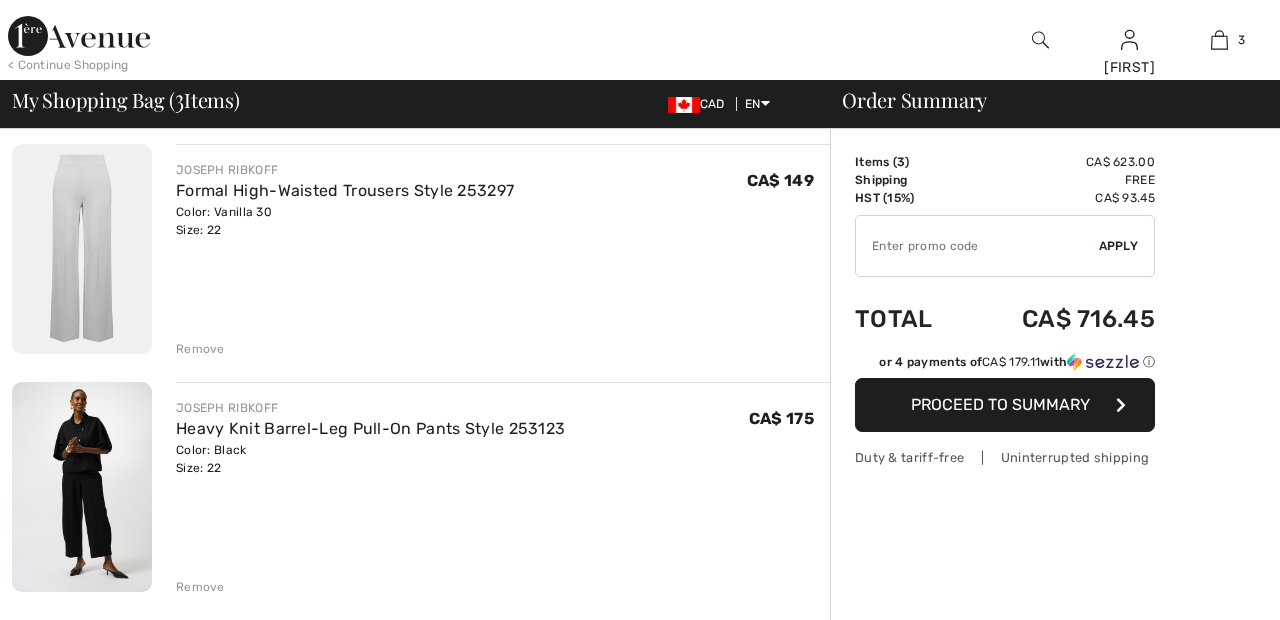 scroll, scrollTop: 171, scrollLeft: 0, axis: vertical 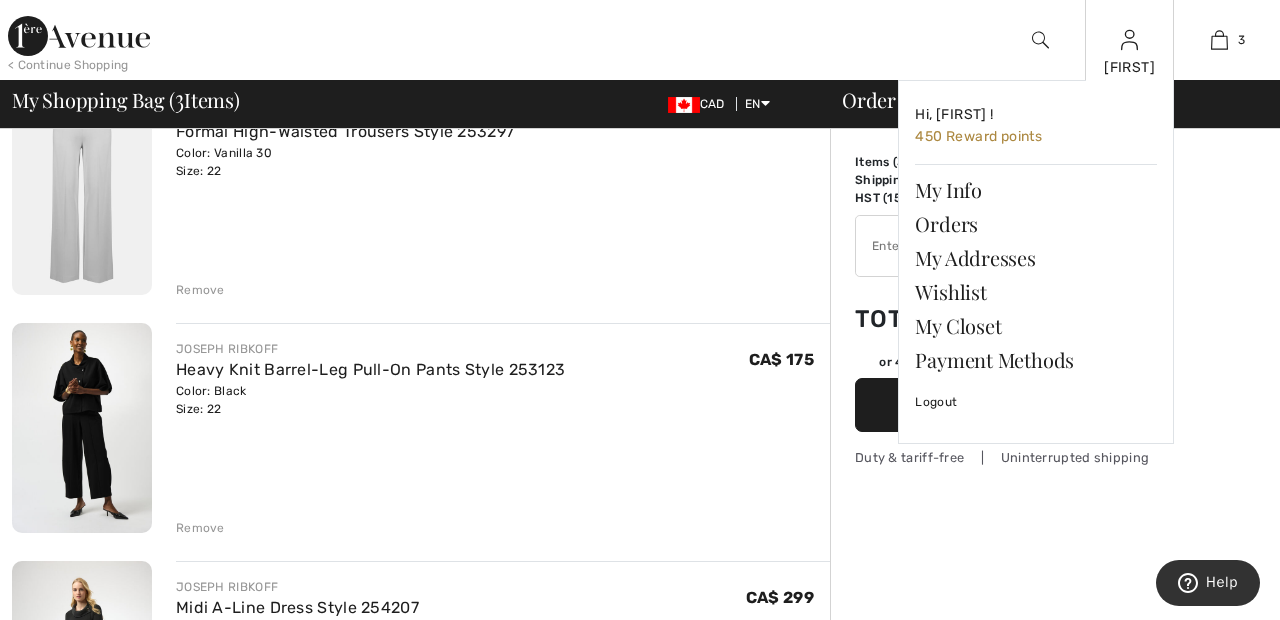 click at bounding box center (1129, 40) 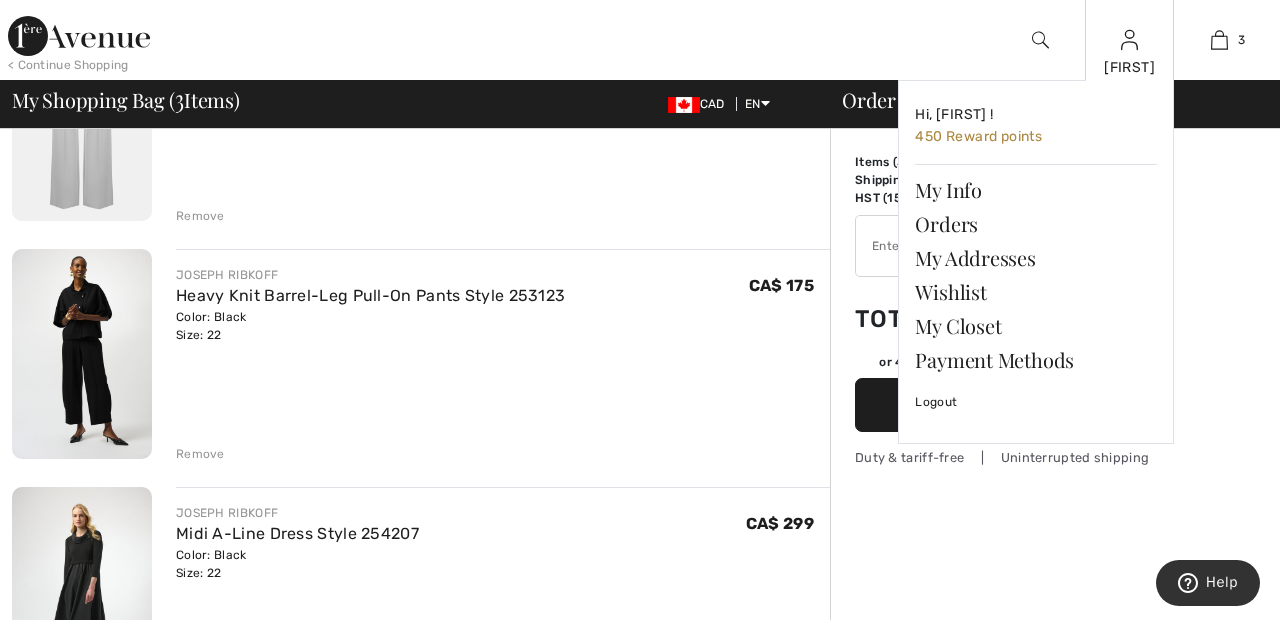 scroll, scrollTop: 304, scrollLeft: 0, axis: vertical 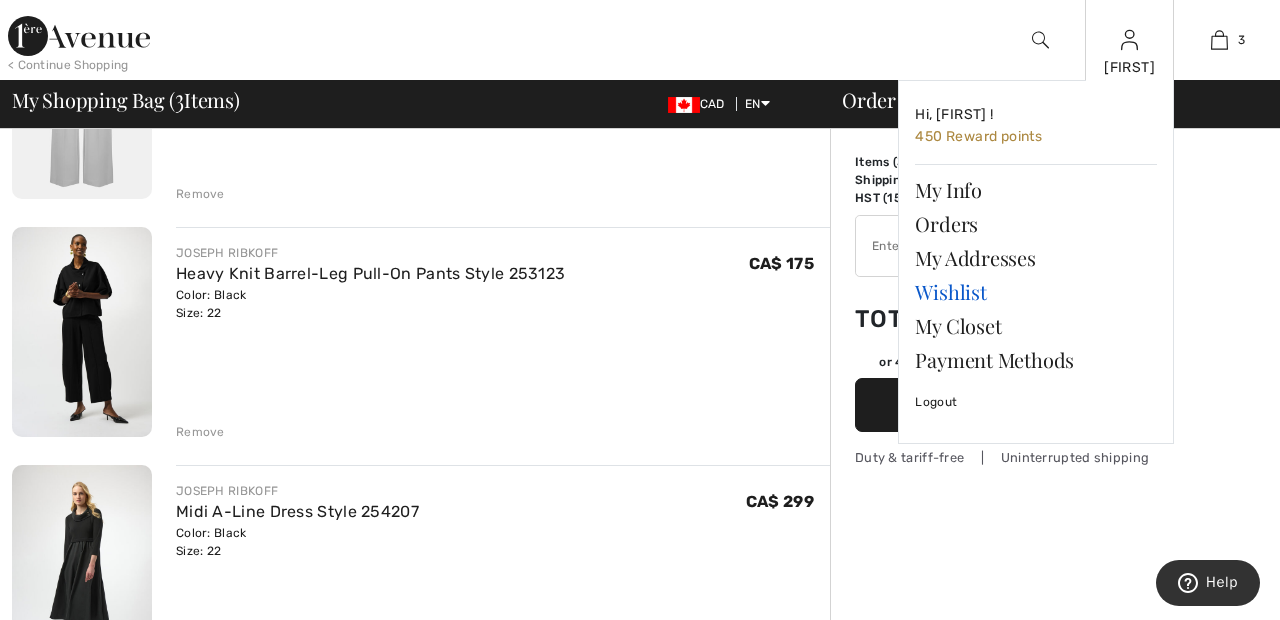 click on "Wishlist" at bounding box center (1036, 292) 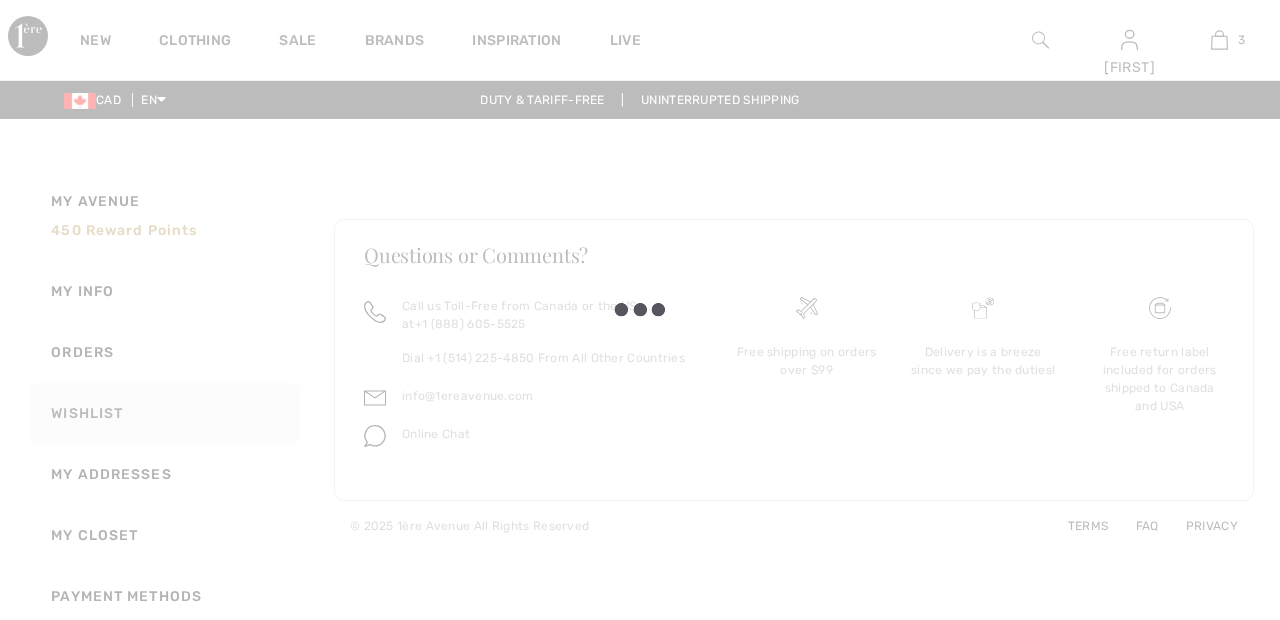 scroll, scrollTop: 0, scrollLeft: 0, axis: both 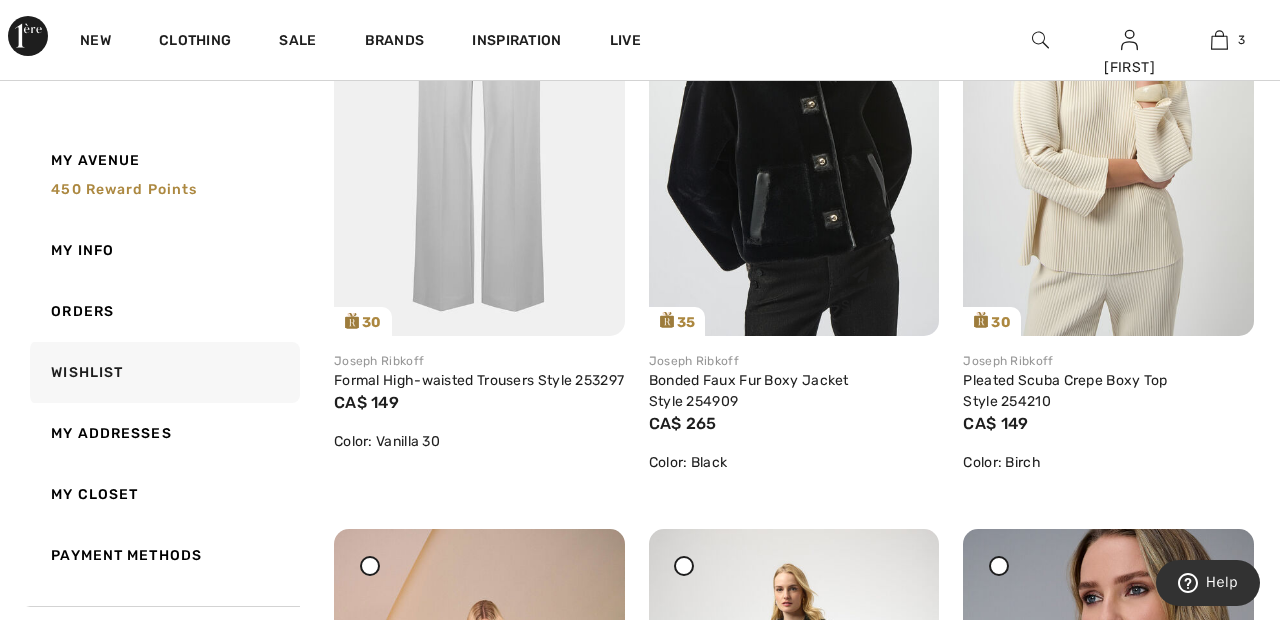 click at bounding box center [794, 117] 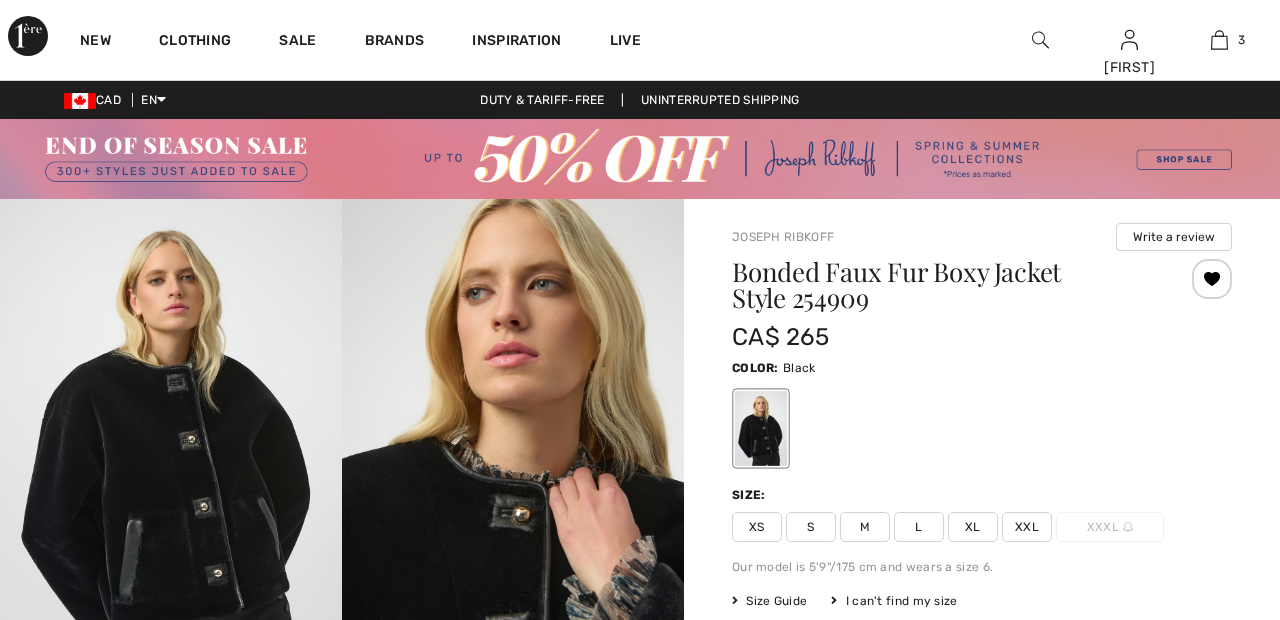 scroll, scrollTop: 524, scrollLeft: 0, axis: vertical 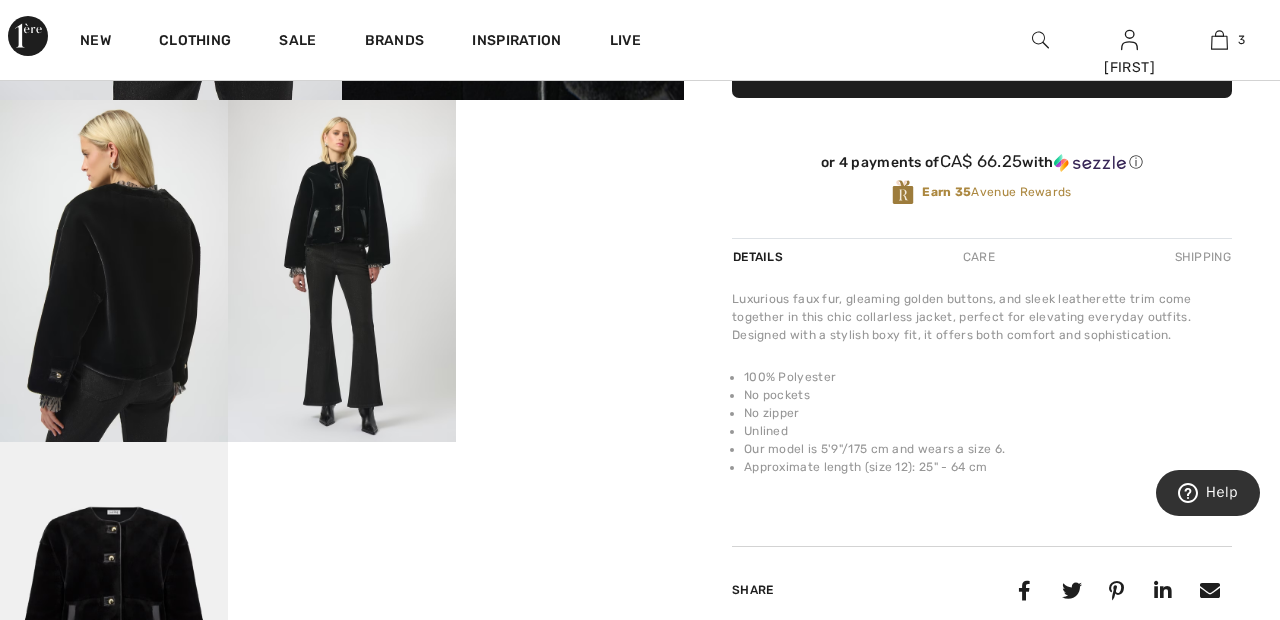 click on "Your browser does not support the video tag." at bounding box center (570, 157) 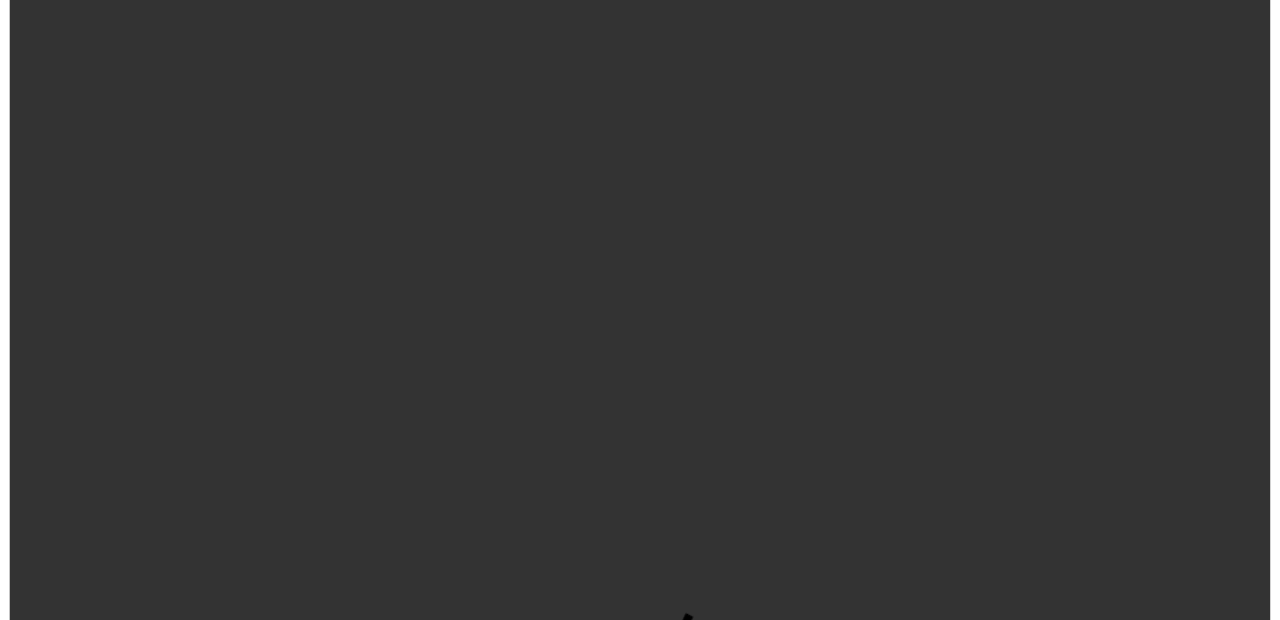 scroll, scrollTop: 933, scrollLeft: 0, axis: vertical 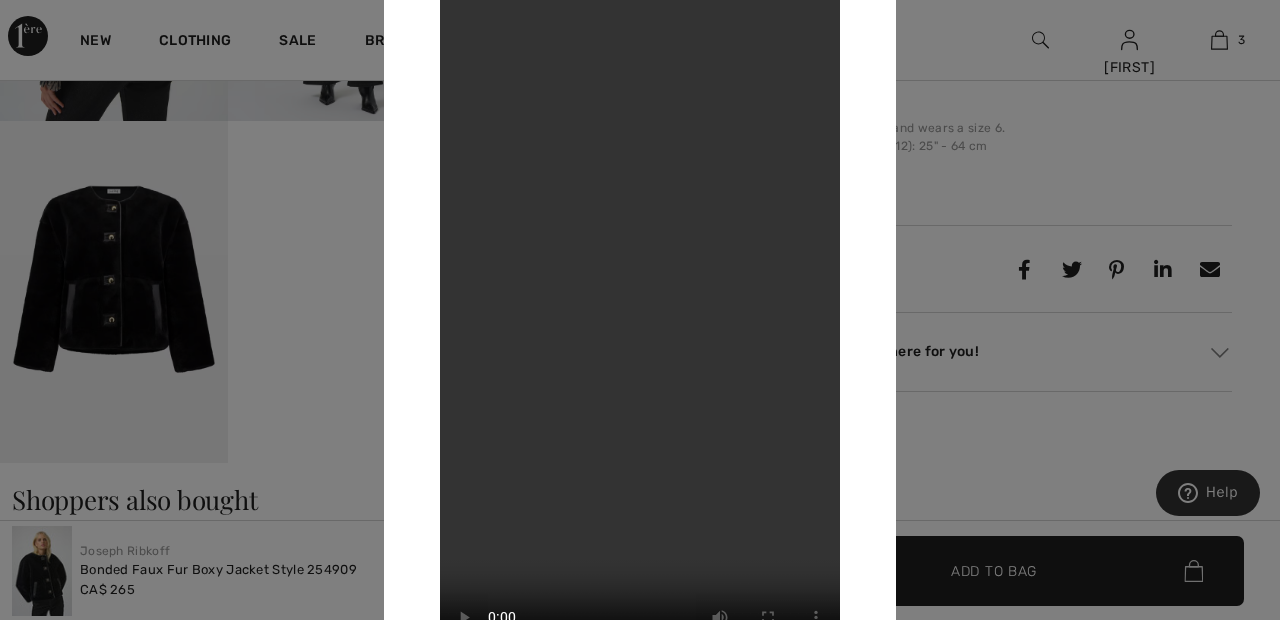 click at bounding box center [640, 310] 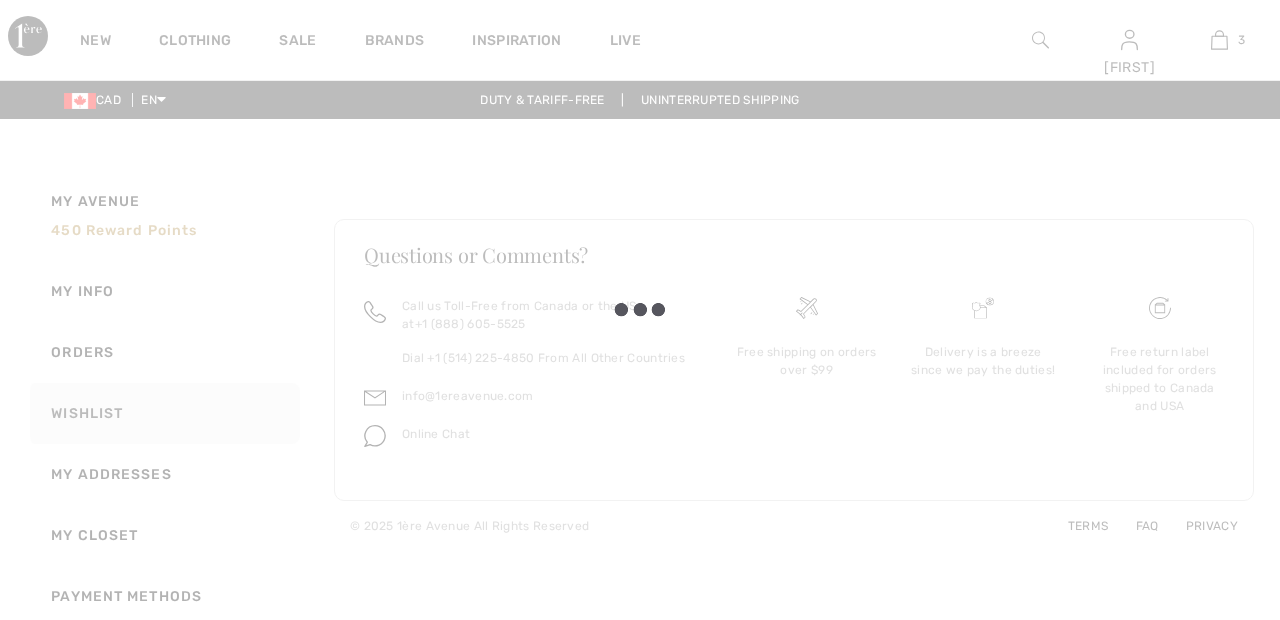 scroll, scrollTop: 0, scrollLeft: 0, axis: both 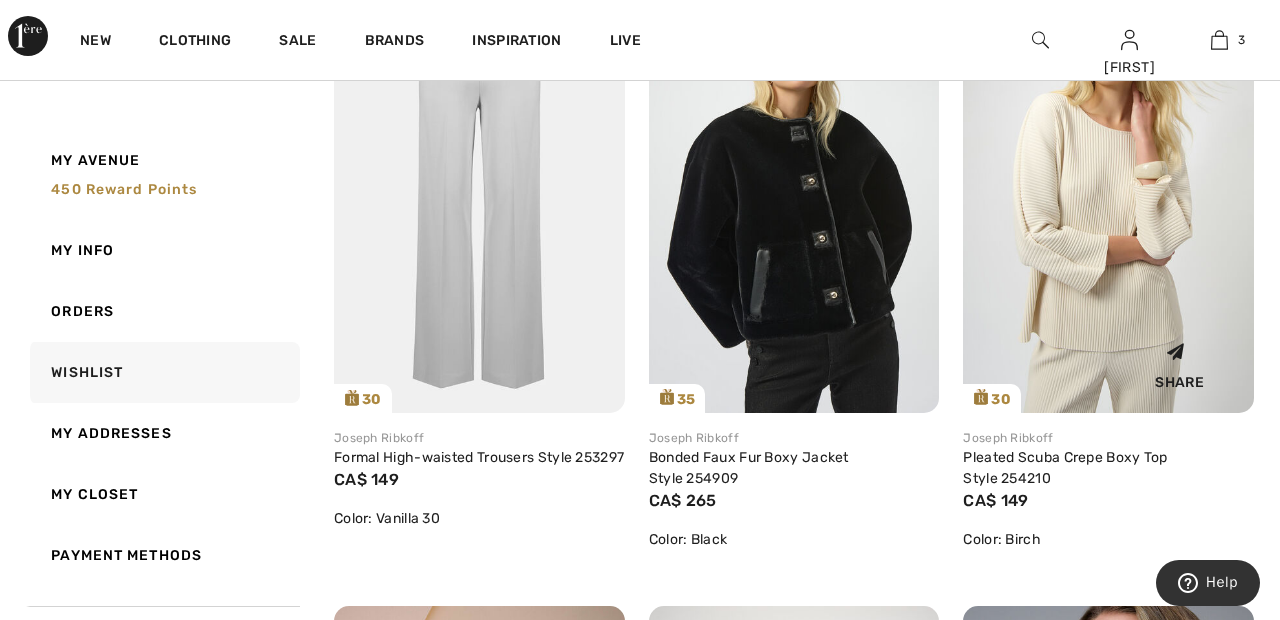 click at bounding box center [1108, 194] 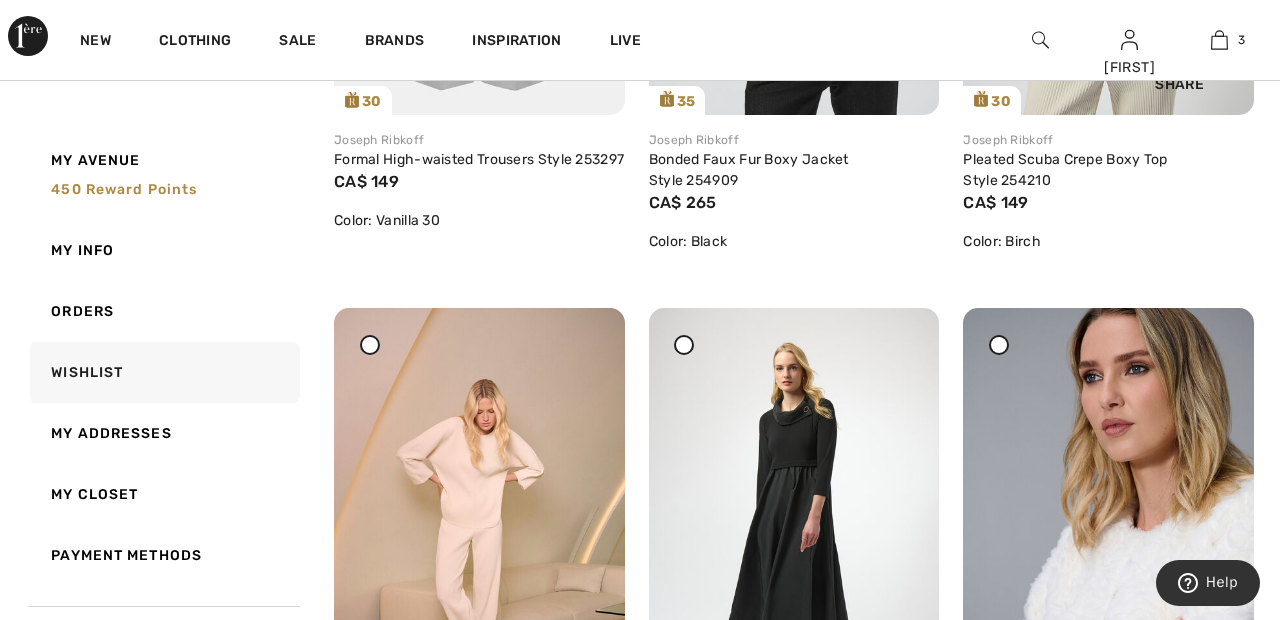 scroll, scrollTop: 1976, scrollLeft: 0, axis: vertical 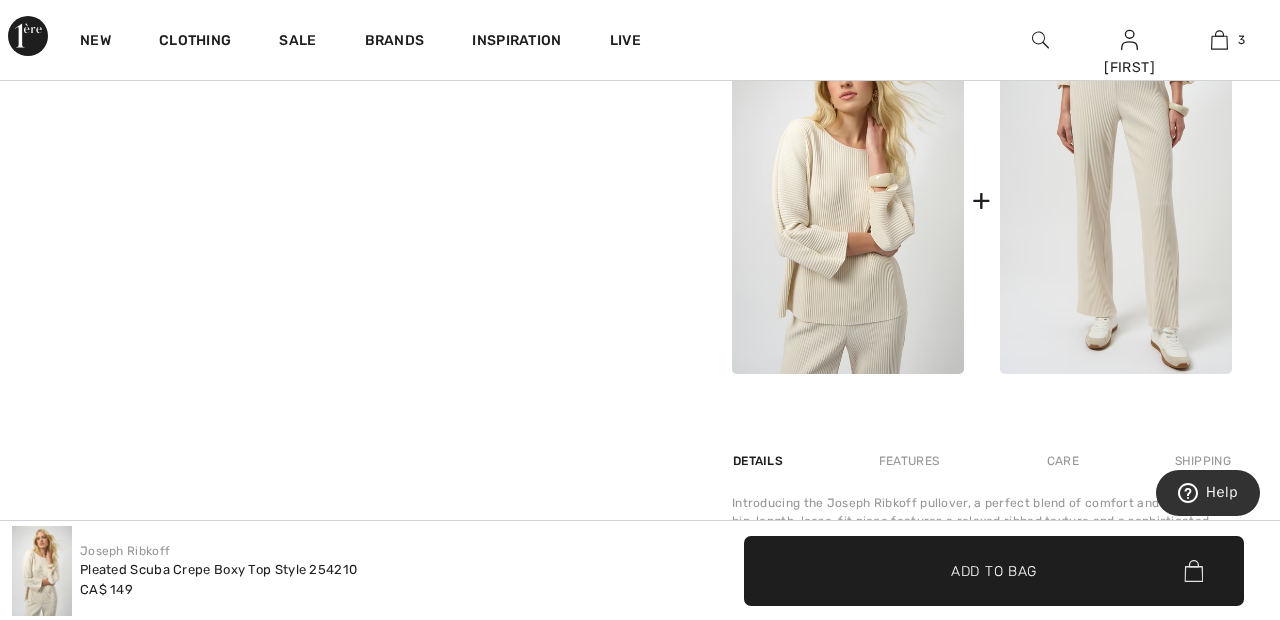 click at bounding box center (1116, 200) 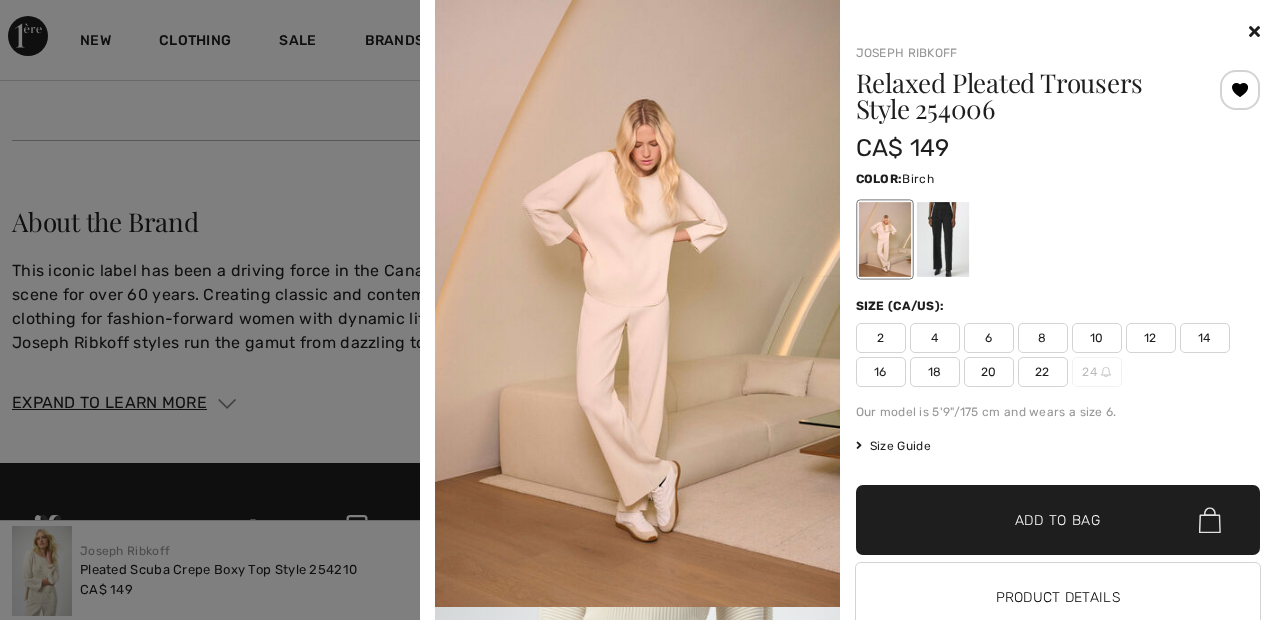 scroll, scrollTop: 3566, scrollLeft: 0, axis: vertical 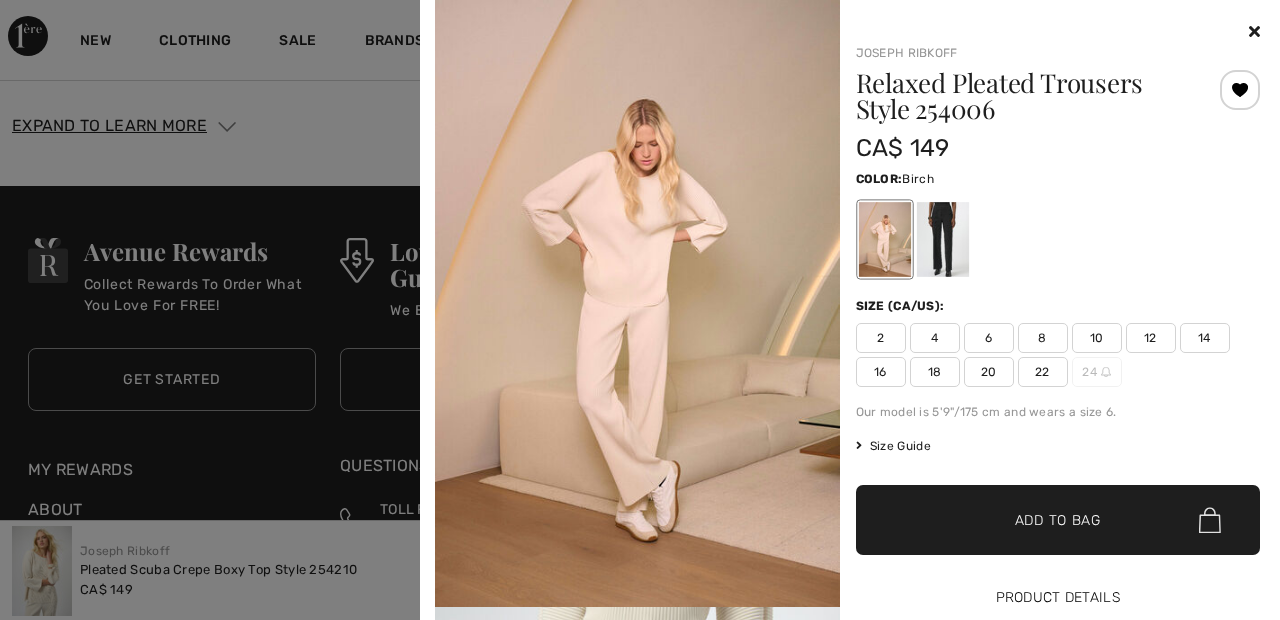 click on "Product Details" at bounding box center (1058, 598) 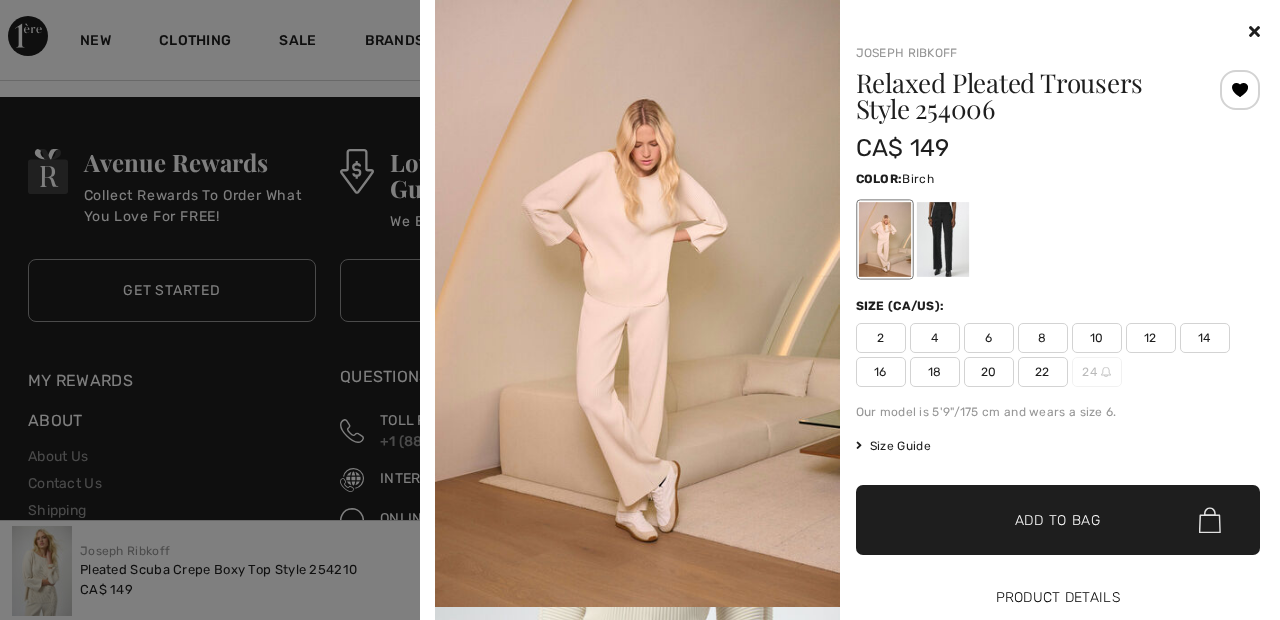 scroll, scrollTop: 3958, scrollLeft: 0, axis: vertical 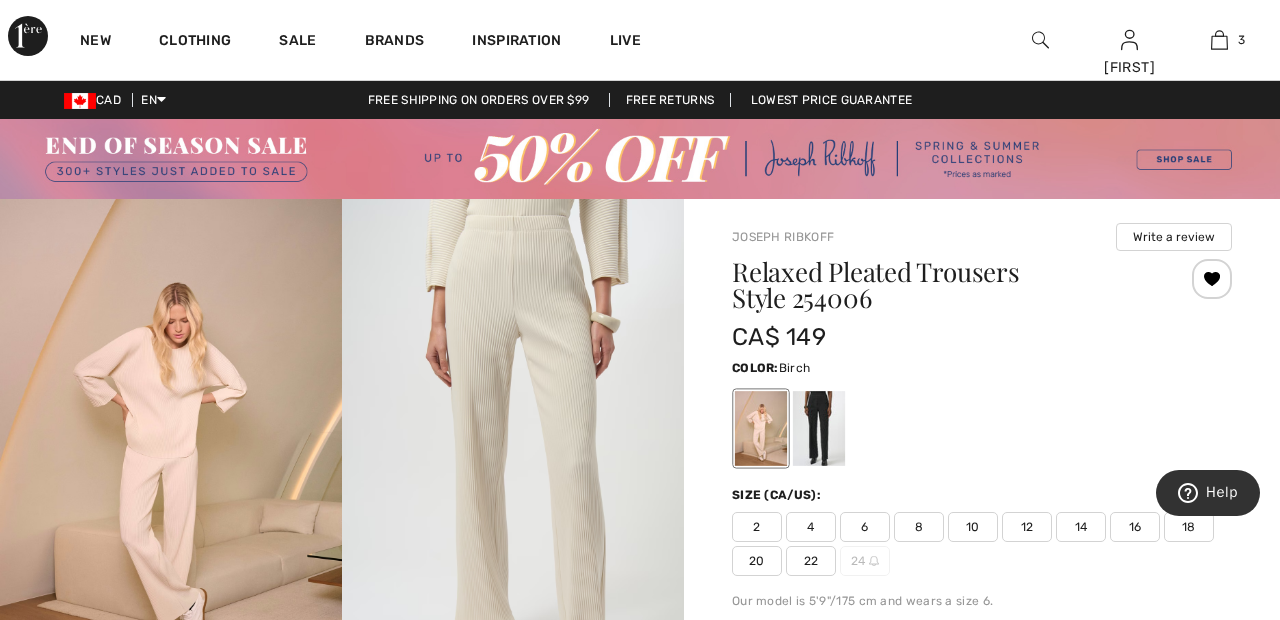 click at bounding box center [171, 455] 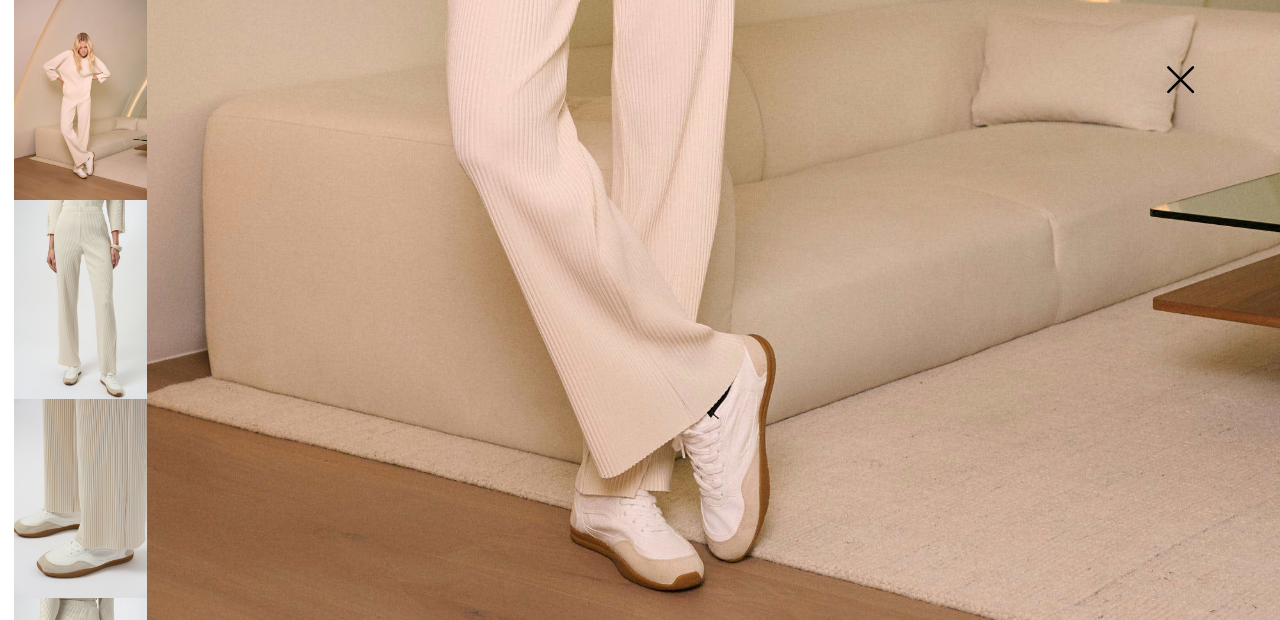 scroll, scrollTop: 1204, scrollLeft: 0, axis: vertical 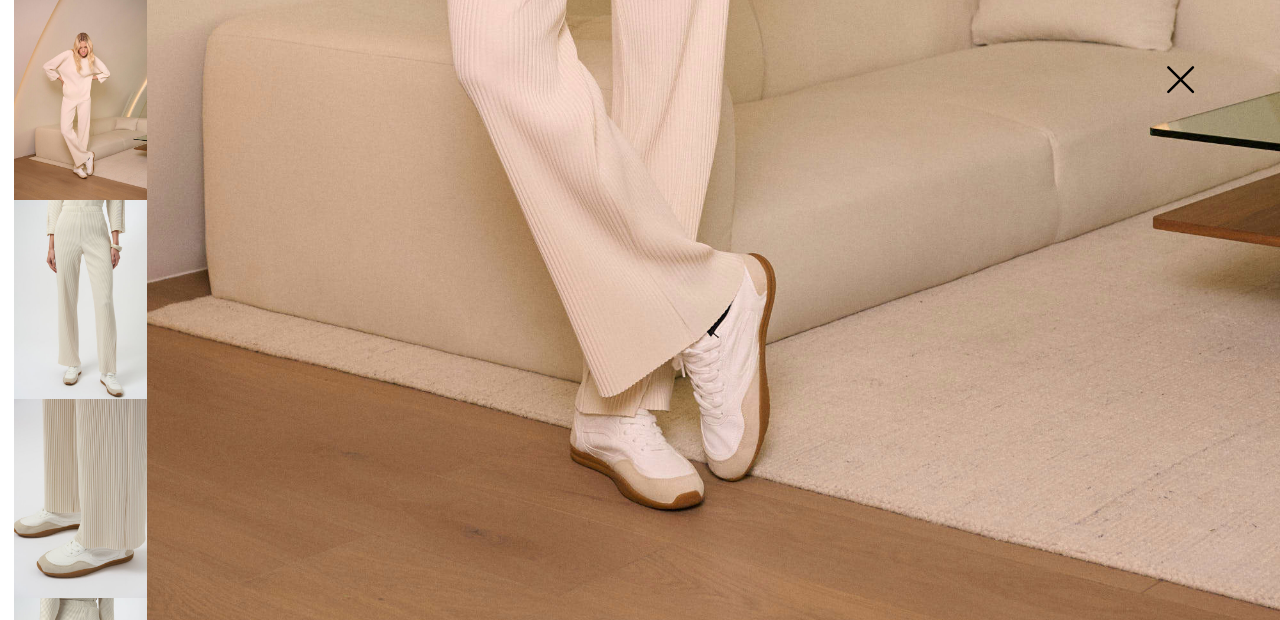 click at bounding box center [80, 498] 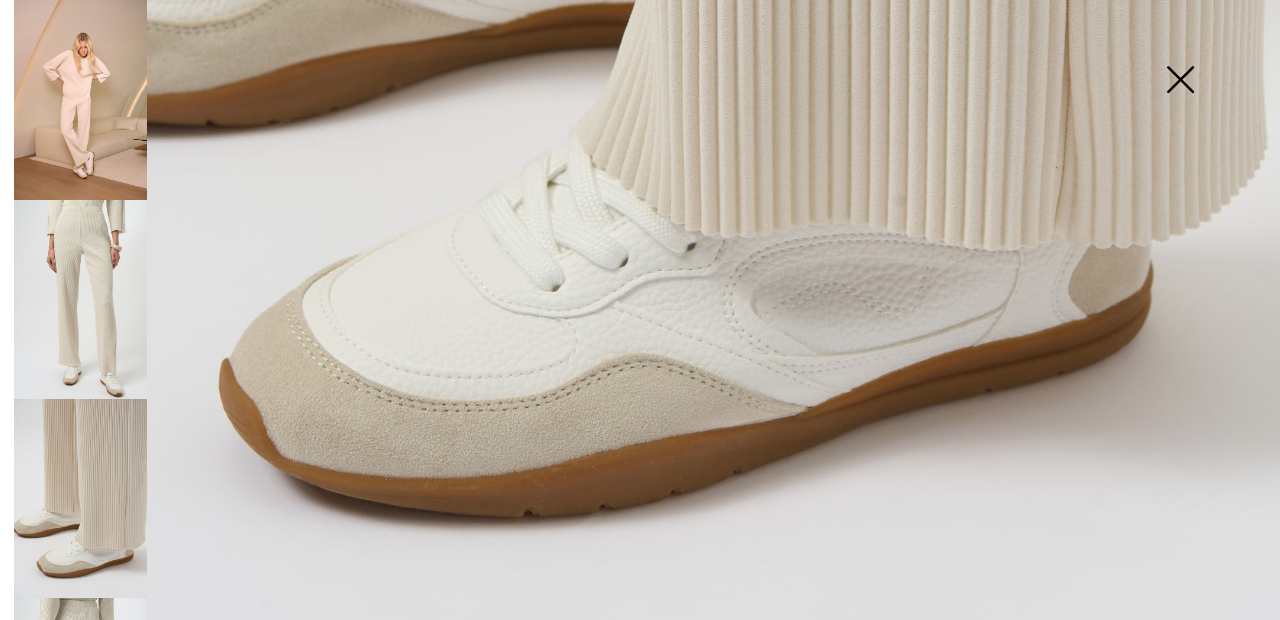 scroll, scrollTop: 1202, scrollLeft: 0, axis: vertical 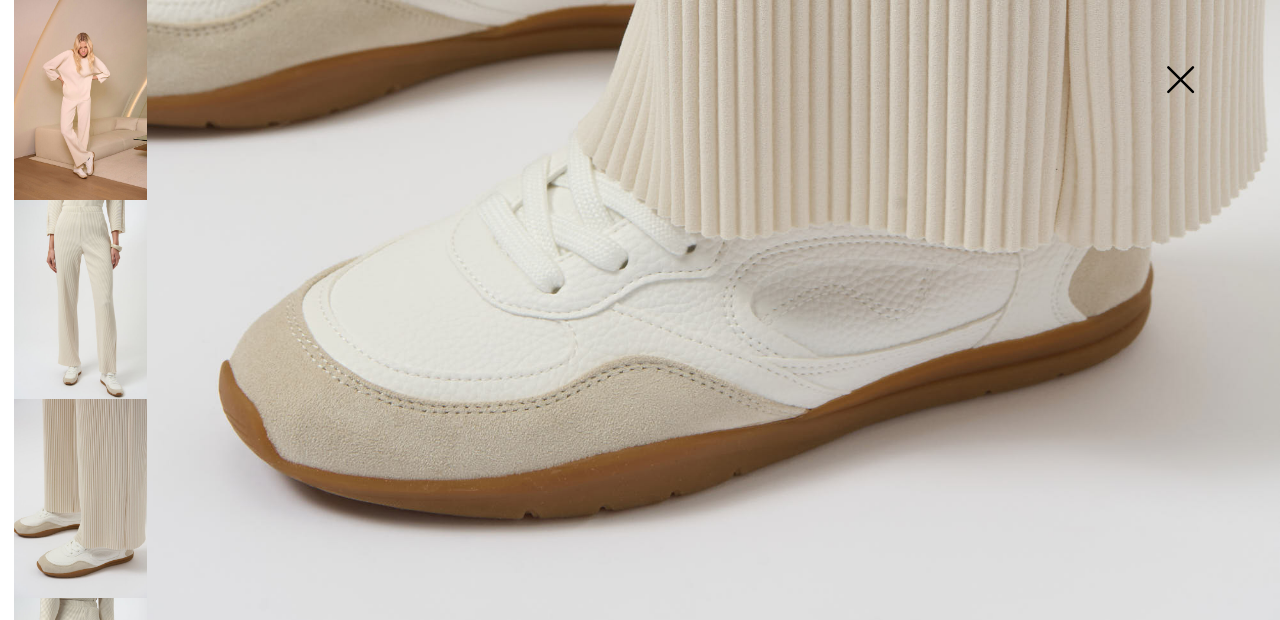 click at bounding box center (80, 697) 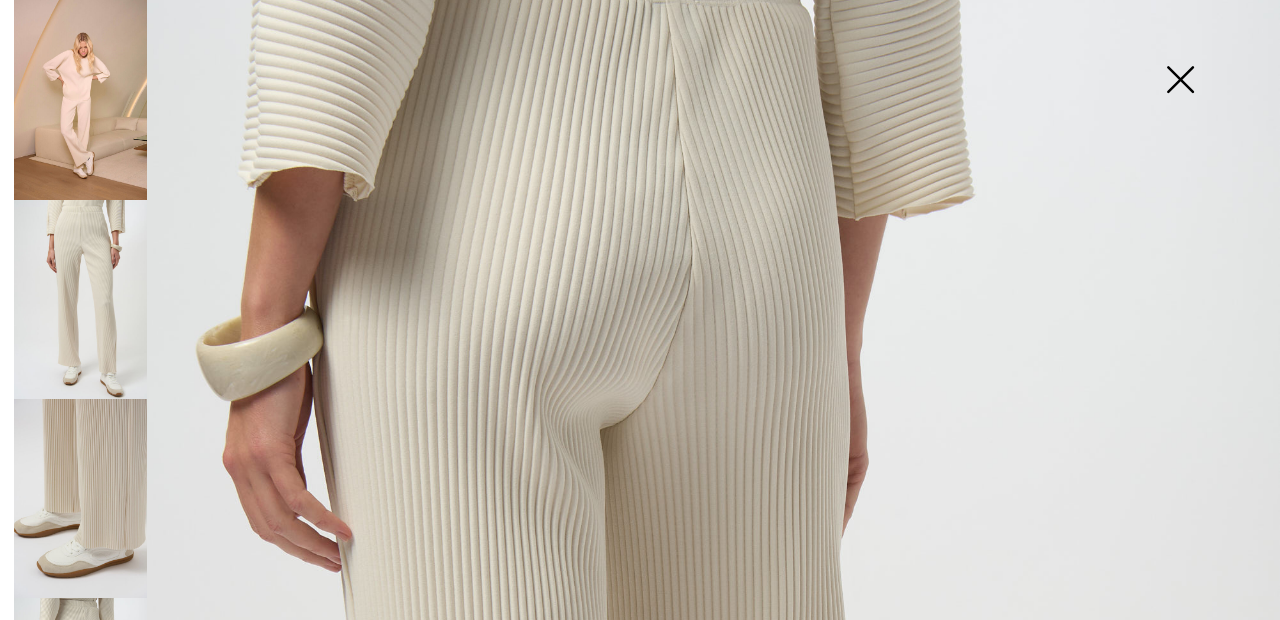 scroll, scrollTop: 94, scrollLeft: 0, axis: vertical 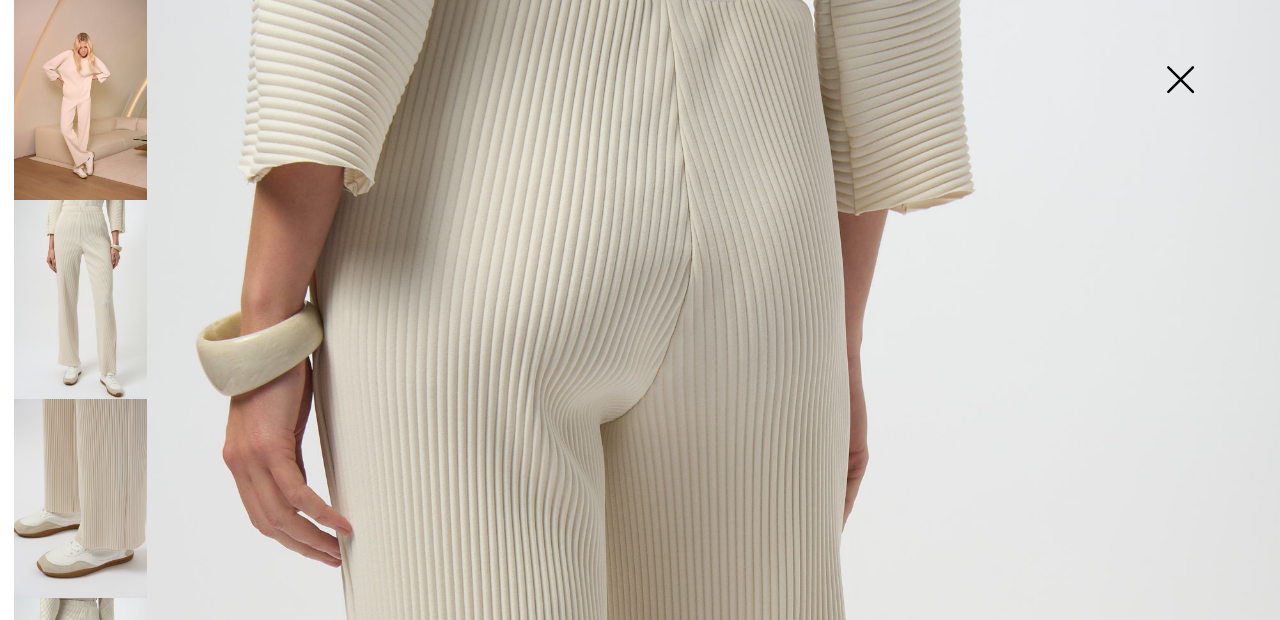 click at bounding box center [80, 299] 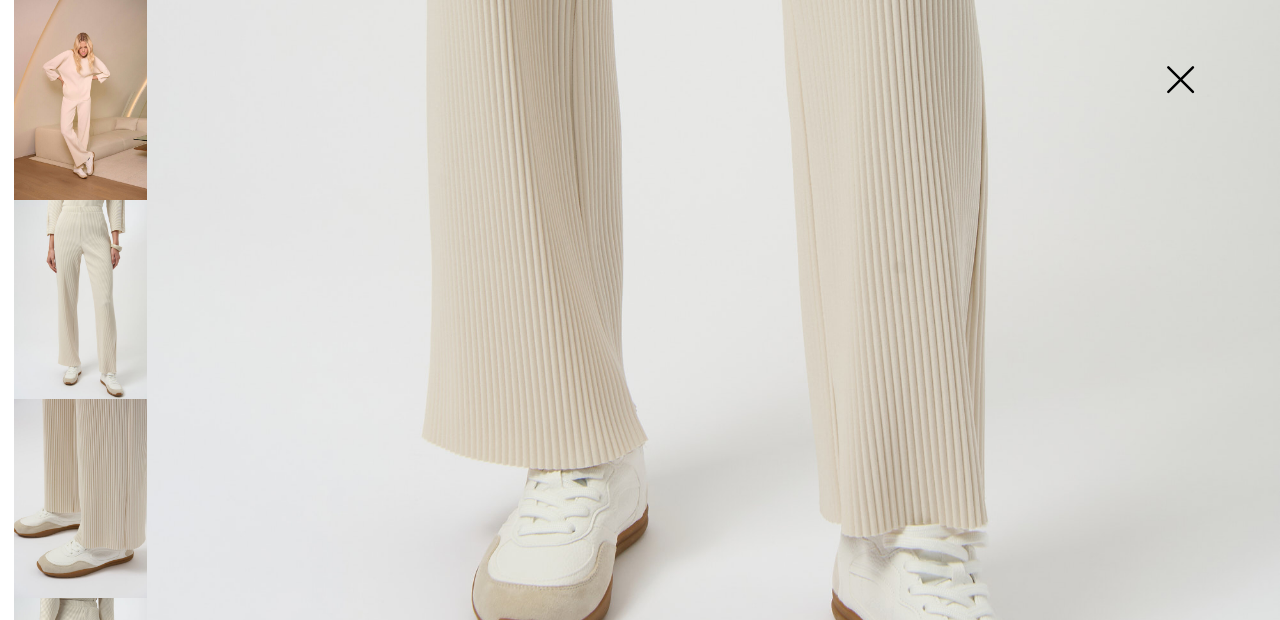 scroll, scrollTop: 1202, scrollLeft: 0, axis: vertical 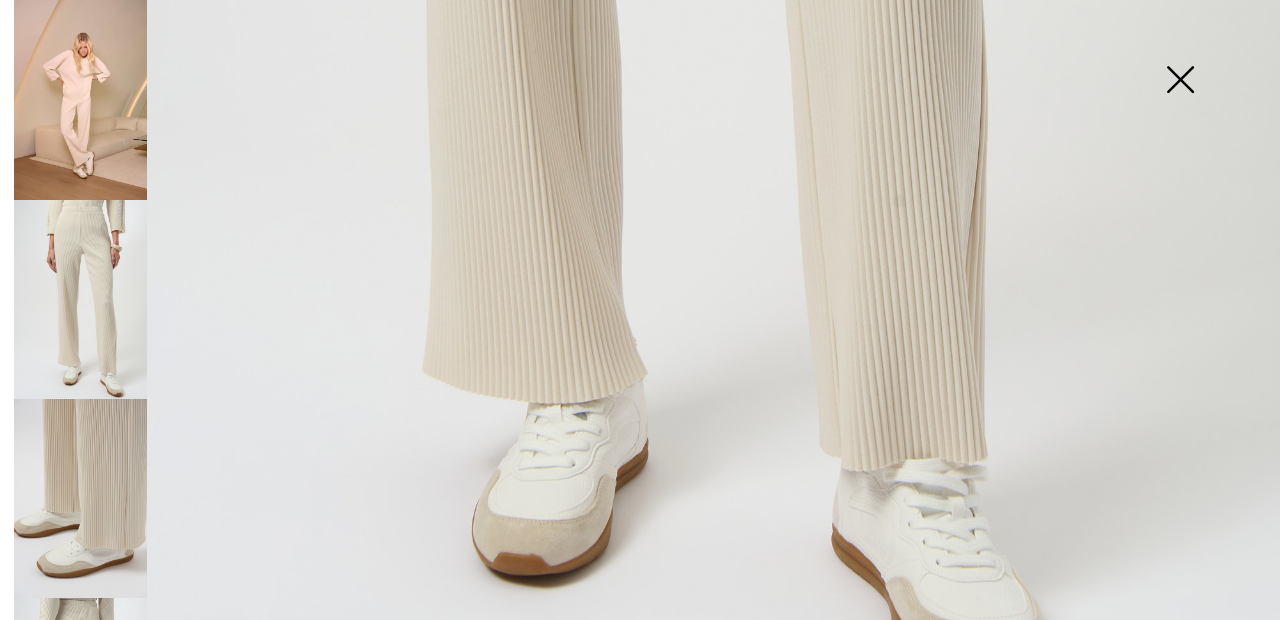 click at bounding box center [80, 697] 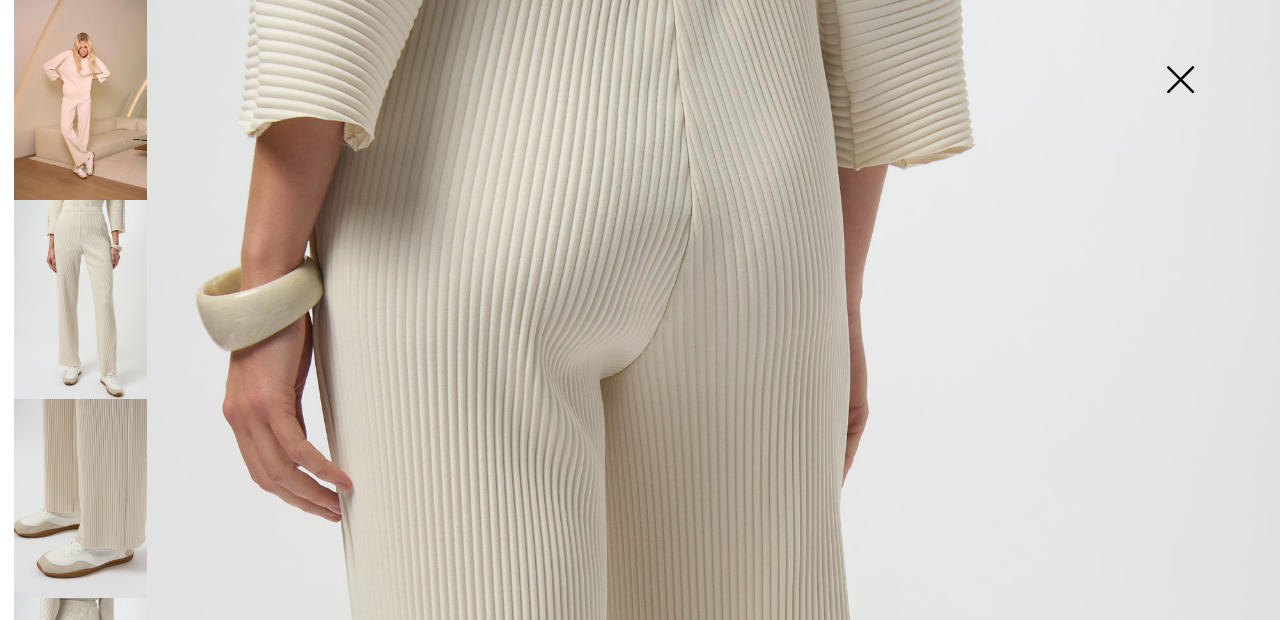 scroll, scrollTop: 0, scrollLeft: 0, axis: both 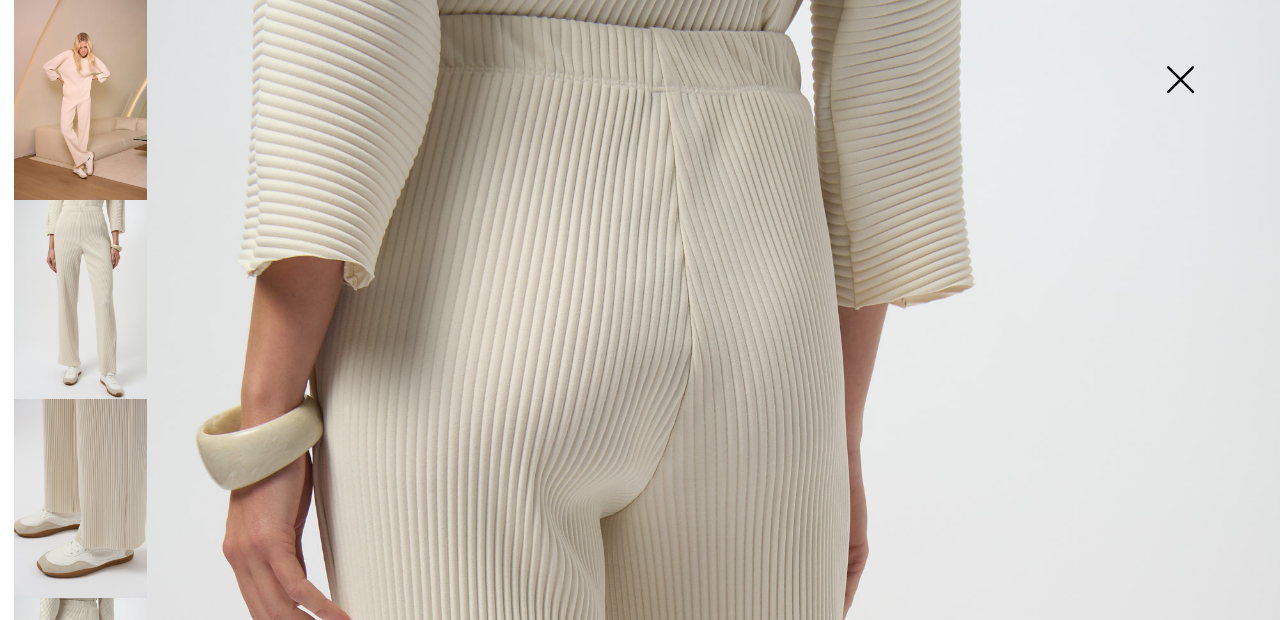 click at bounding box center [1180, 81] 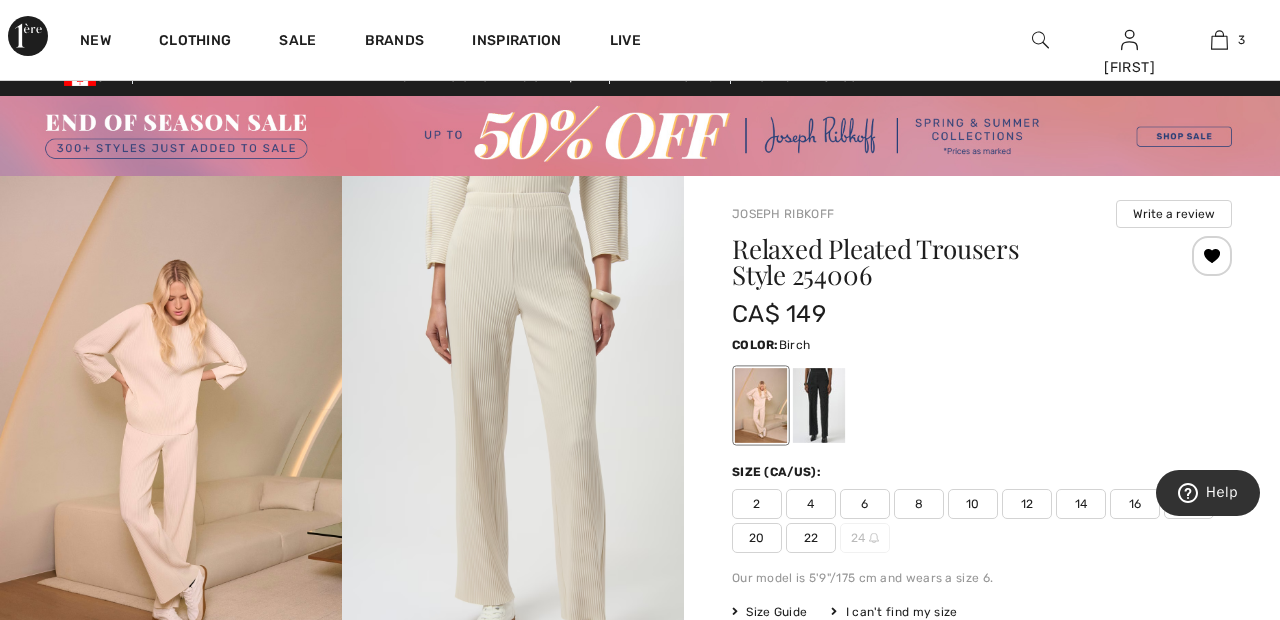 scroll, scrollTop: 0, scrollLeft: 0, axis: both 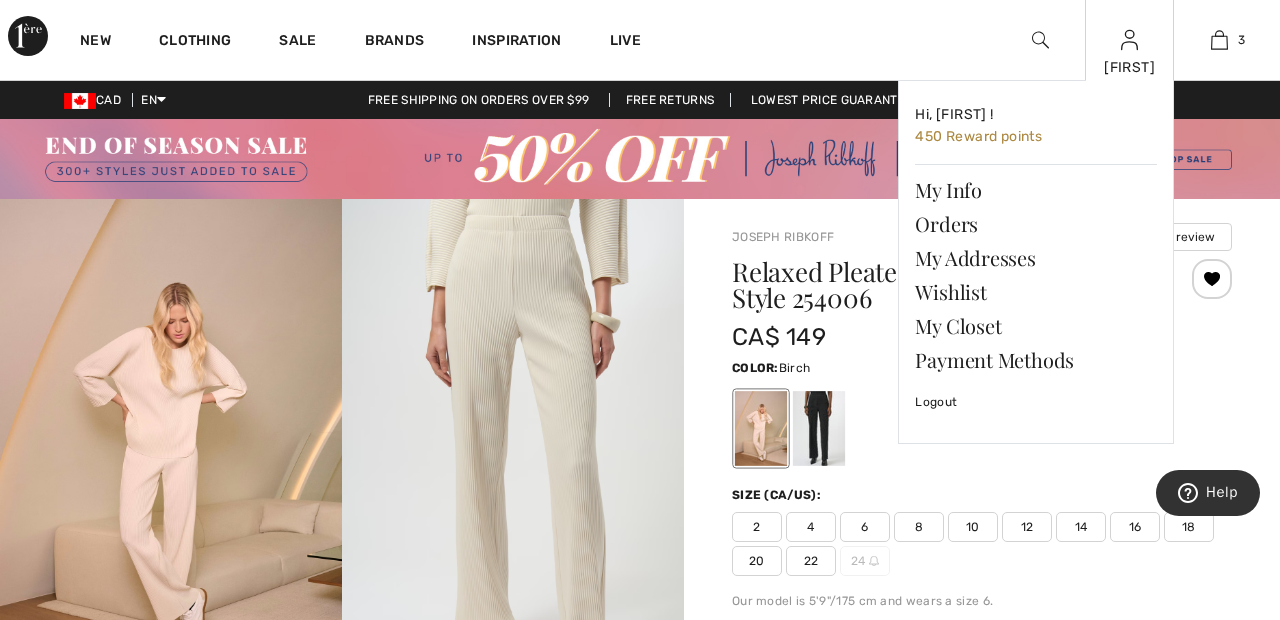 click on "[FIRST]" at bounding box center (1130, 67) 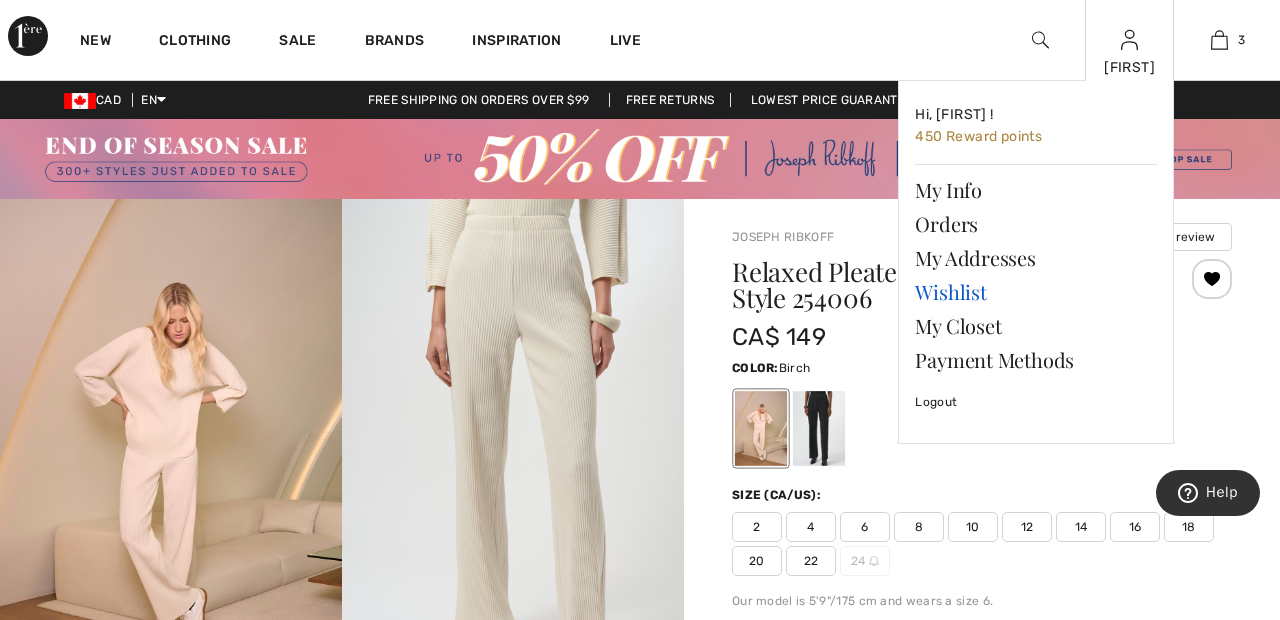 click on "Wishlist" at bounding box center [1036, 292] 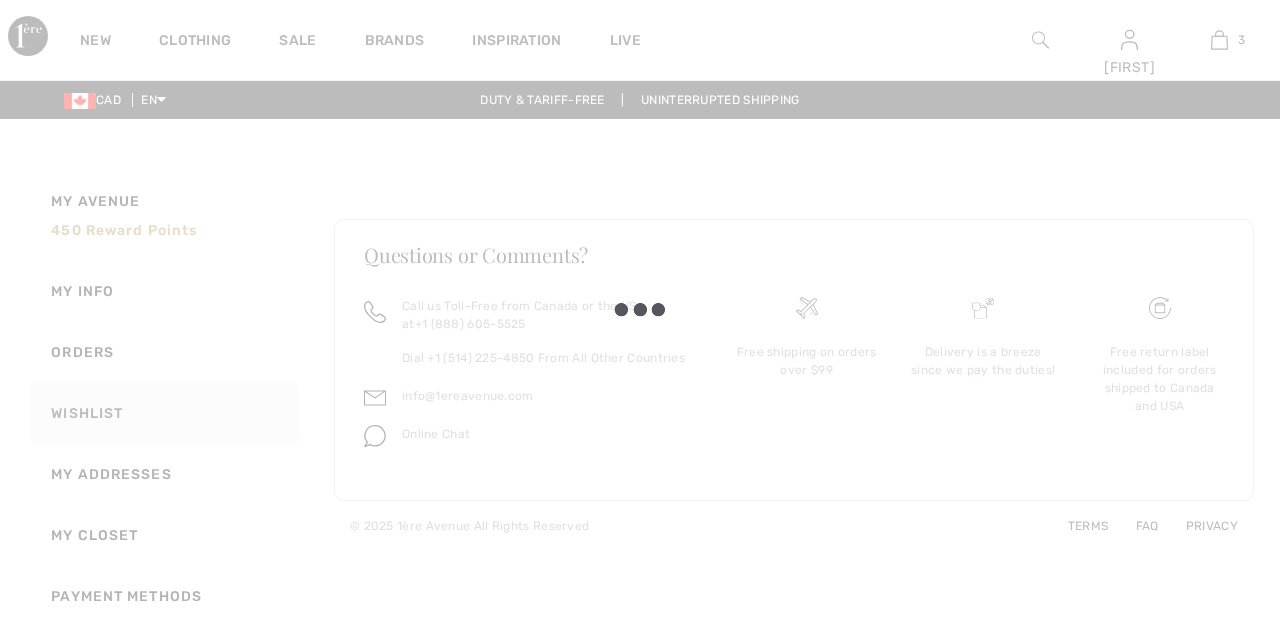 scroll, scrollTop: 0, scrollLeft: 0, axis: both 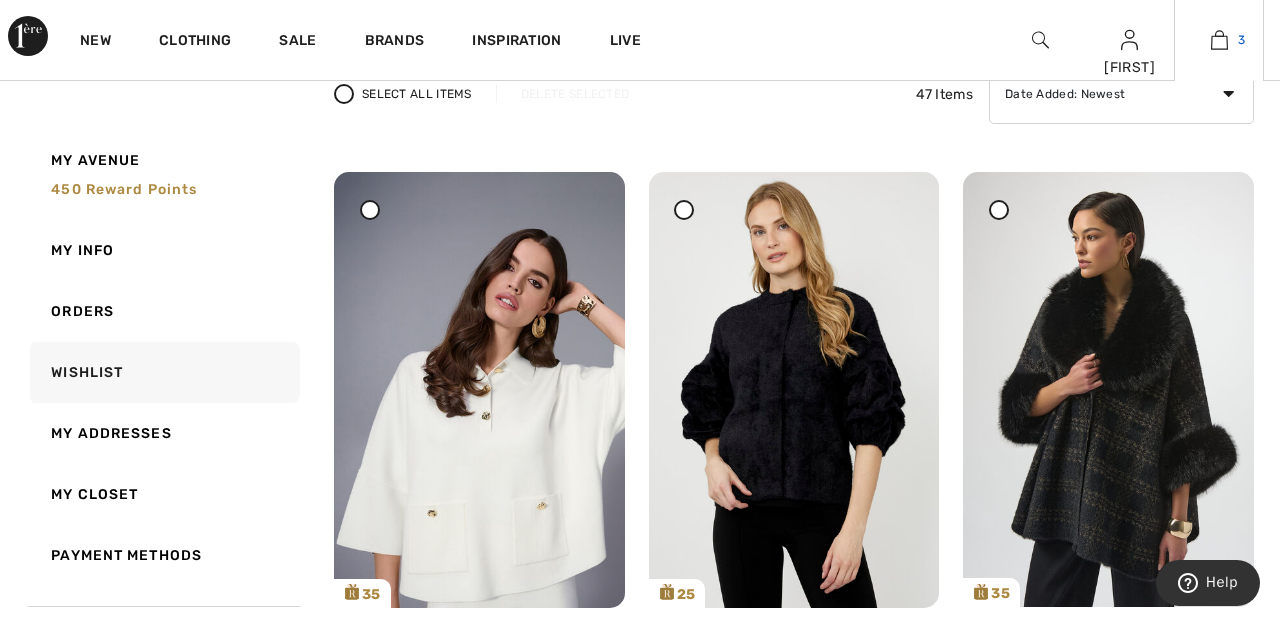 click on "3" at bounding box center (1219, 40) 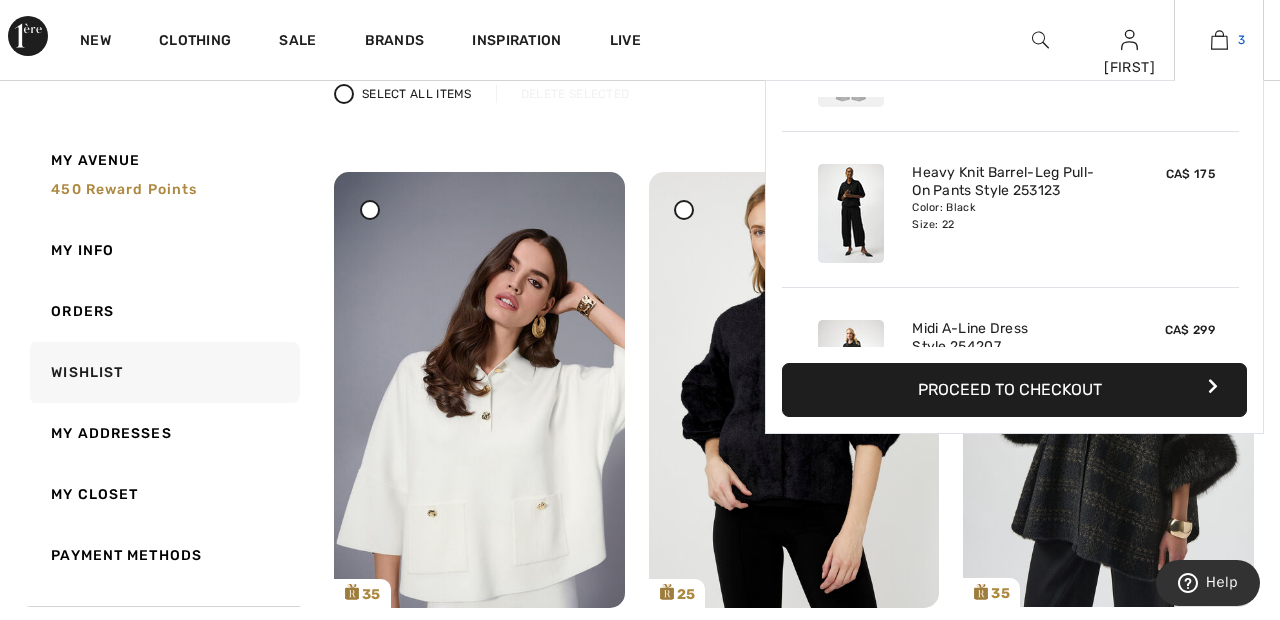 scroll, scrollTop: 128, scrollLeft: 0, axis: vertical 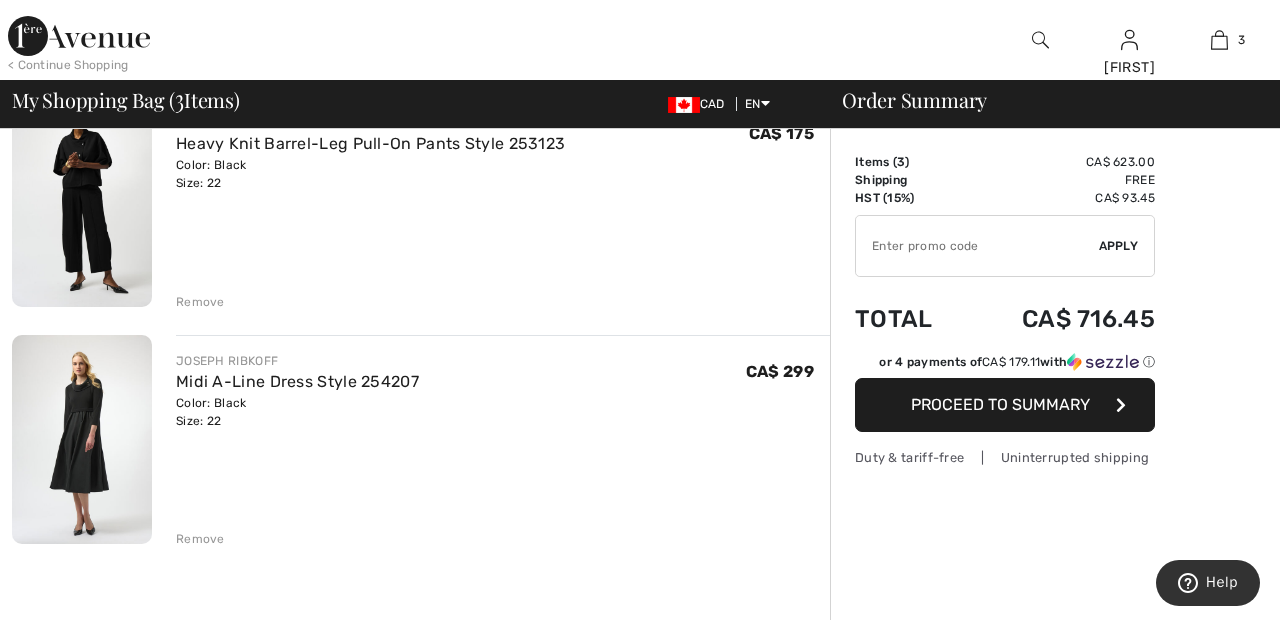 click on "[FIRST NAME] RIBKOFF
Formal High-Waisted Trousers Style 253297
Color: Vanilla 30
Size: 22
Final Sale
CA$ 149
CA$ 149
Remove
[BRAND NAME] RIBKOFF
Heavy Knit Barrel-Leg Pull-On Pants Style 253123" at bounding box center [421, 602] 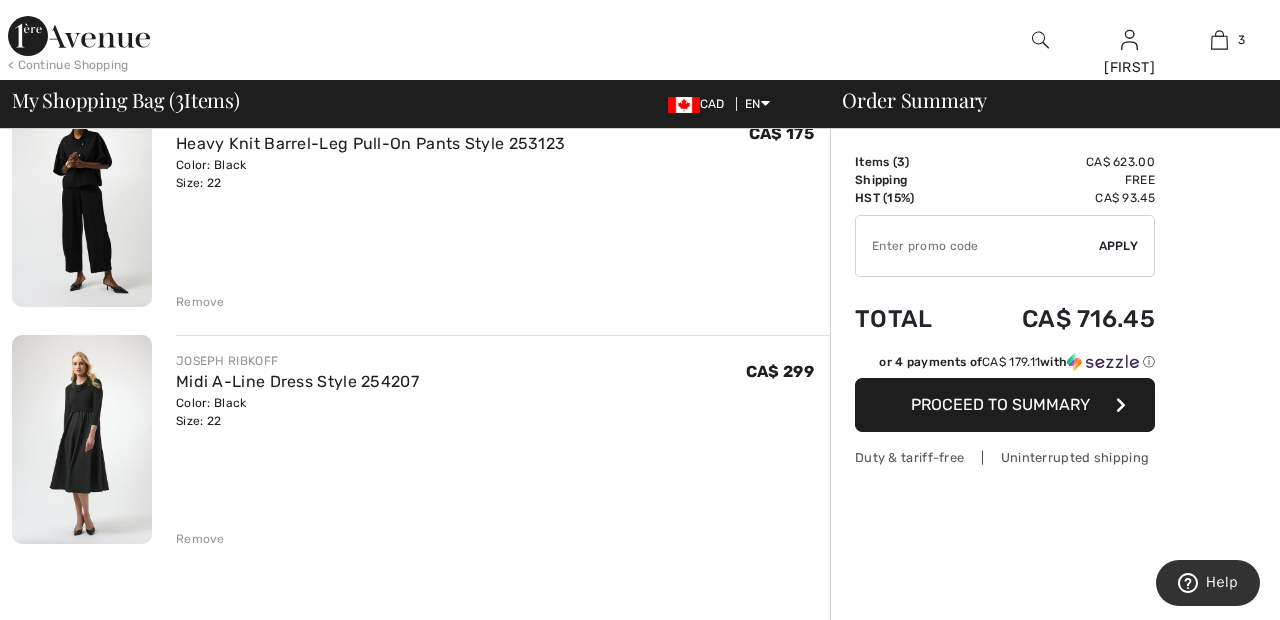 click on "Remove" at bounding box center (200, 539) 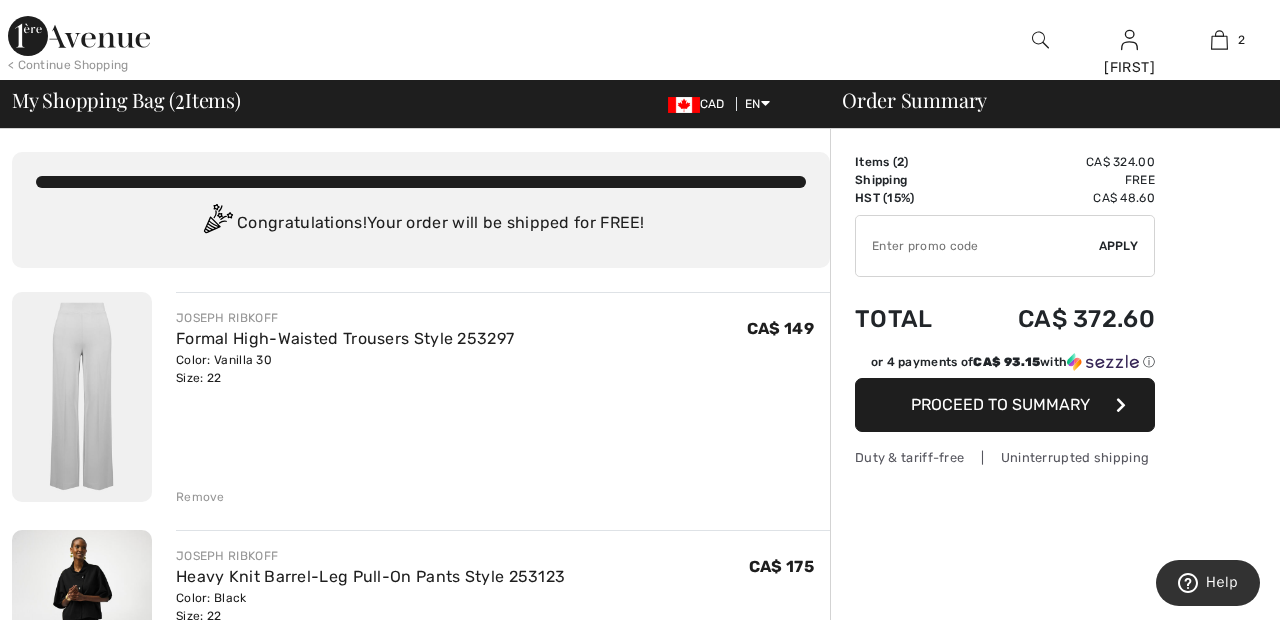 scroll, scrollTop: 0, scrollLeft: 0, axis: both 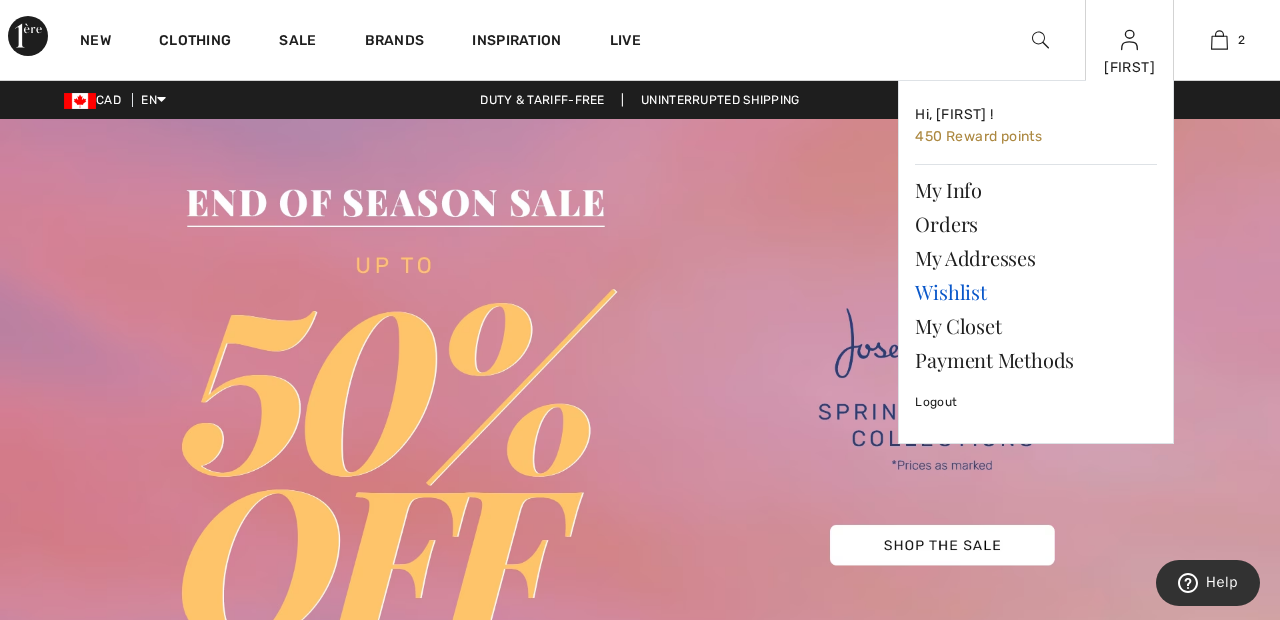 click on "Wishlist" at bounding box center [1036, 292] 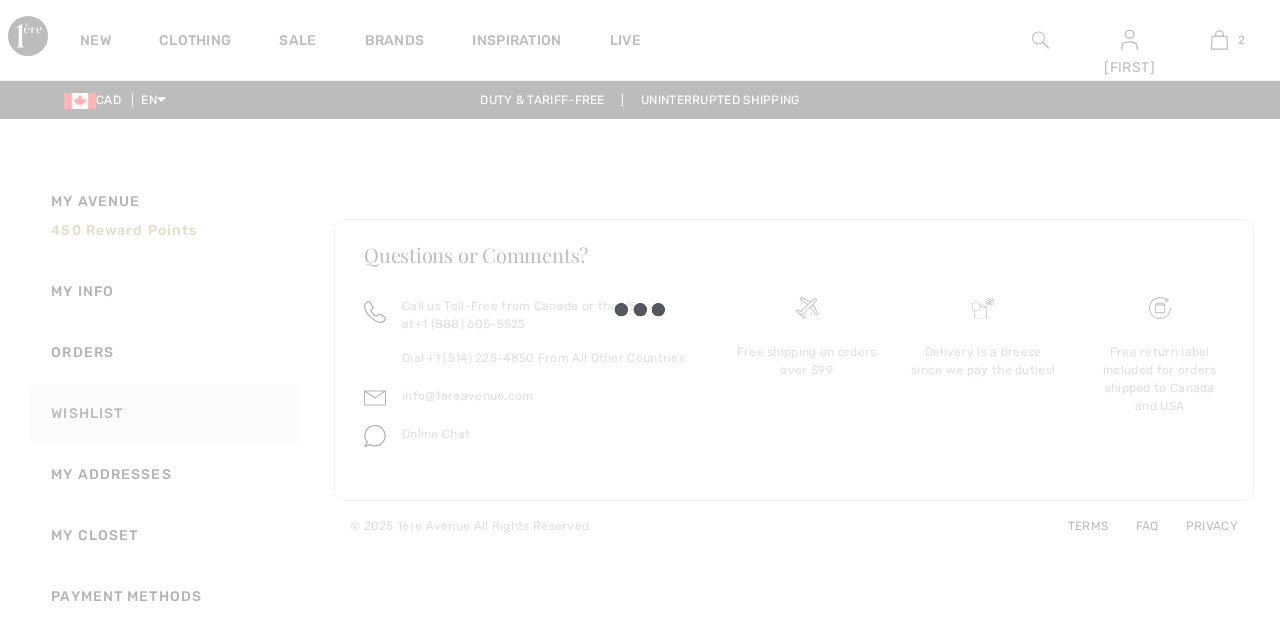 scroll, scrollTop: 0, scrollLeft: 0, axis: both 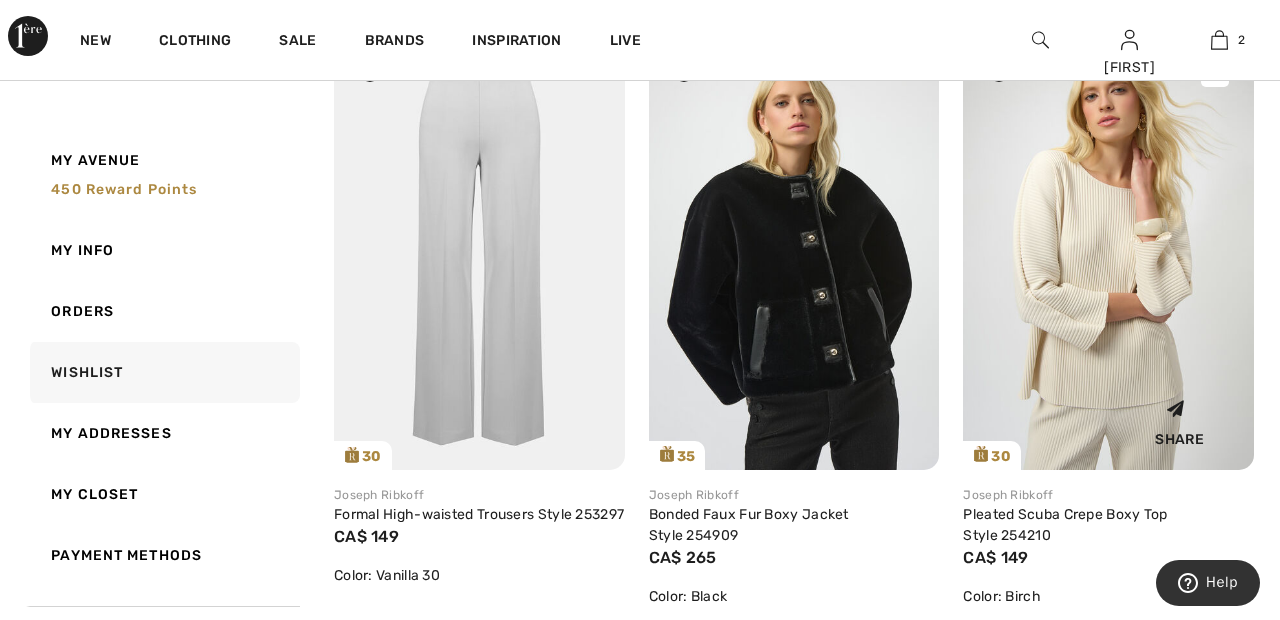 click at bounding box center [1108, 251] 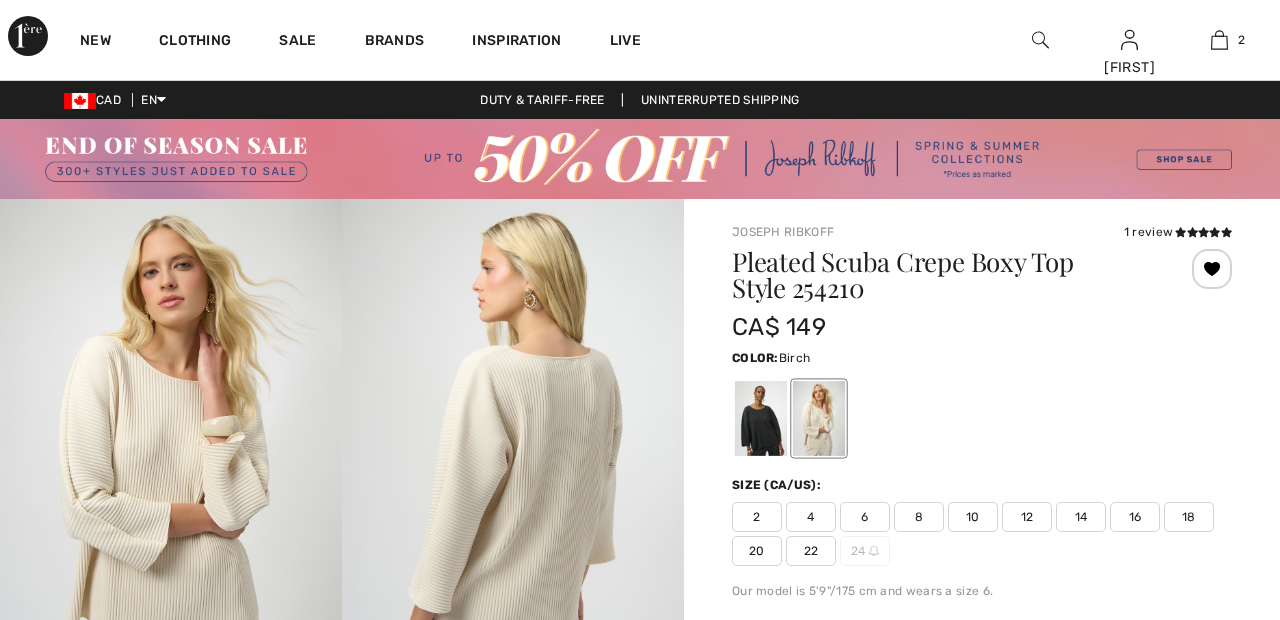 scroll, scrollTop: 840, scrollLeft: 0, axis: vertical 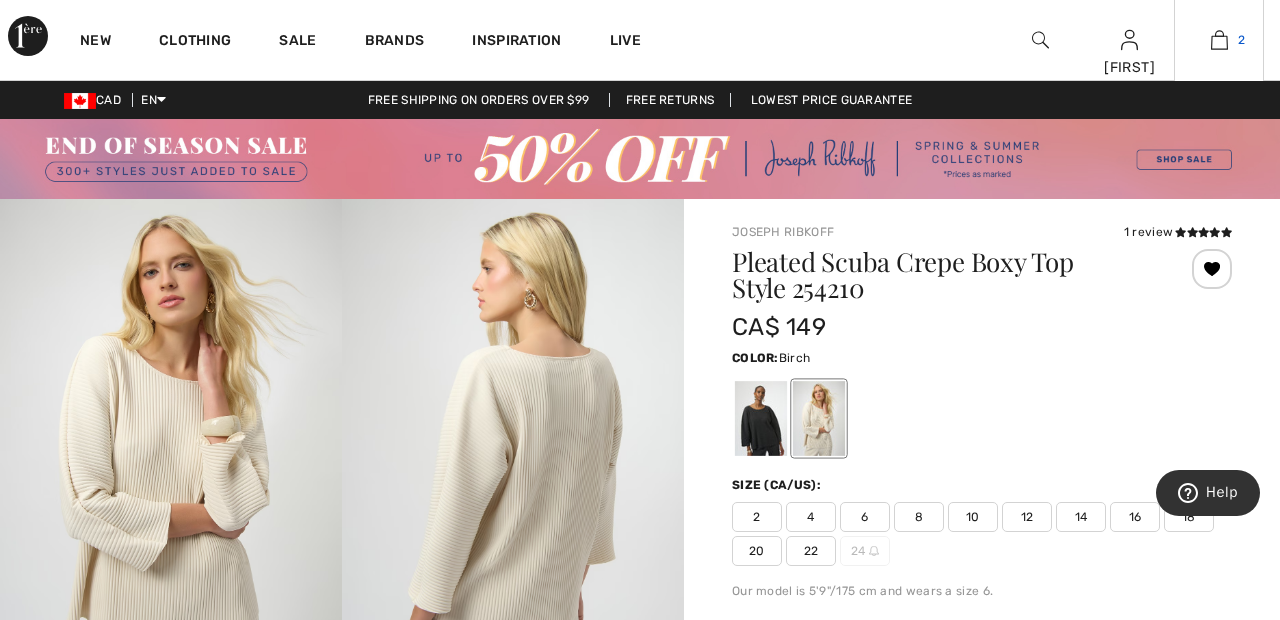 click at bounding box center [1219, 40] 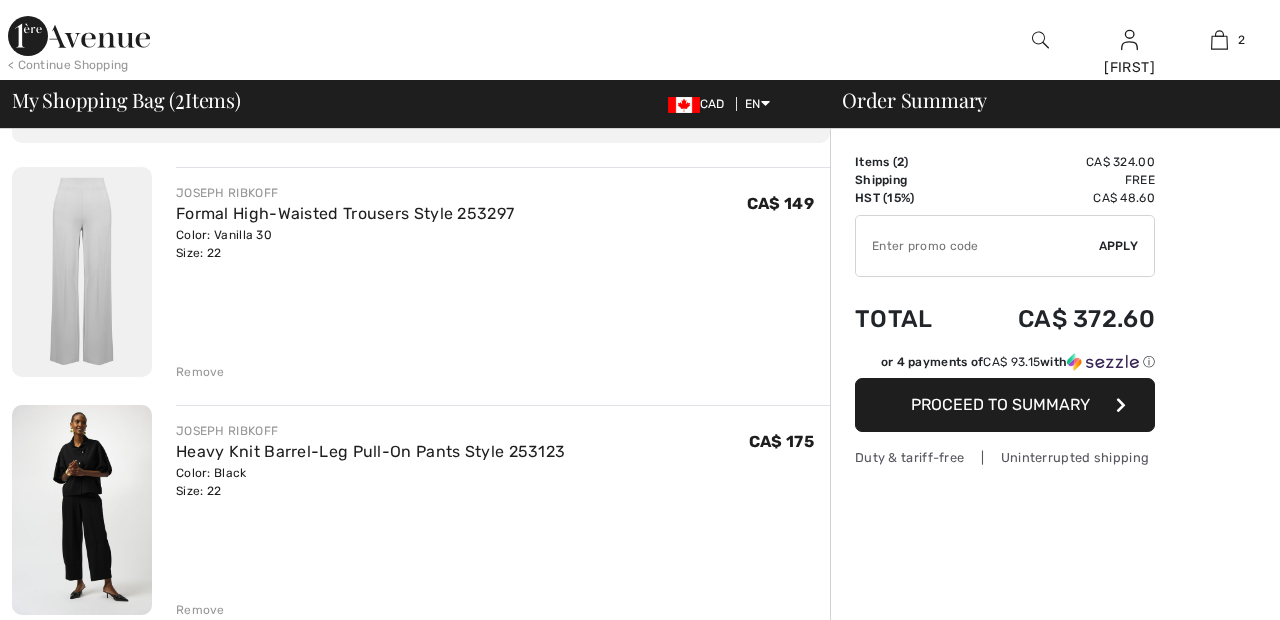 scroll, scrollTop: 277, scrollLeft: 0, axis: vertical 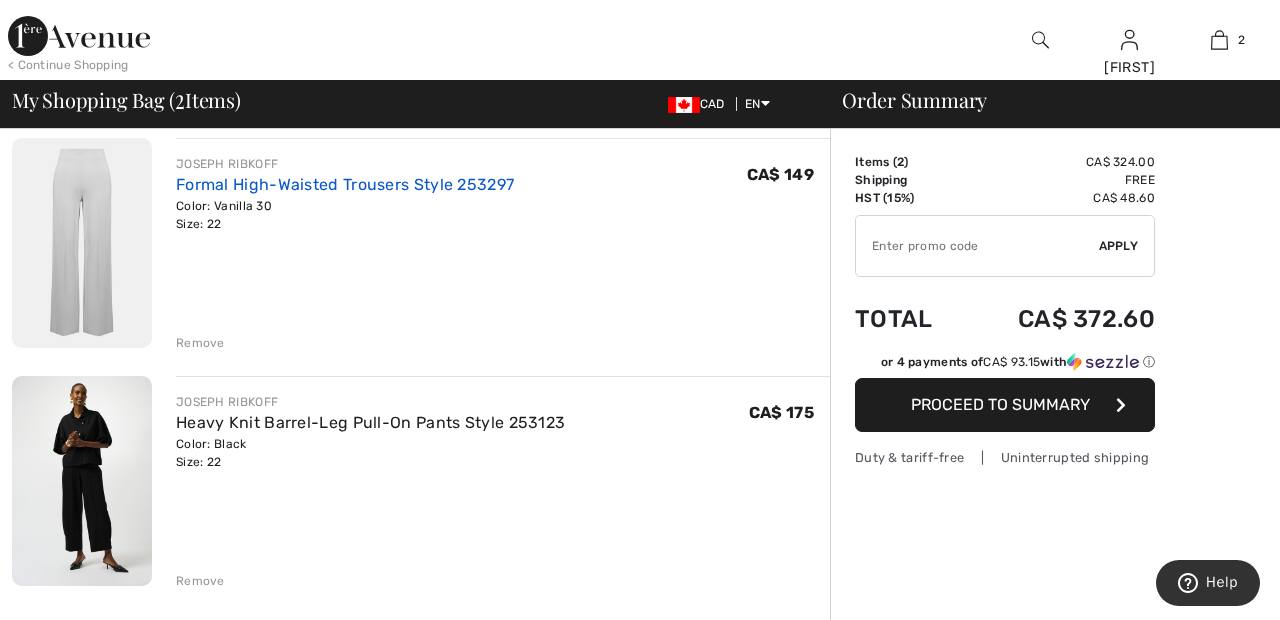 click on "Formal High-Waisted Trousers Style 253297" at bounding box center (345, 184) 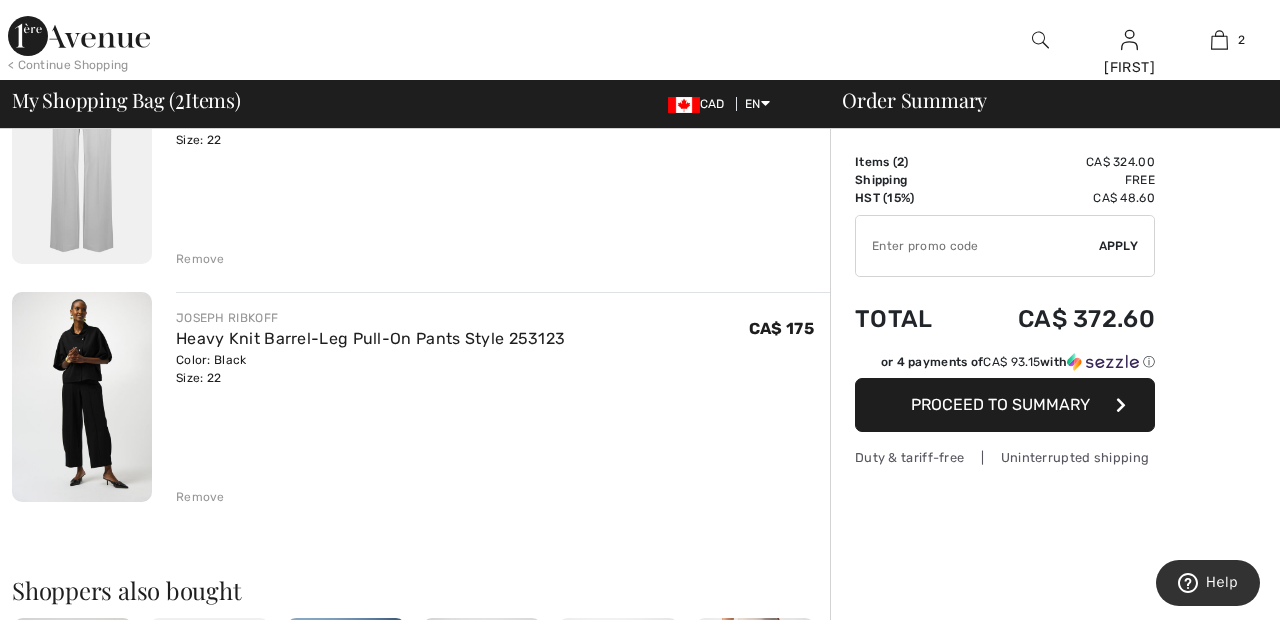 scroll, scrollTop: 251, scrollLeft: 0, axis: vertical 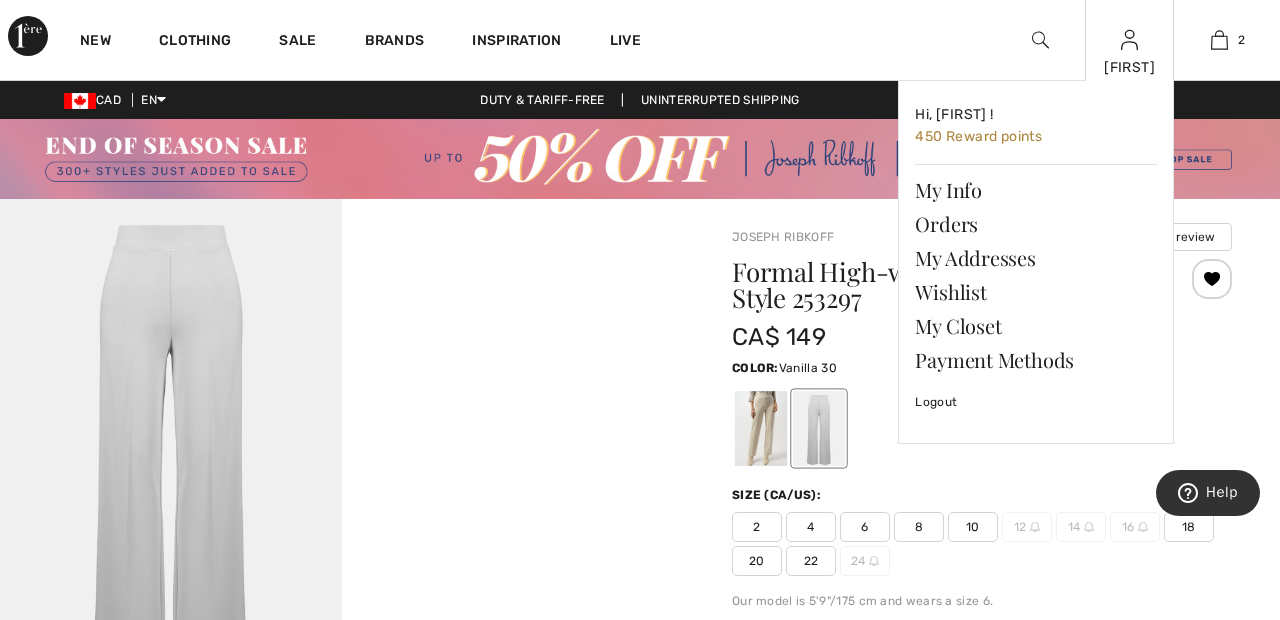 click at bounding box center [1129, 40] 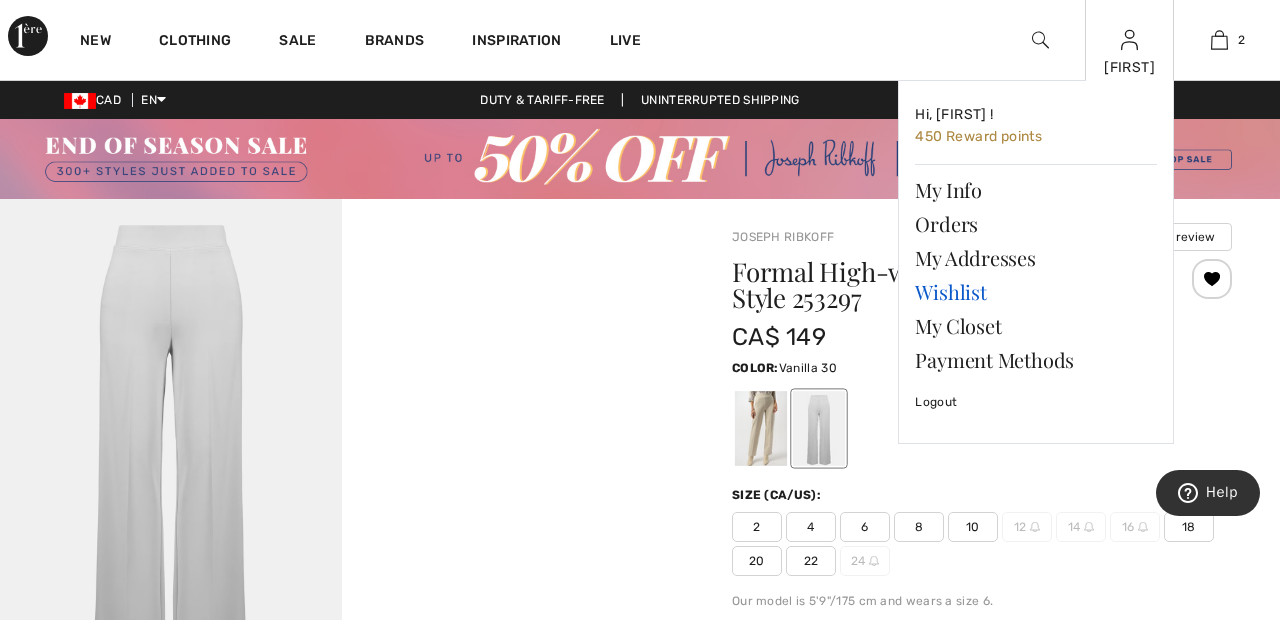 click on "Wishlist" at bounding box center [1036, 292] 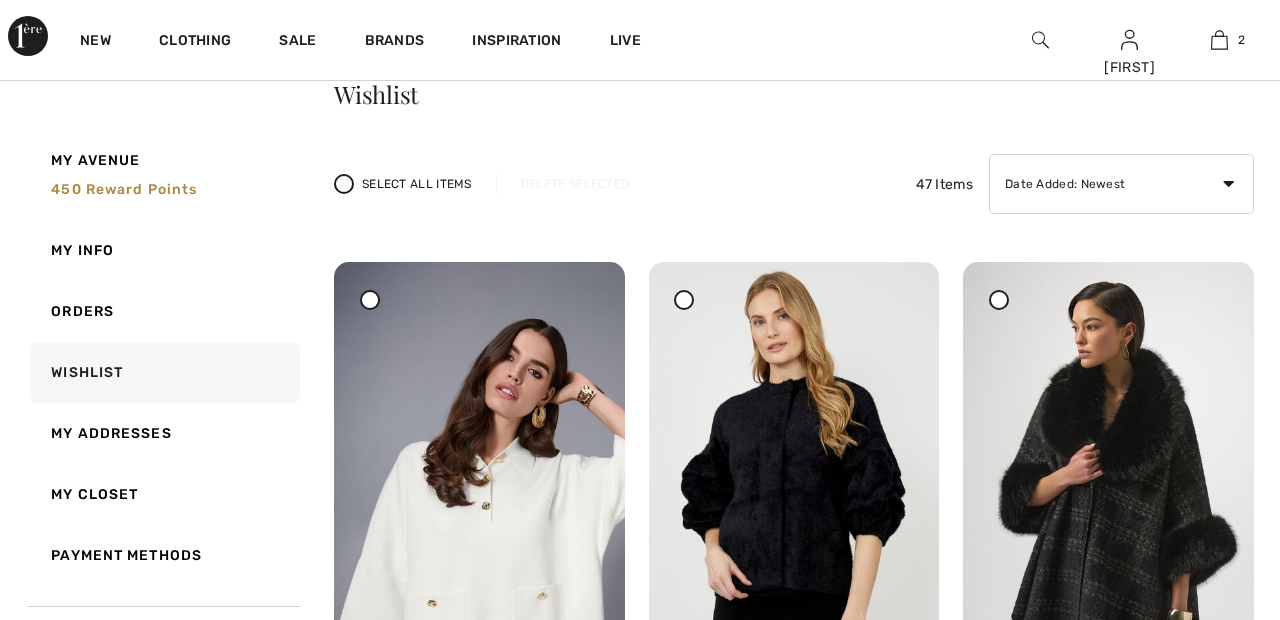 scroll, scrollTop: 89, scrollLeft: 0, axis: vertical 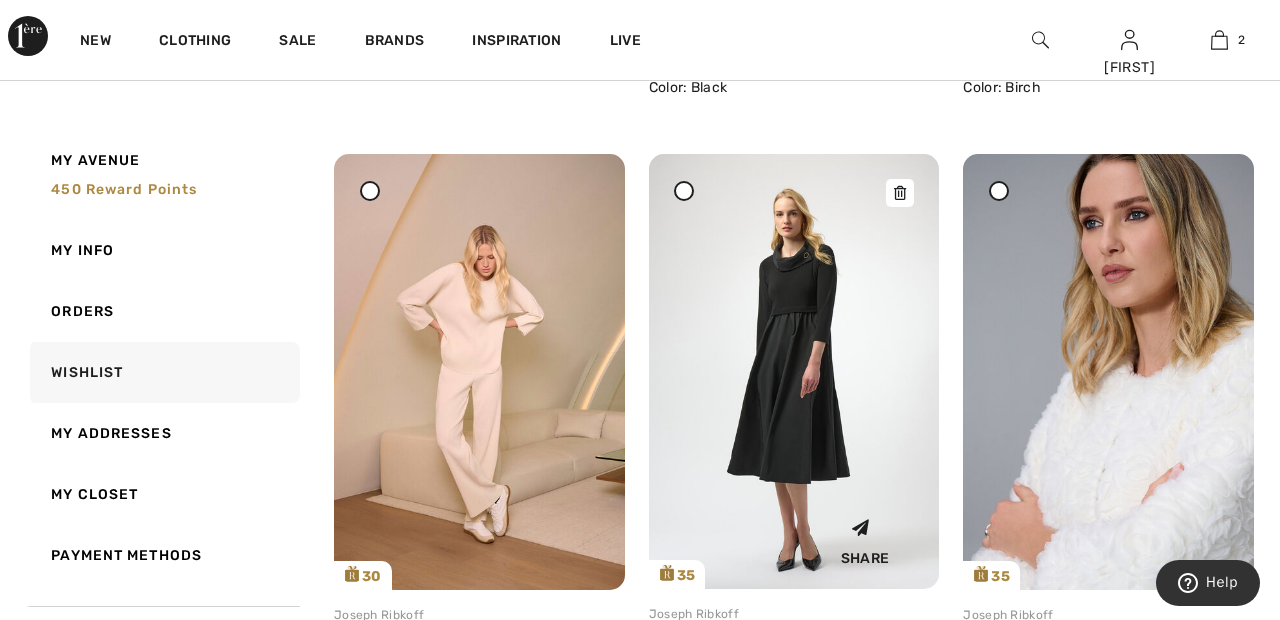 click at bounding box center [794, 371] 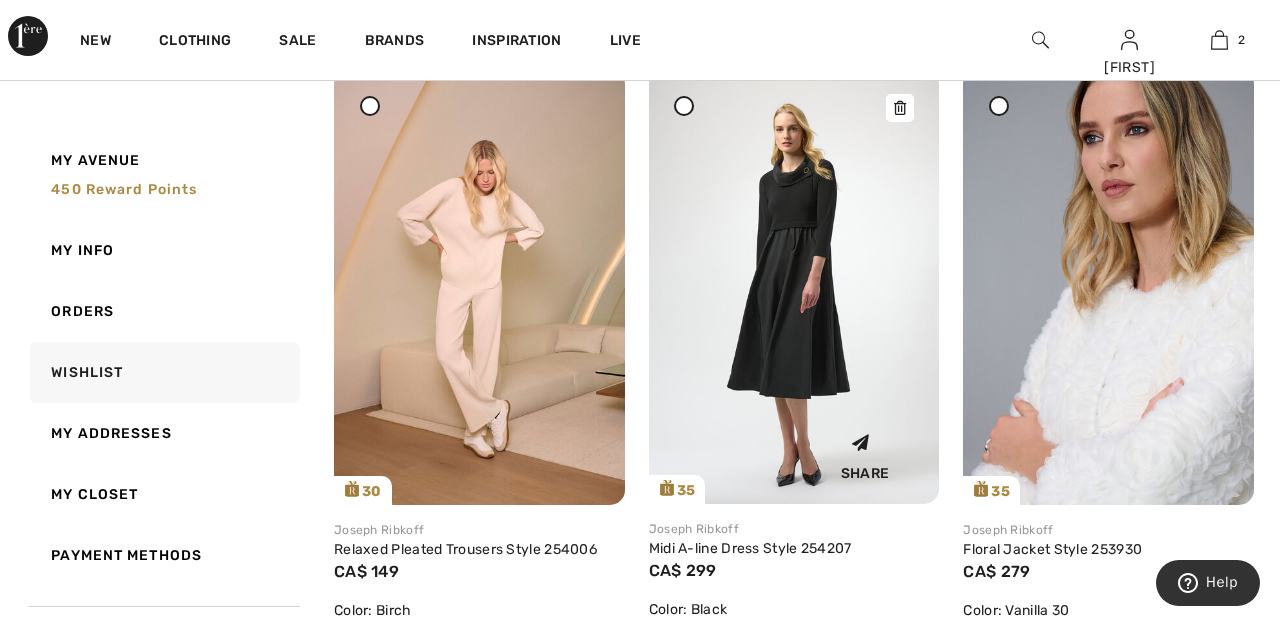 scroll, scrollTop: 2179, scrollLeft: 0, axis: vertical 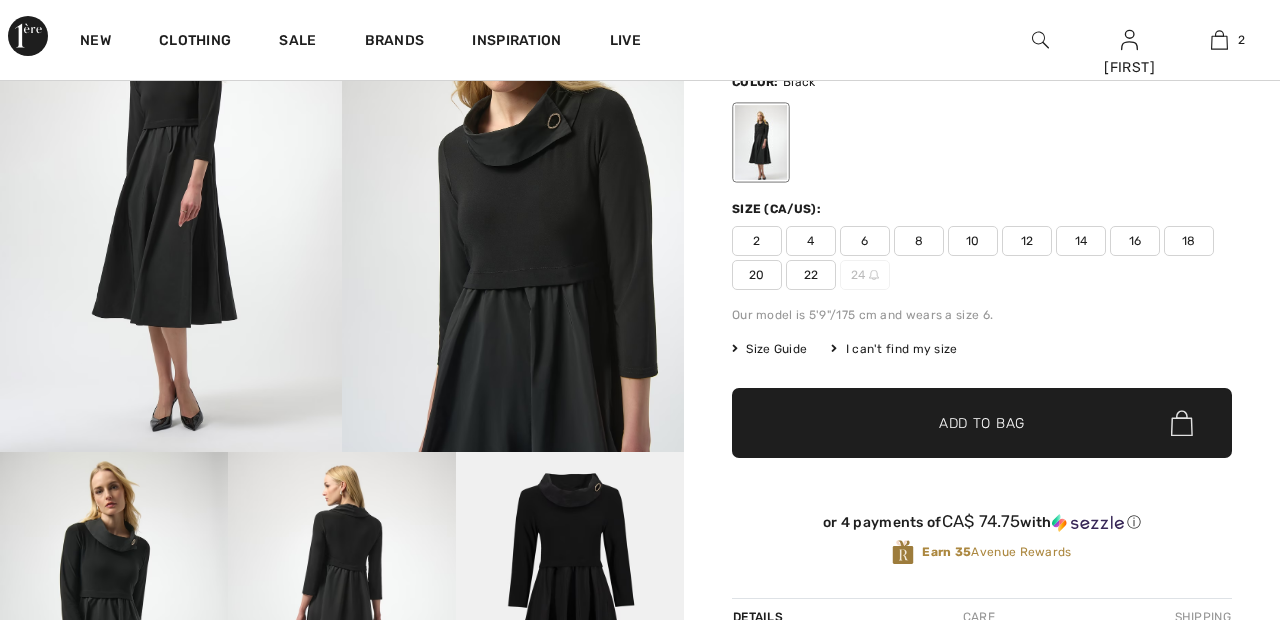 click on "22" at bounding box center (811, 275) 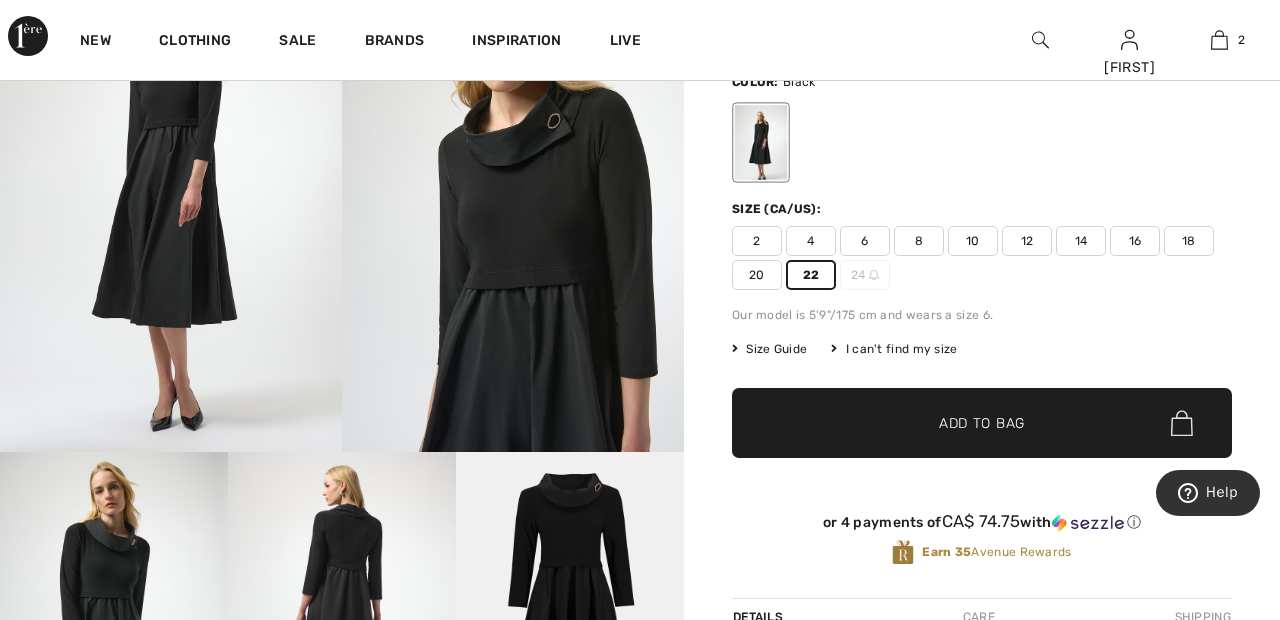 click on "✔ Added to Bag
Add to Bag" at bounding box center [982, 423] 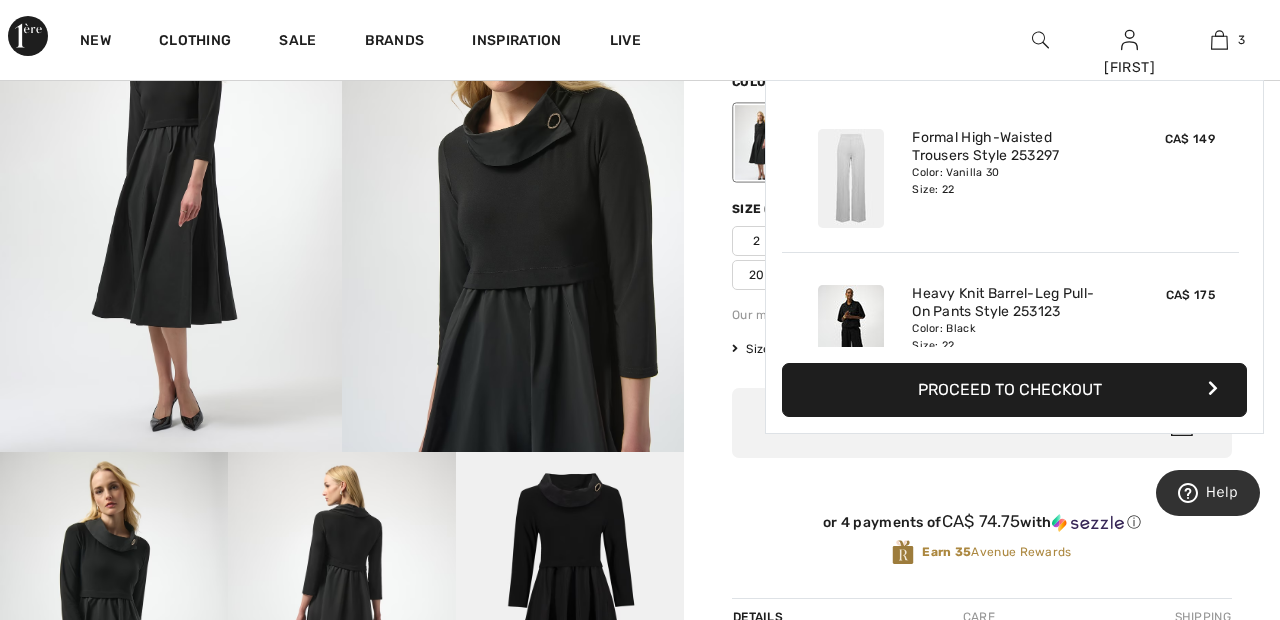 scroll, scrollTop: 218, scrollLeft: 0, axis: vertical 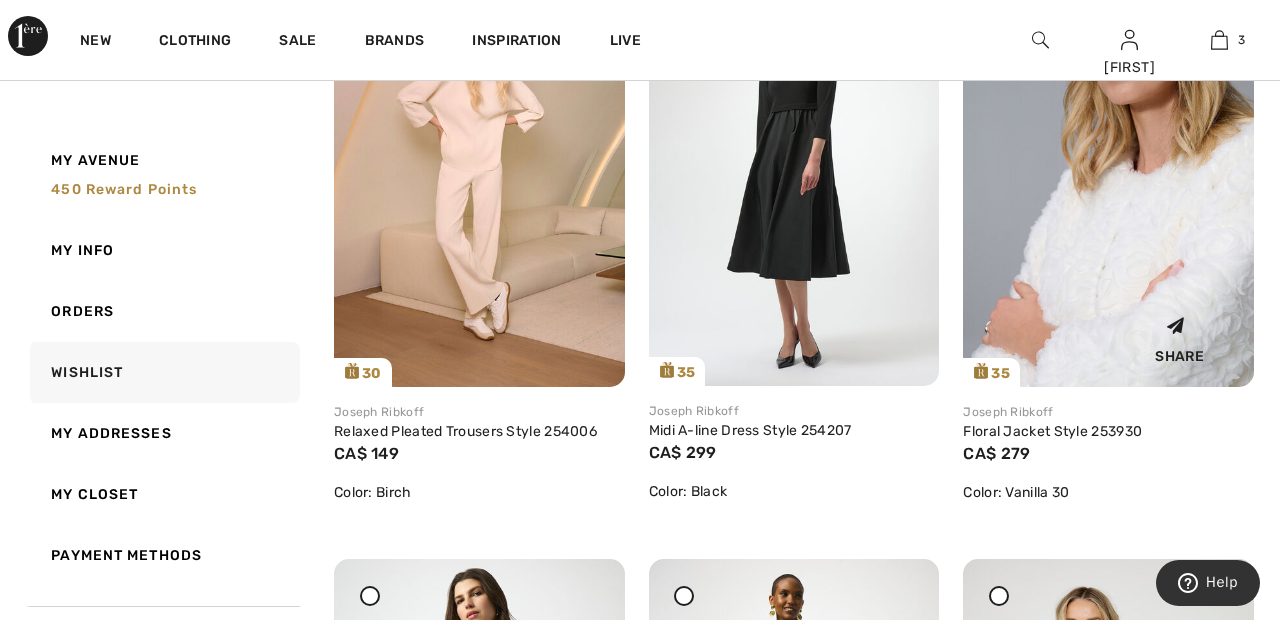 click at bounding box center (1108, 169) 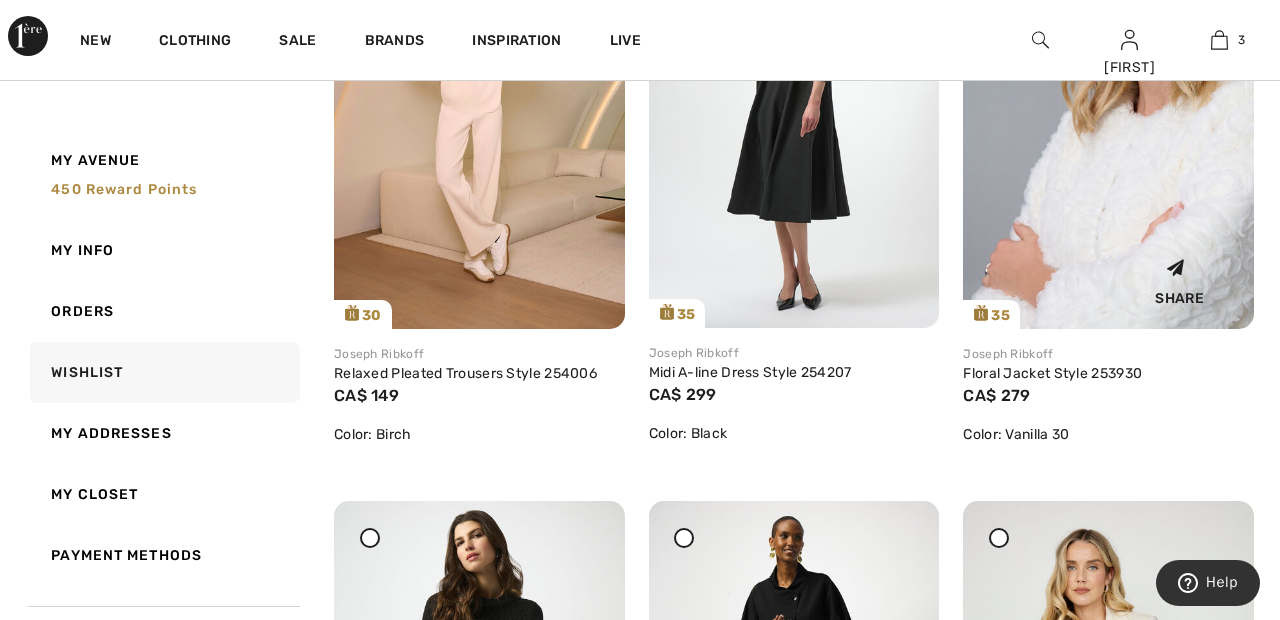 scroll, scrollTop: 2382, scrollLeft: 0, axis: vertical 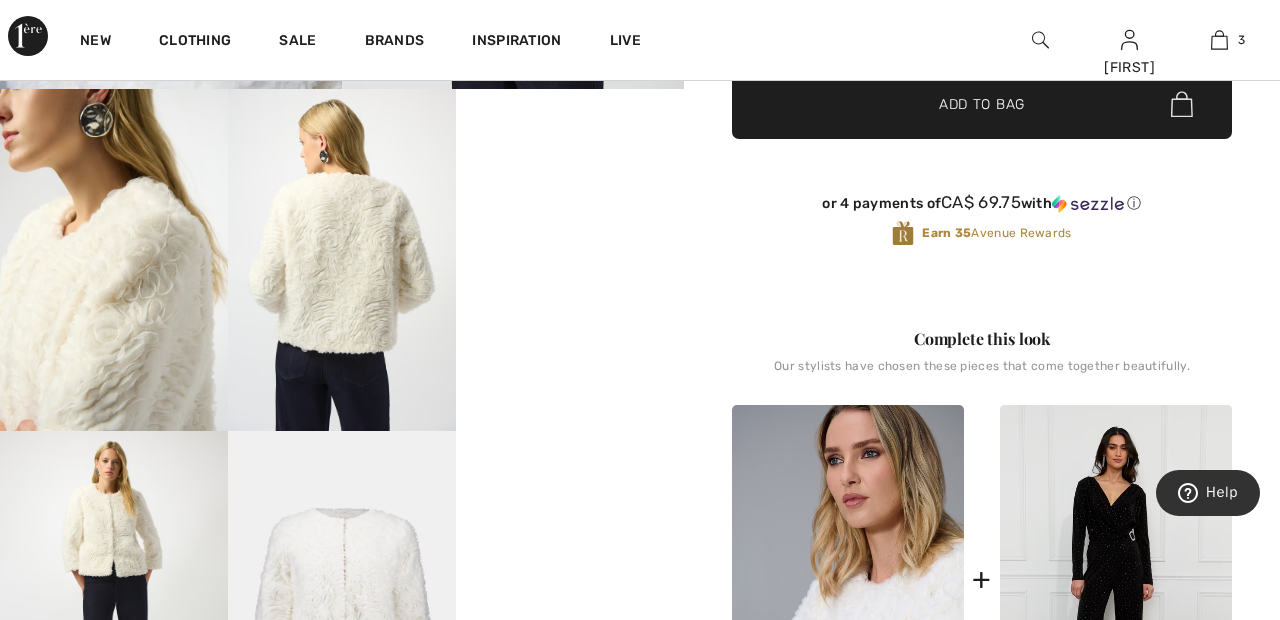 click on "Your browser does not support the video tag." at bounding box center (570, 146) 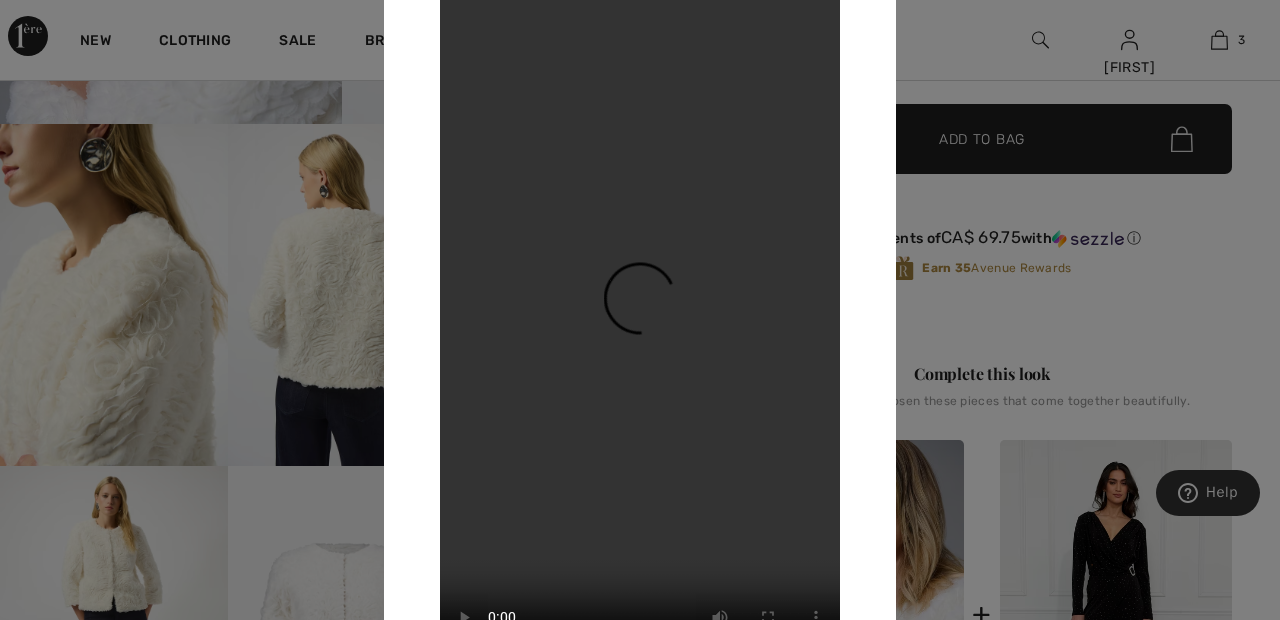 scroll, scrollTop: 583, scrollLeft: 0, axis: vertical 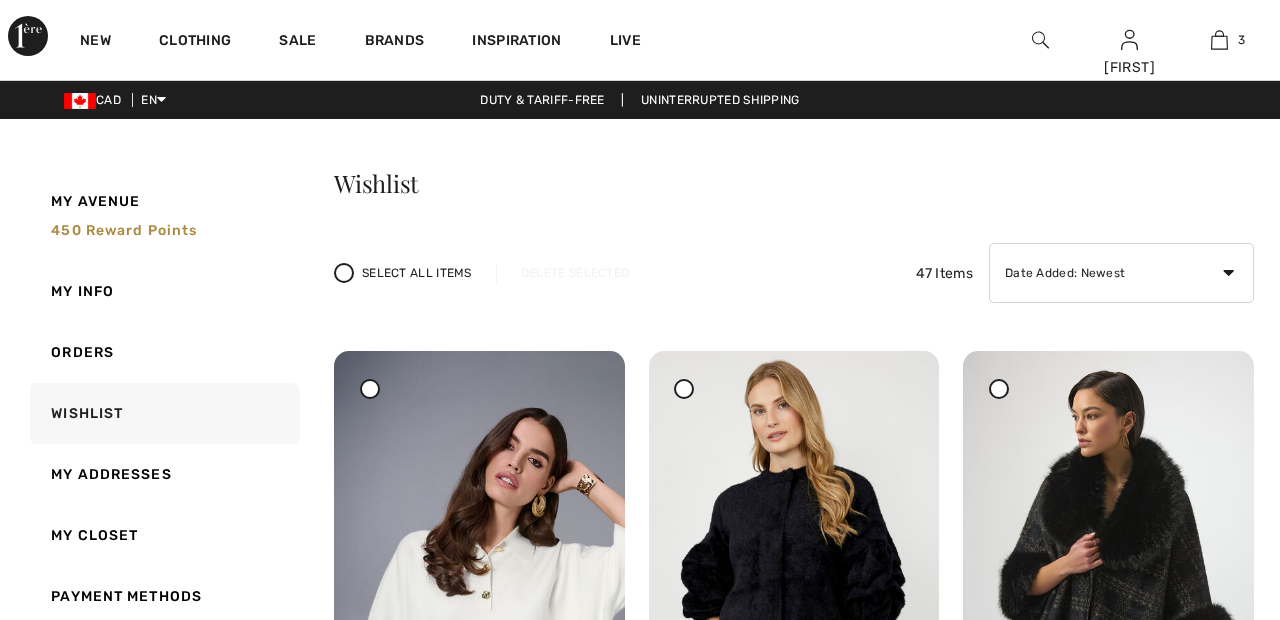 checkbox on "true" 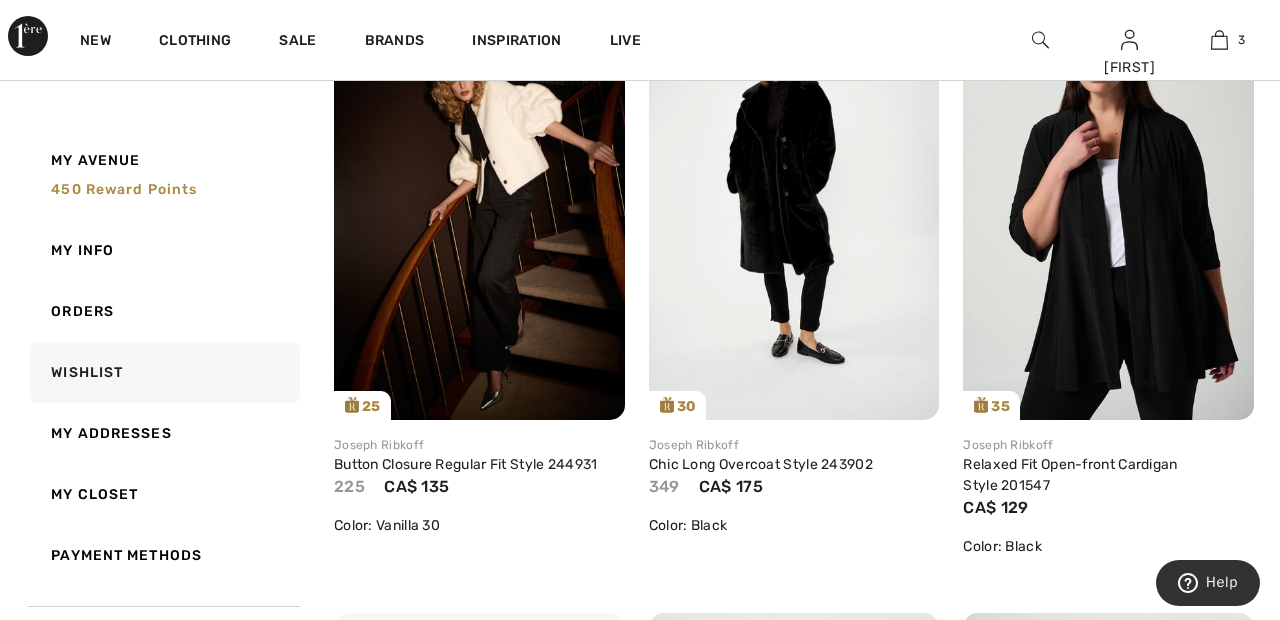 scroll, scrollTop: 6015, scrollLeft: 0, axis: vertical 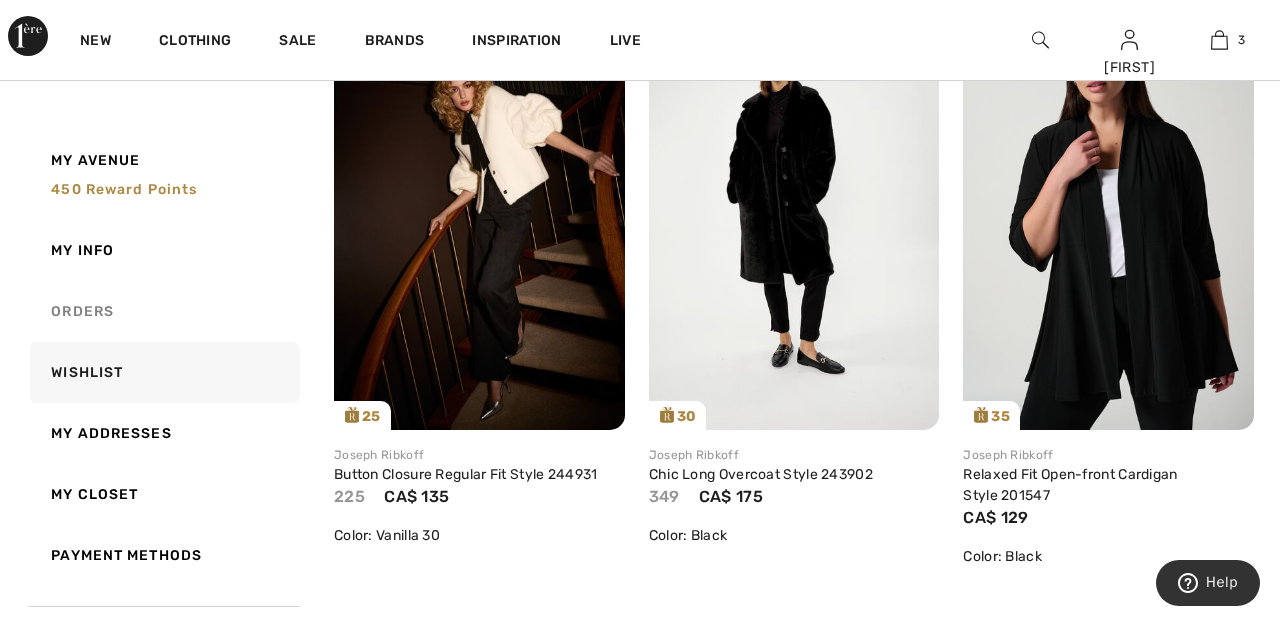 click on "Orders" at bounding box center [163, 311] 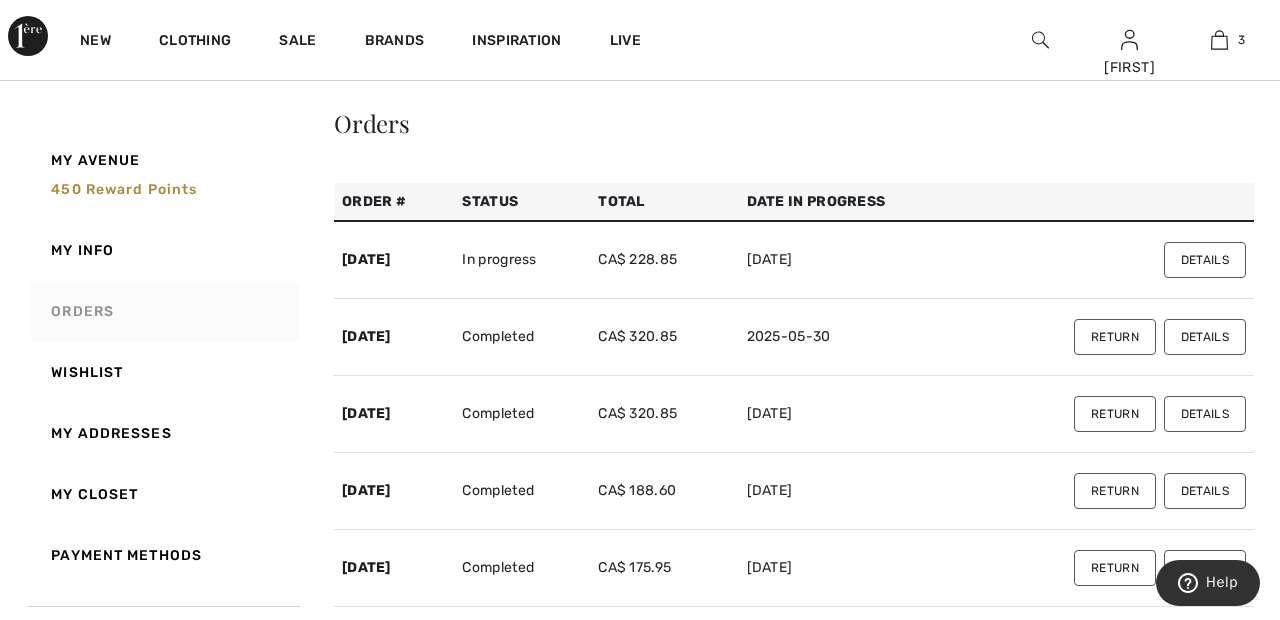 scroll, scrollTop: 0, scrollLeft: 0, axis: both 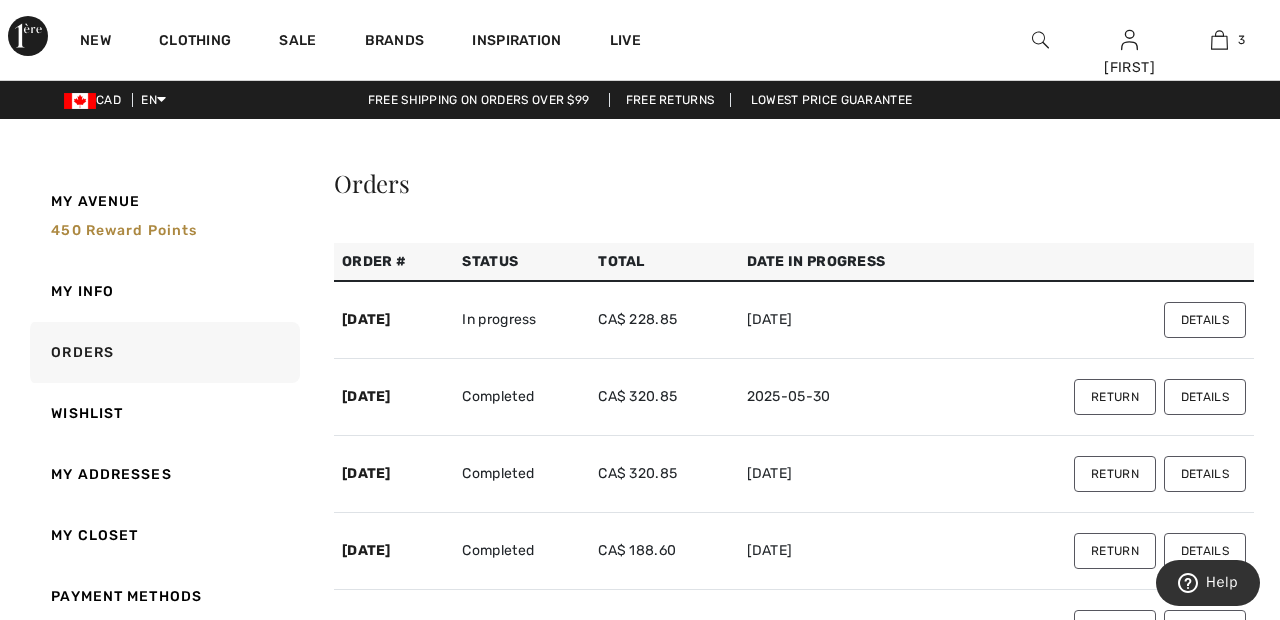 click on "New
Clothing
Sale
Brands
Inspiration
Live
Sandra
Hi, Sandra !   450 Reward points
My Info
Orders
My Addresses
Wishlist
My Closet
Payment Methods
Logout
3
Added to Bag
Joseph Ribkoff Formal High-waisted Trousers Style 253297
CA$ 149
Color: Vanilla 30 Size: 22
Formal High-Waisted Trousers Style 253297 Color: Vanilla 30 Size: 22
CA$ 149
Added to Bag" at bounding box center [640, 40] 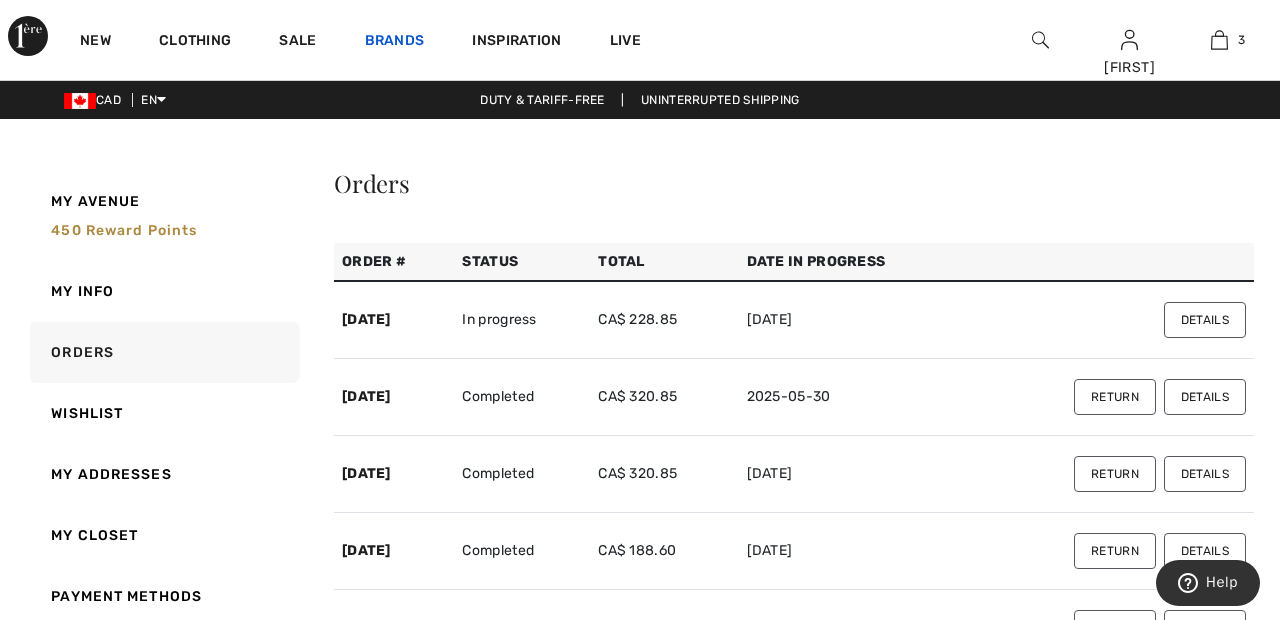 click on "Brands" at bounding box center [395, 42] 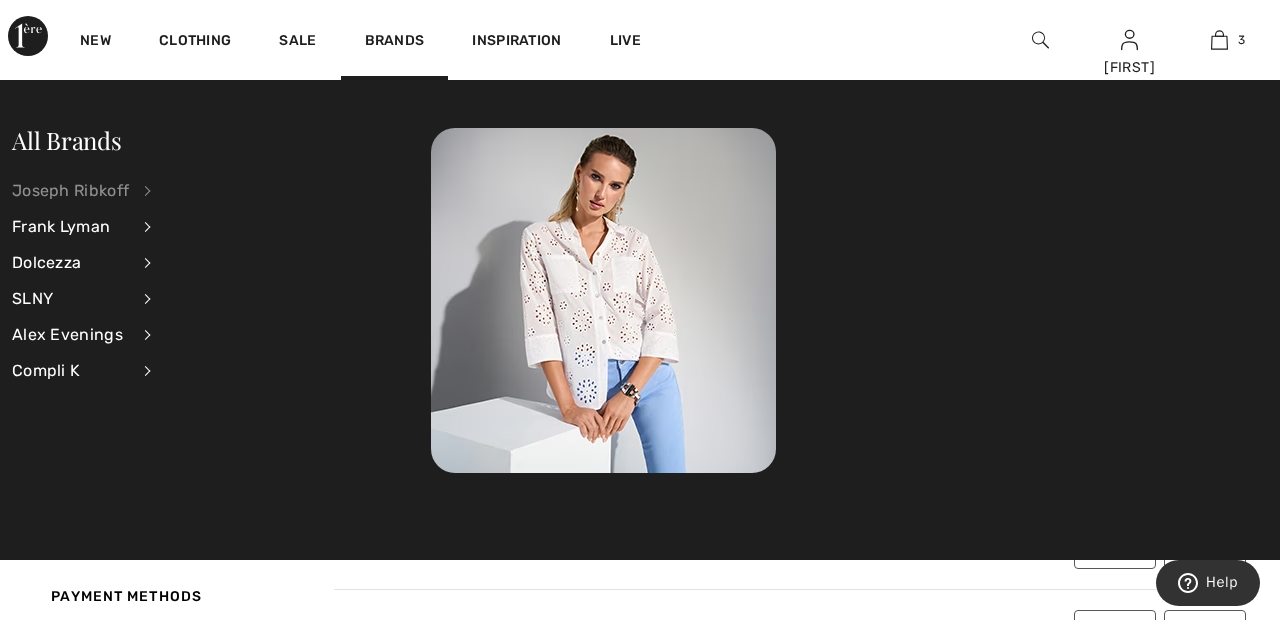 click on "Joseph Ribkoff" at bounding box center (70, 191) 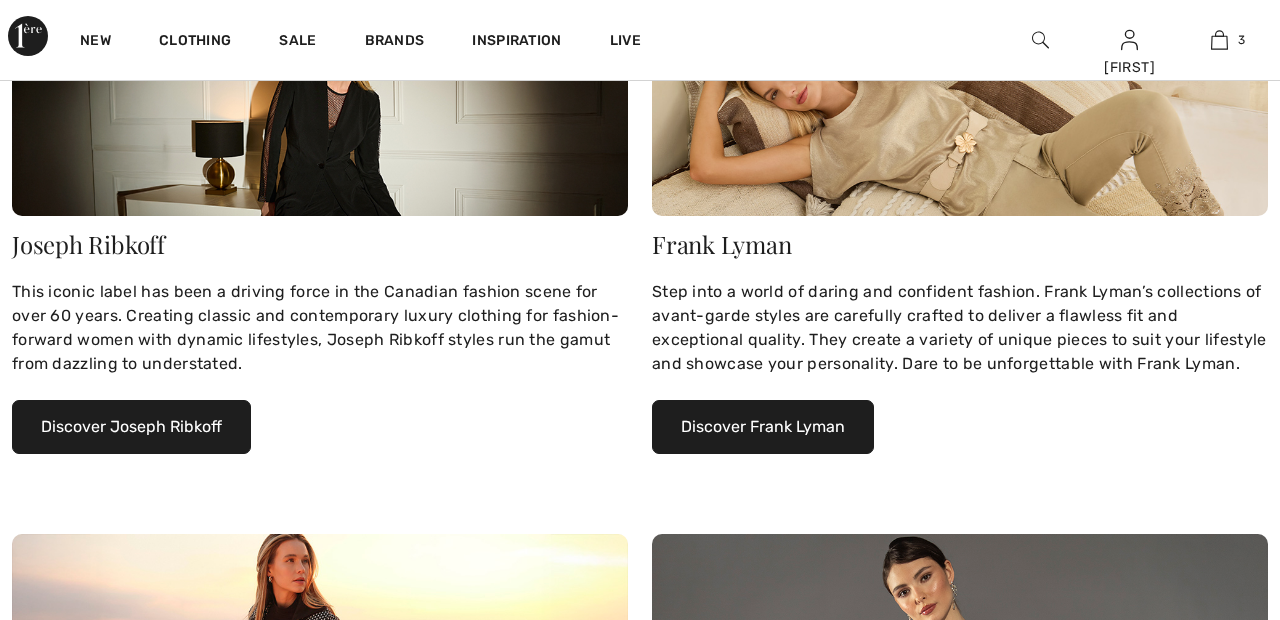 scroll, scrollTop: 434, scrollLeft: 0, axis: vertical 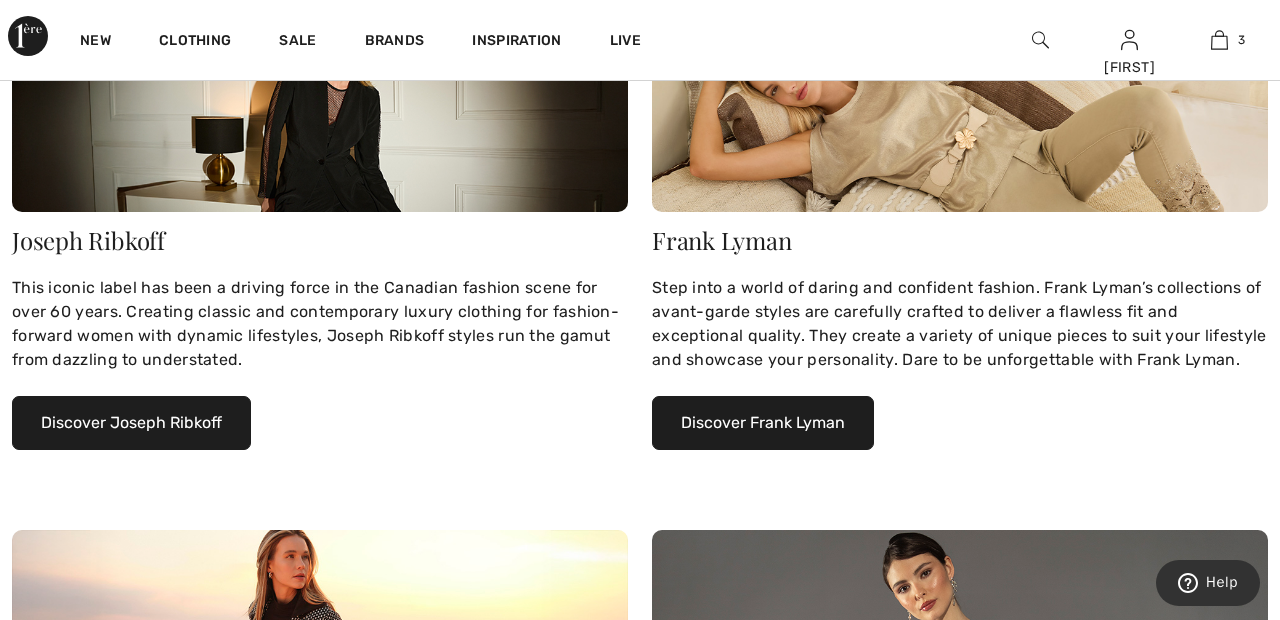 click on "Discover Joseph Ribkoff" at bounding box center [131, 423] 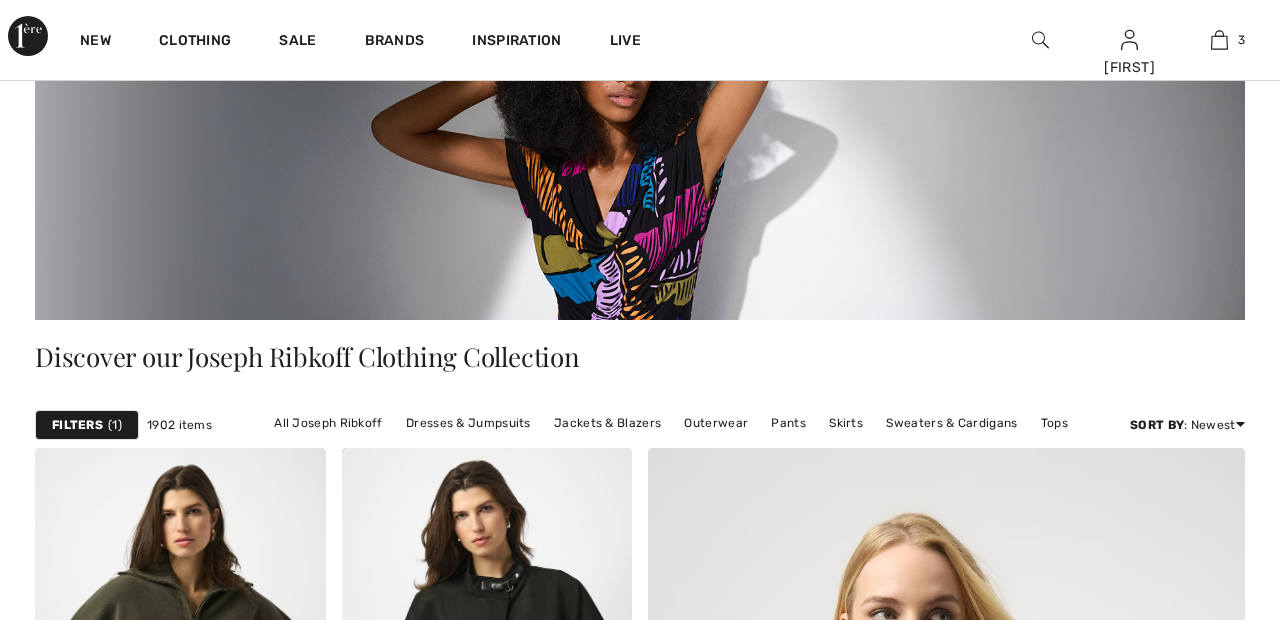 scroll, scrollTop: 473, scrollLeft: 0, axis: vertical 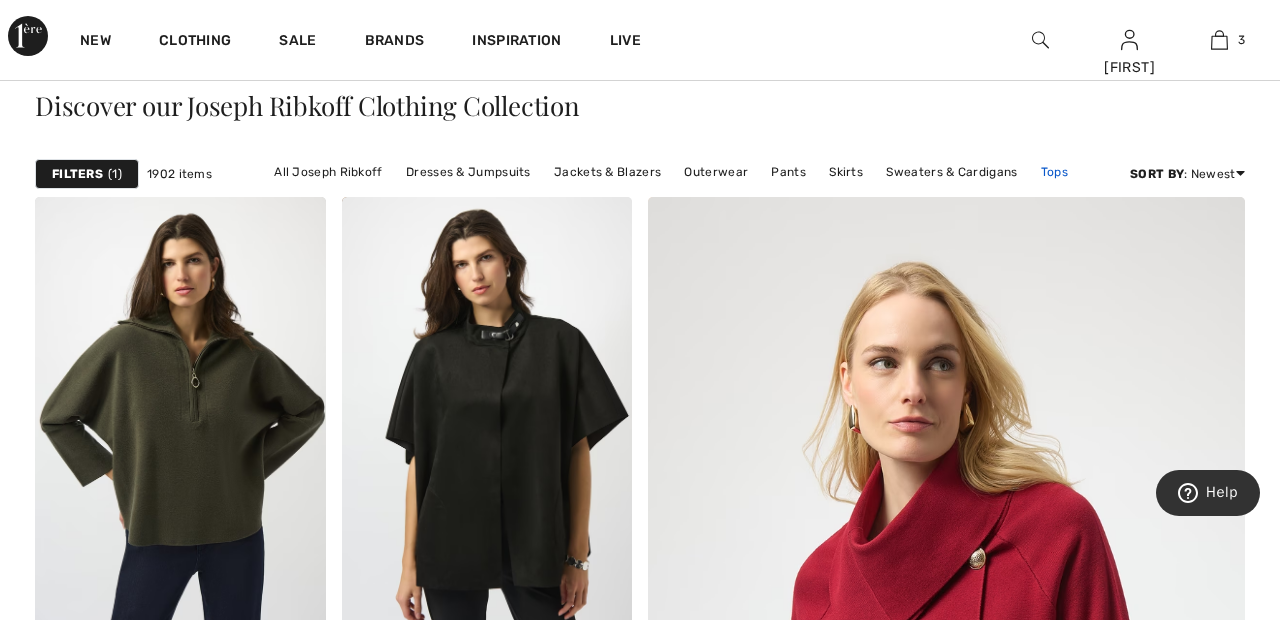 click on "Tops" at bounding box center [1054, 172] 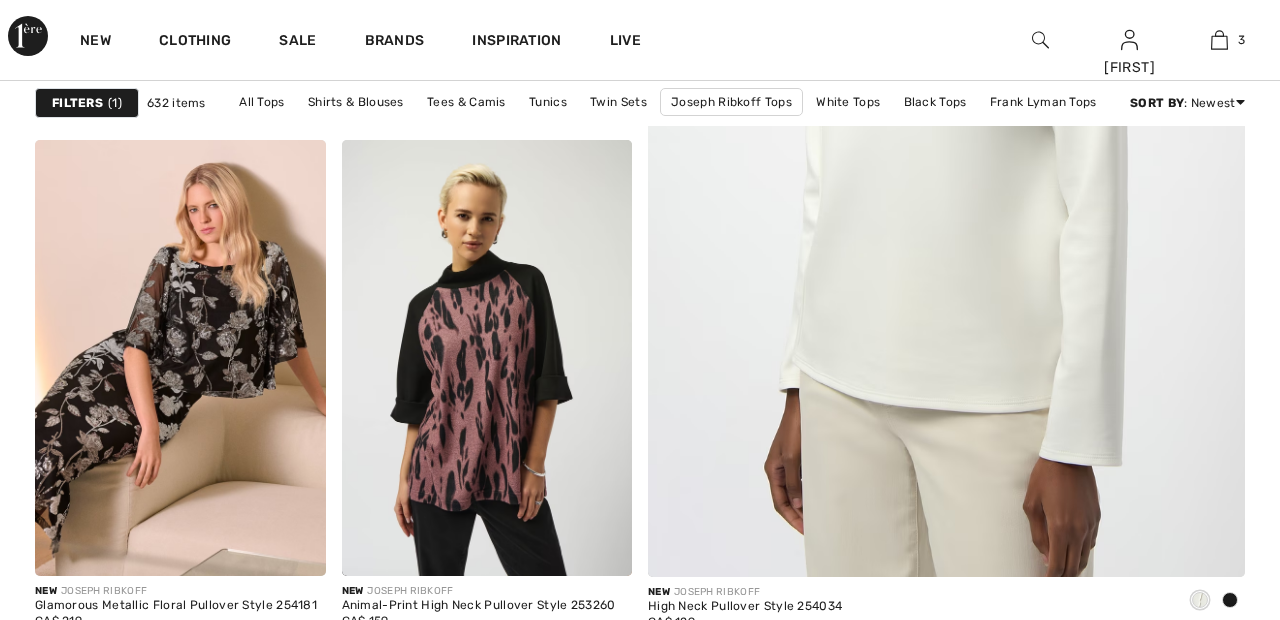 scroll, scrollTop: 0, scrollLeft: 0, axis: both 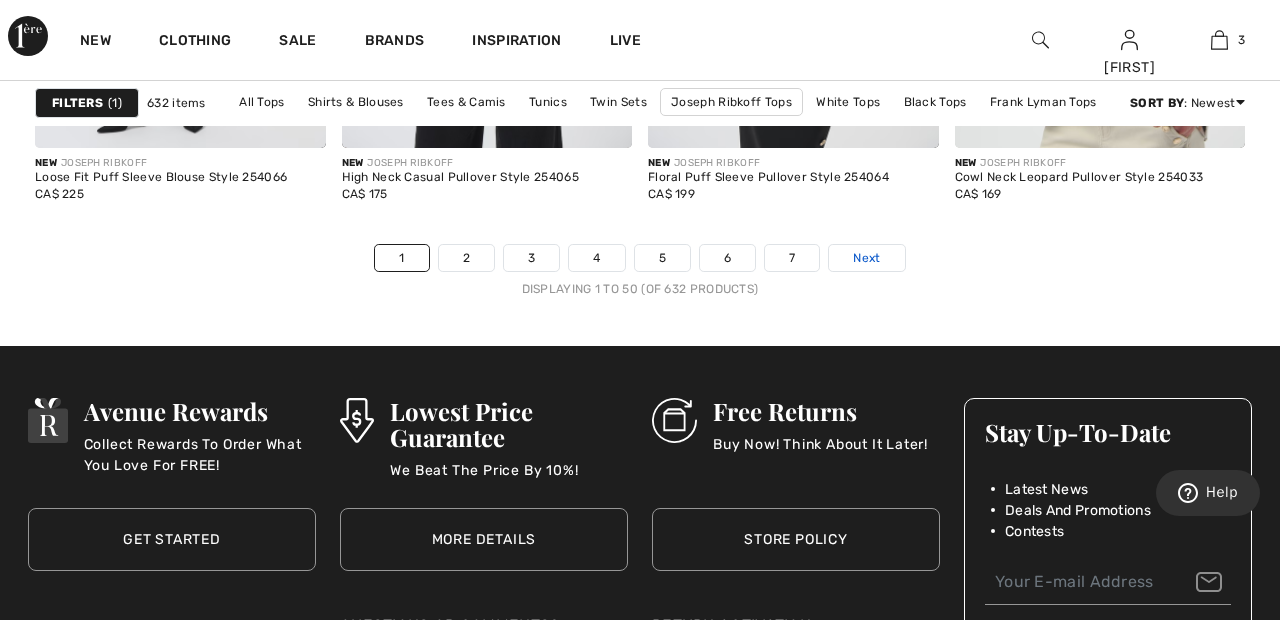 click on "Next" at bounding box center (866, 258) 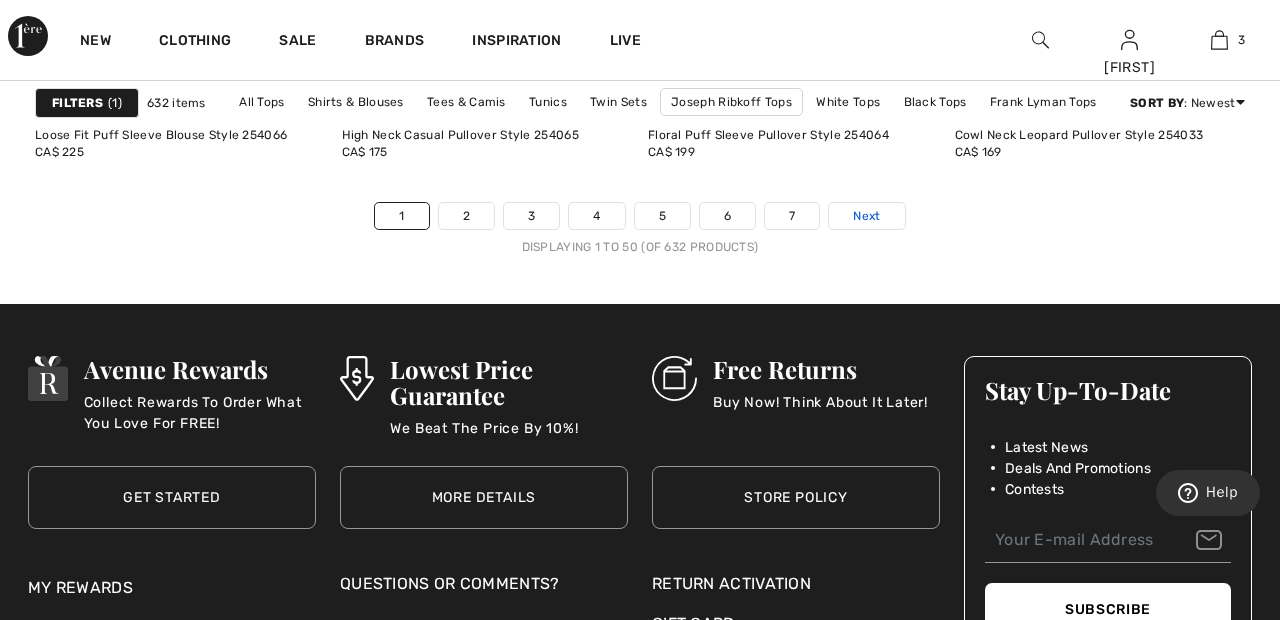 scroll, scrollTop: 8545, scrollLeft: 0, axis: vertical 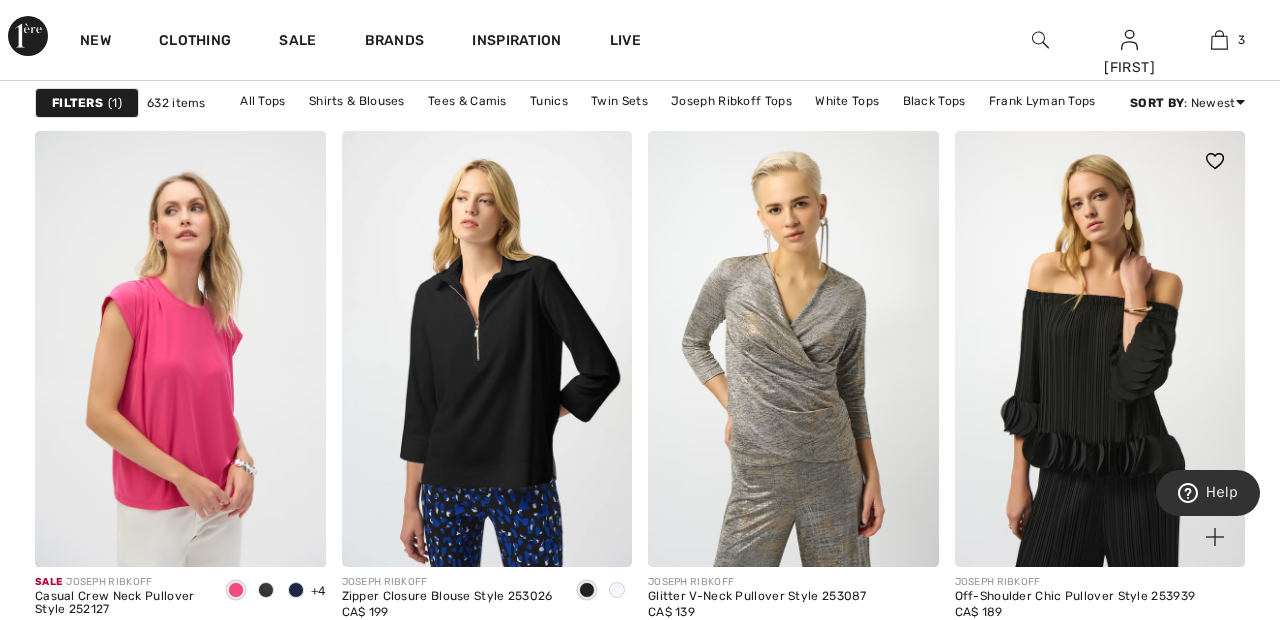 click at bounding box center (1100, 349) 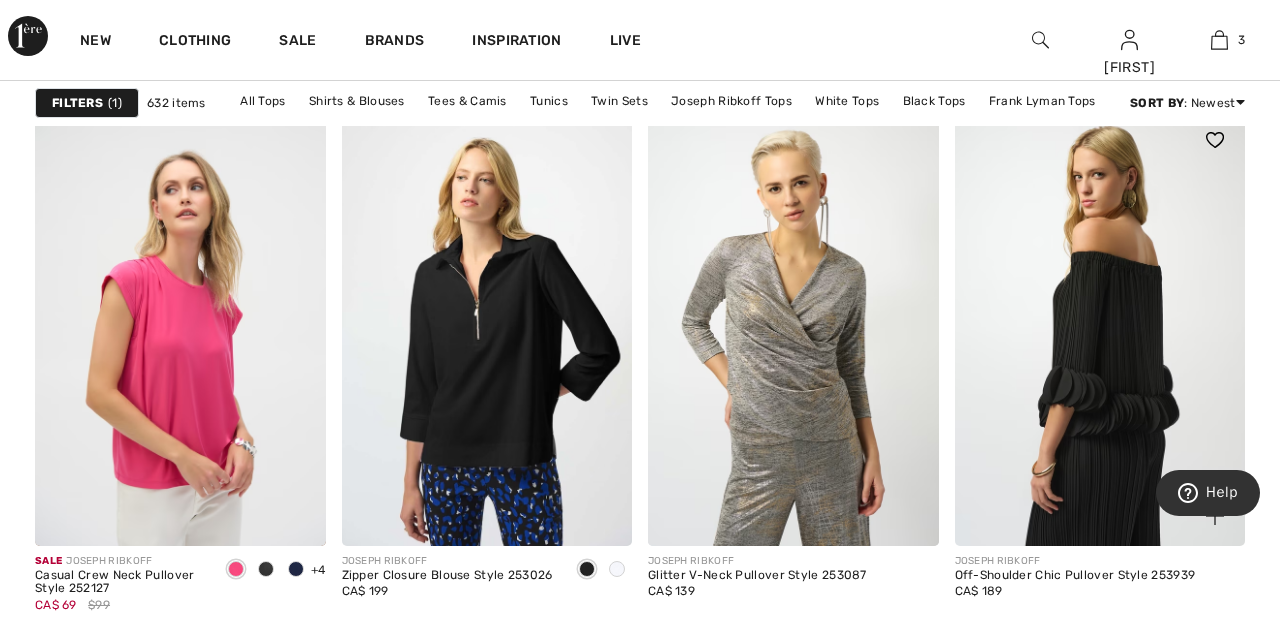 scroll, scrollTop: 6276, scrollLeft: 0, axis: vertical 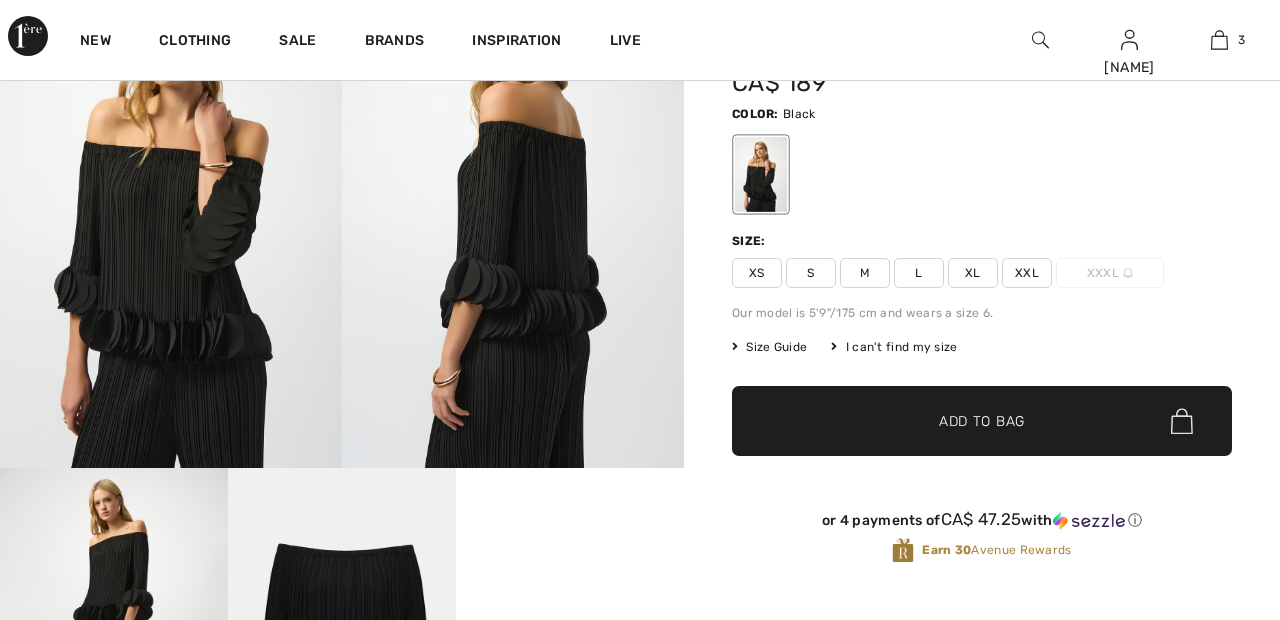 click on "XXL" at bounding box center (1027, 273) 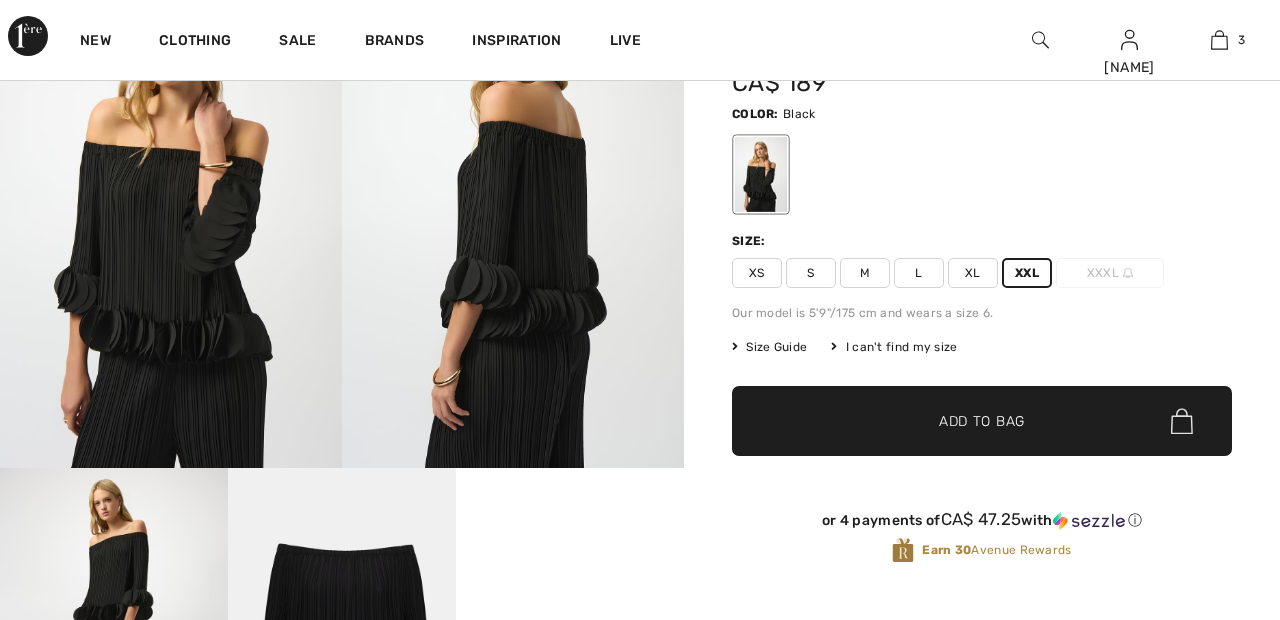 scroll, scrollTop: 0, scrollLeft: 0, axis: both 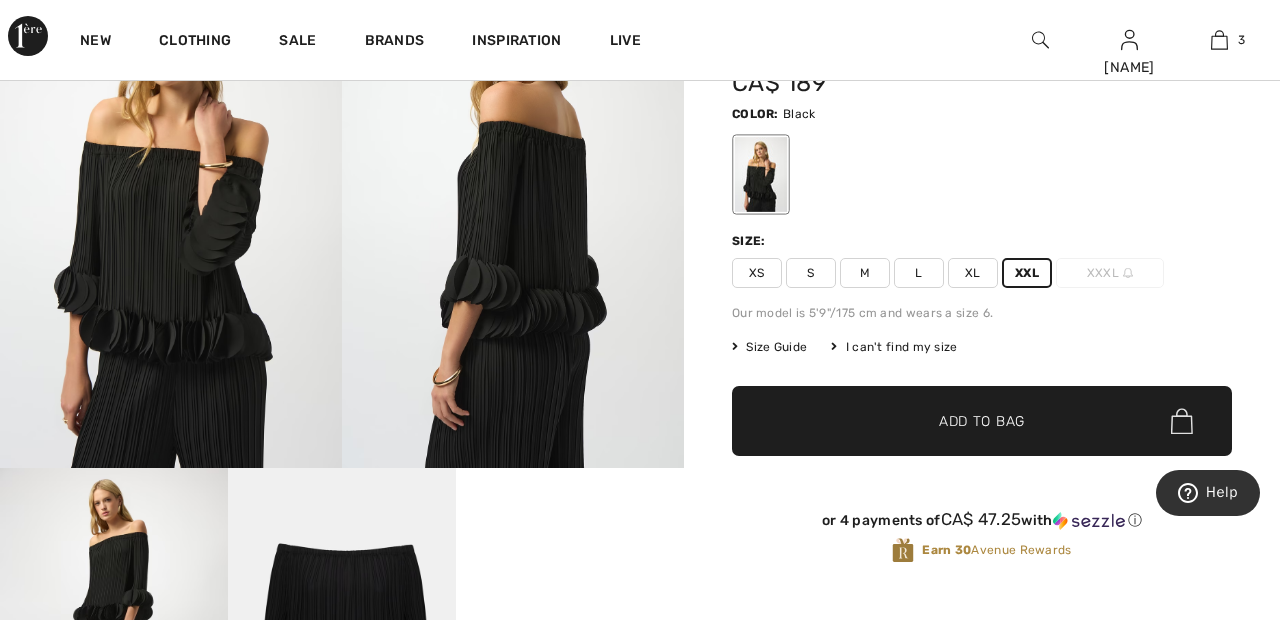 click on "Add to Bag" at bounding box center [982, 421] 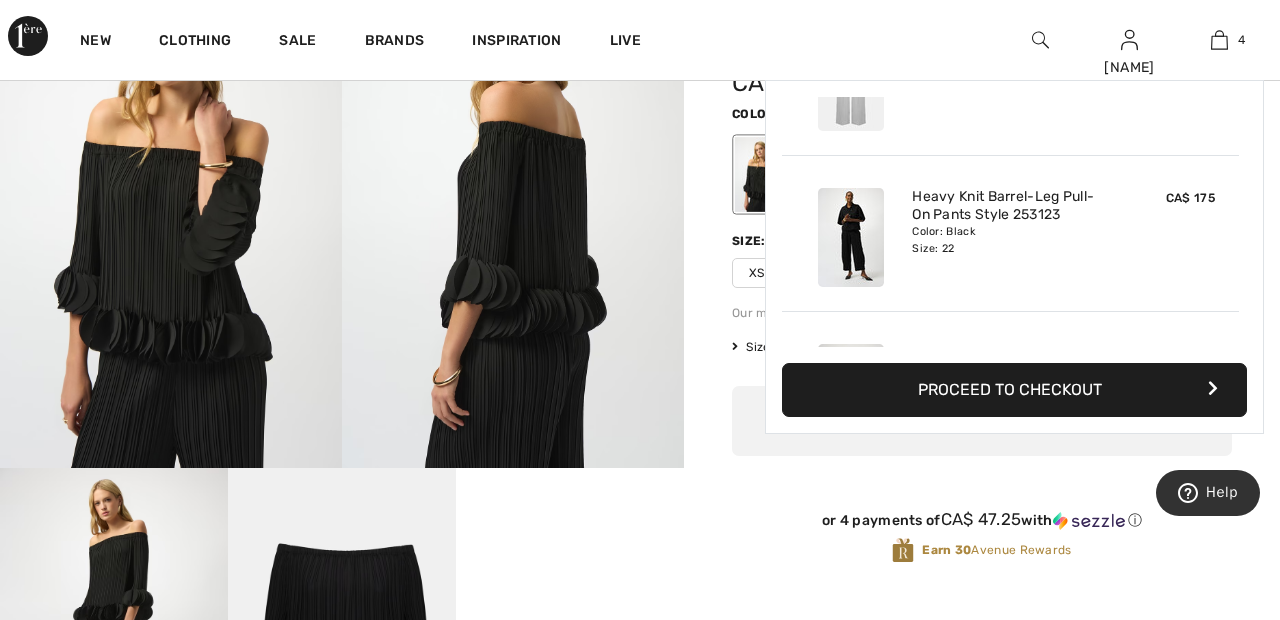 scroll, scrollTop: 0, scrollLeft: 0, axis: both 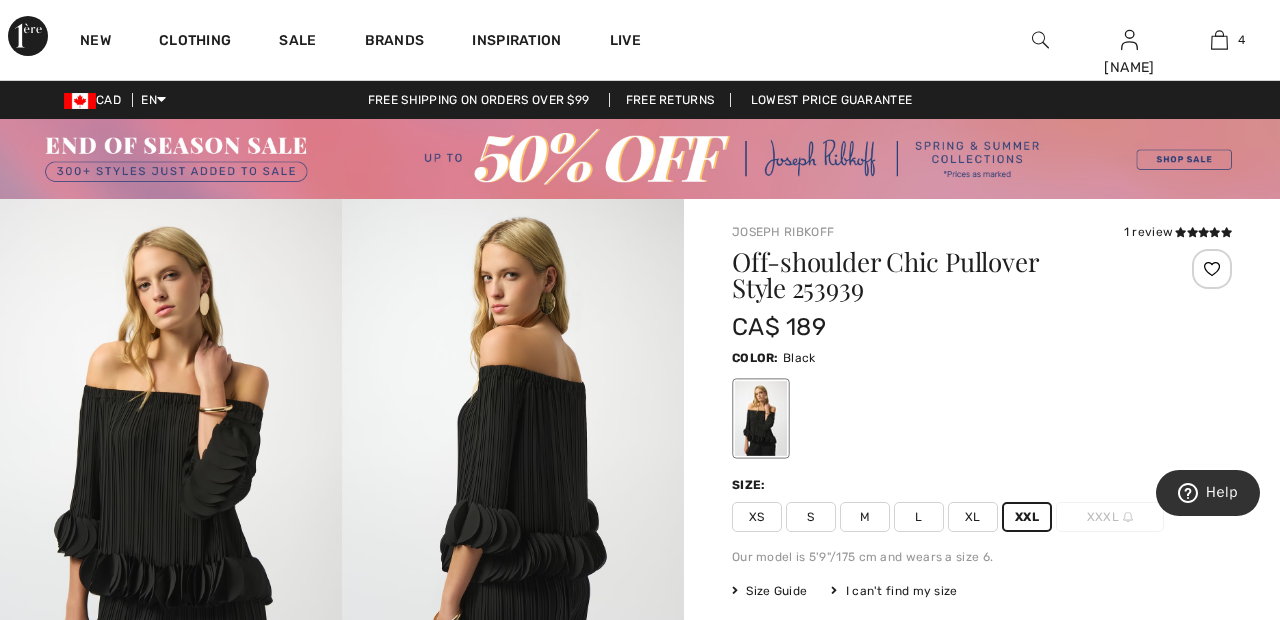click at bounding box center [1212, 269] 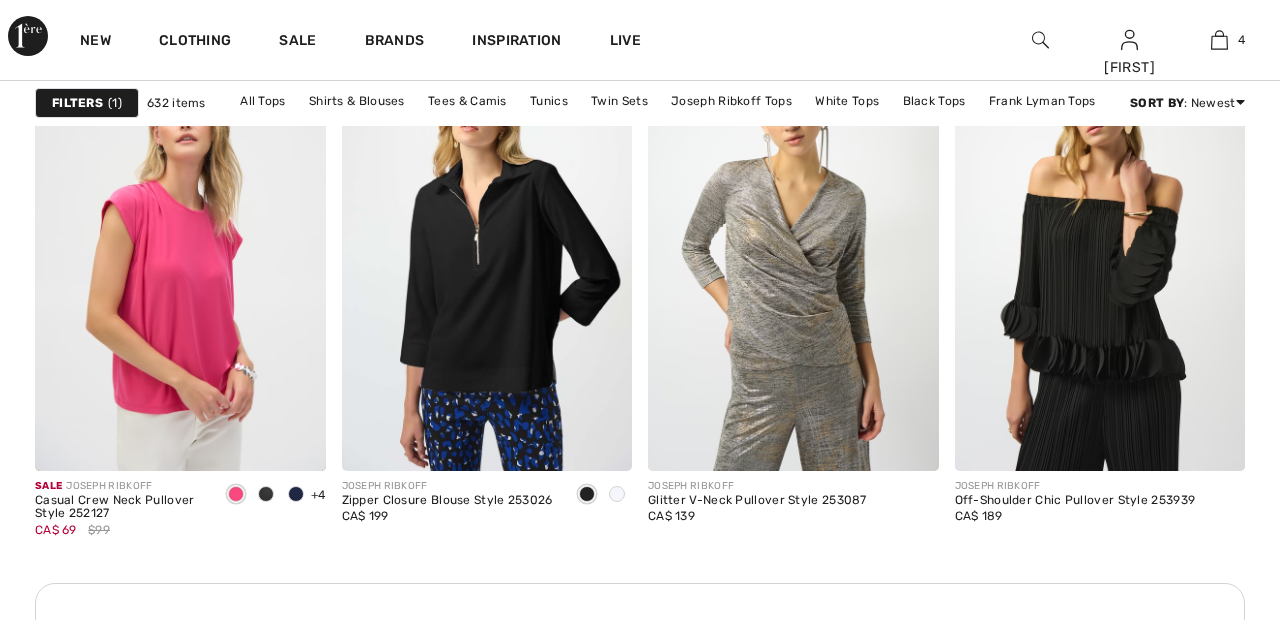 scroll, scrollTop: 6276, scrollLeft: 0, axis: vertical 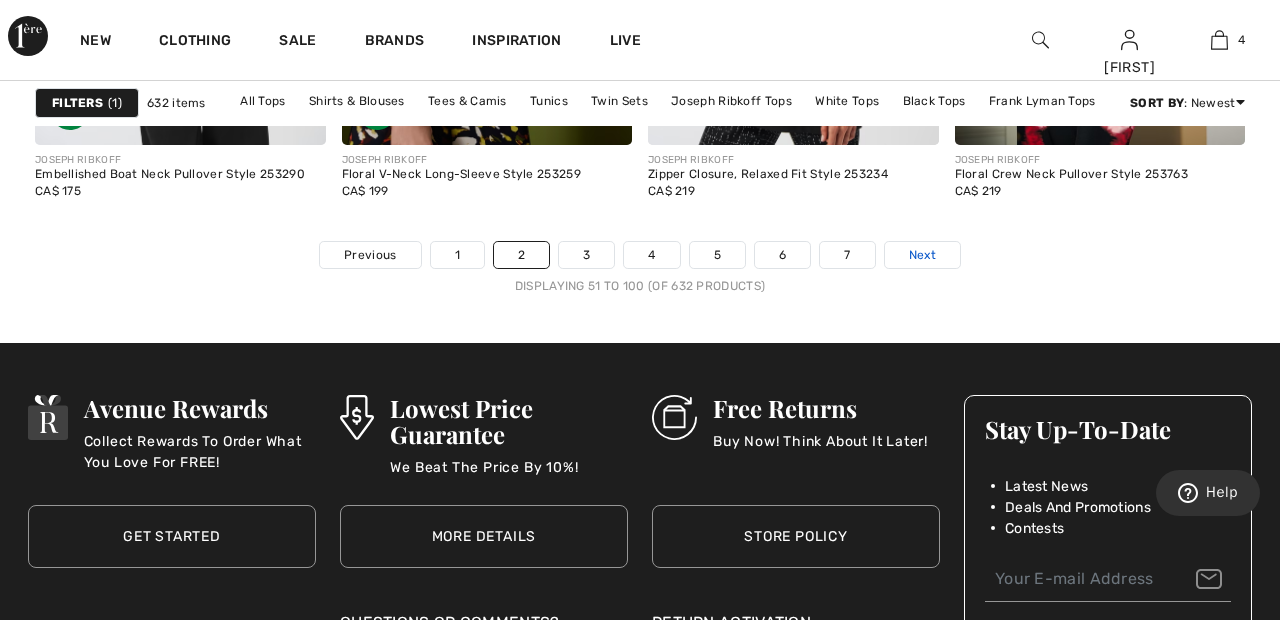 click on "Next" at bounding box center (922, 255) 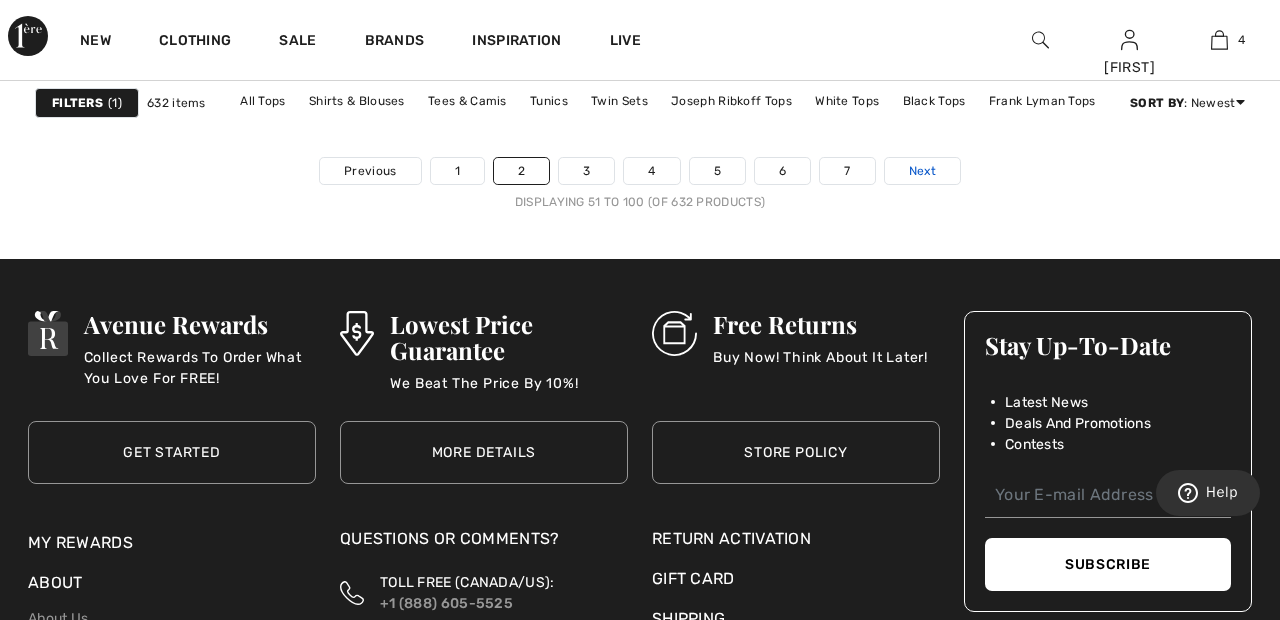 scroll, scrollTop: 8548, scrollLeft: 0, axis: vertical 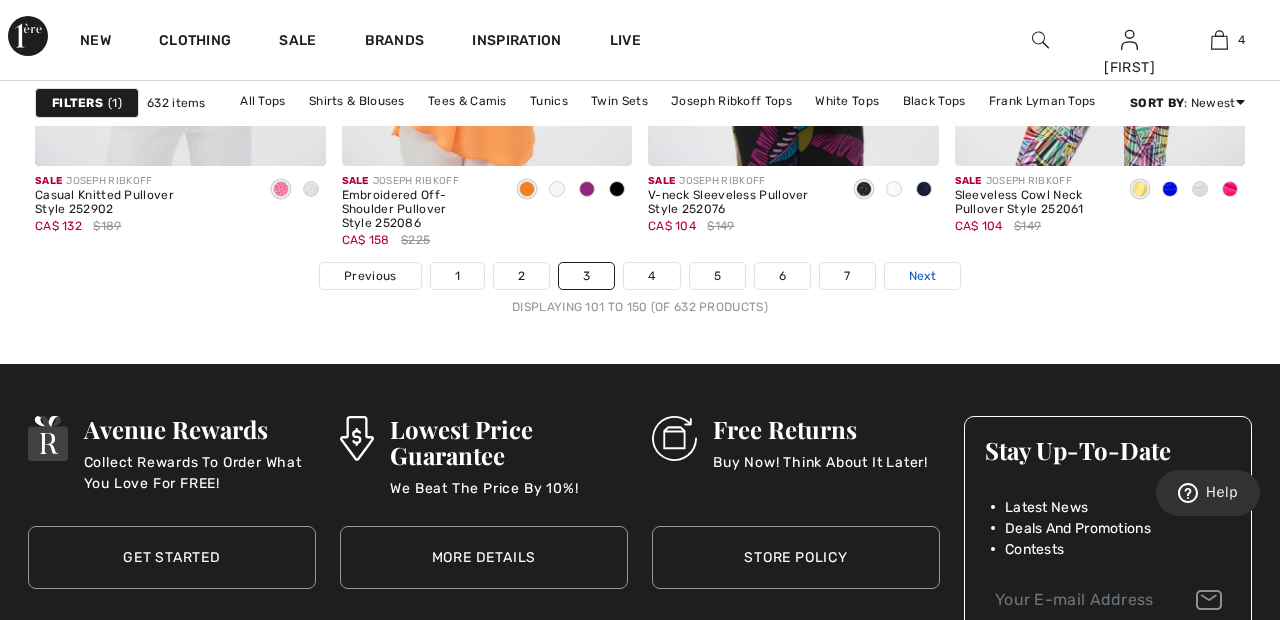click on "Next" at bounding box center (922, 276) 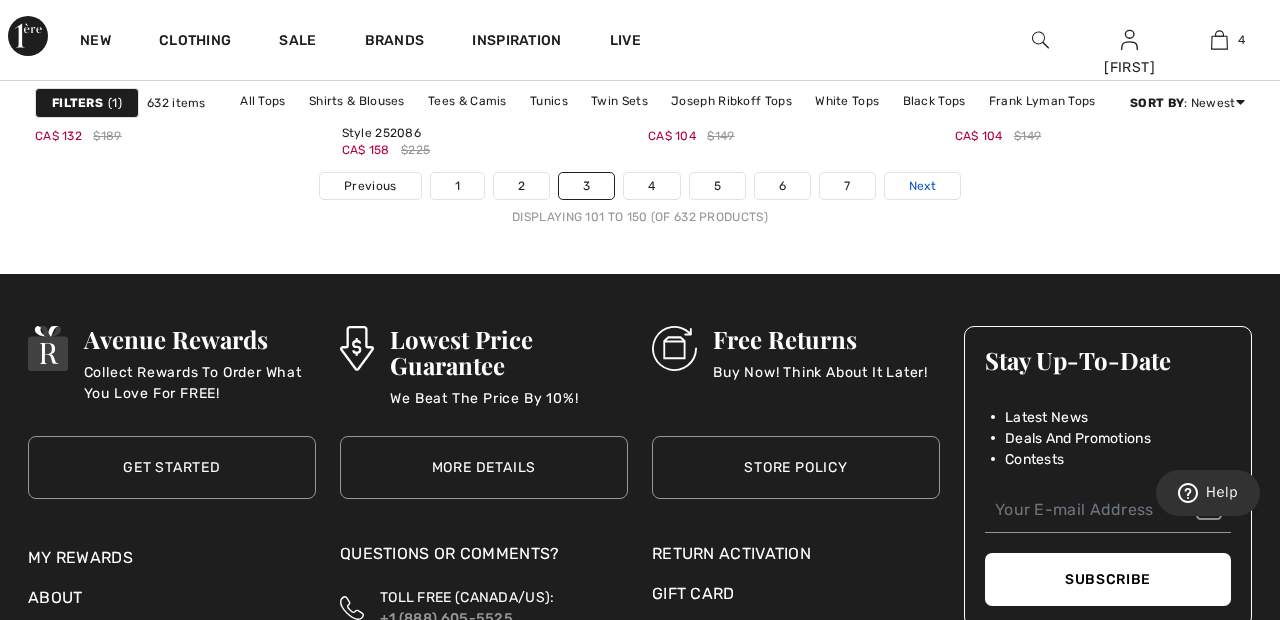 scroll, scrollTop: 8527, scrollLeft: 0, axis: vertical 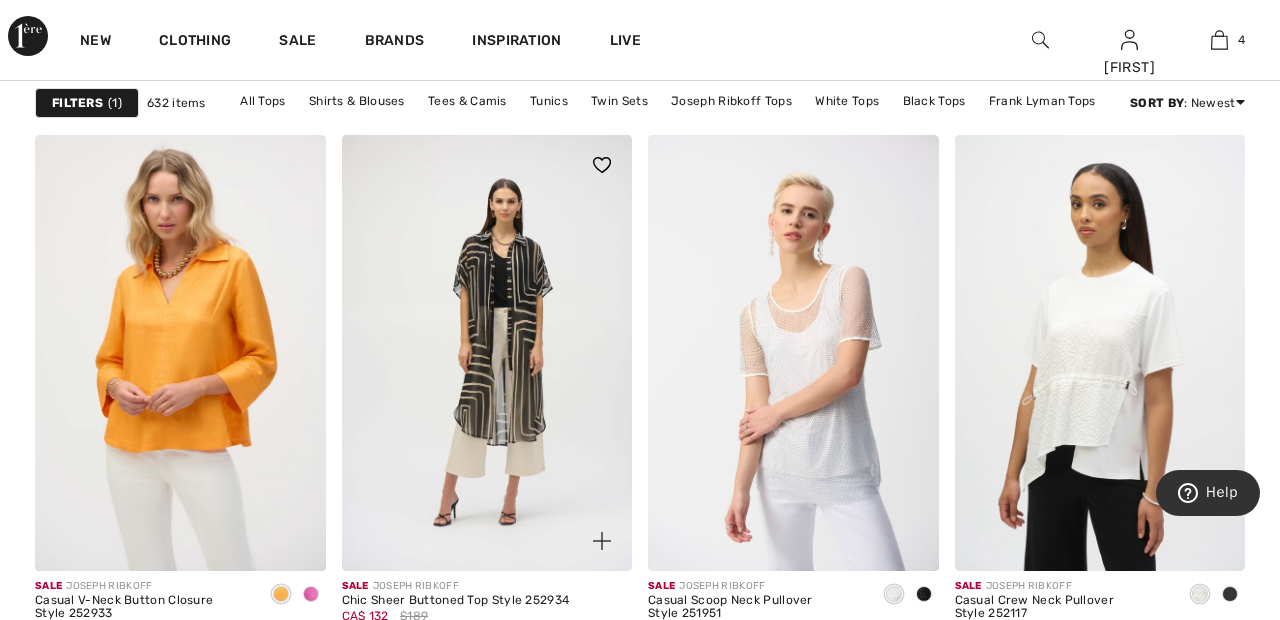 click at bounding box center (487, 353) 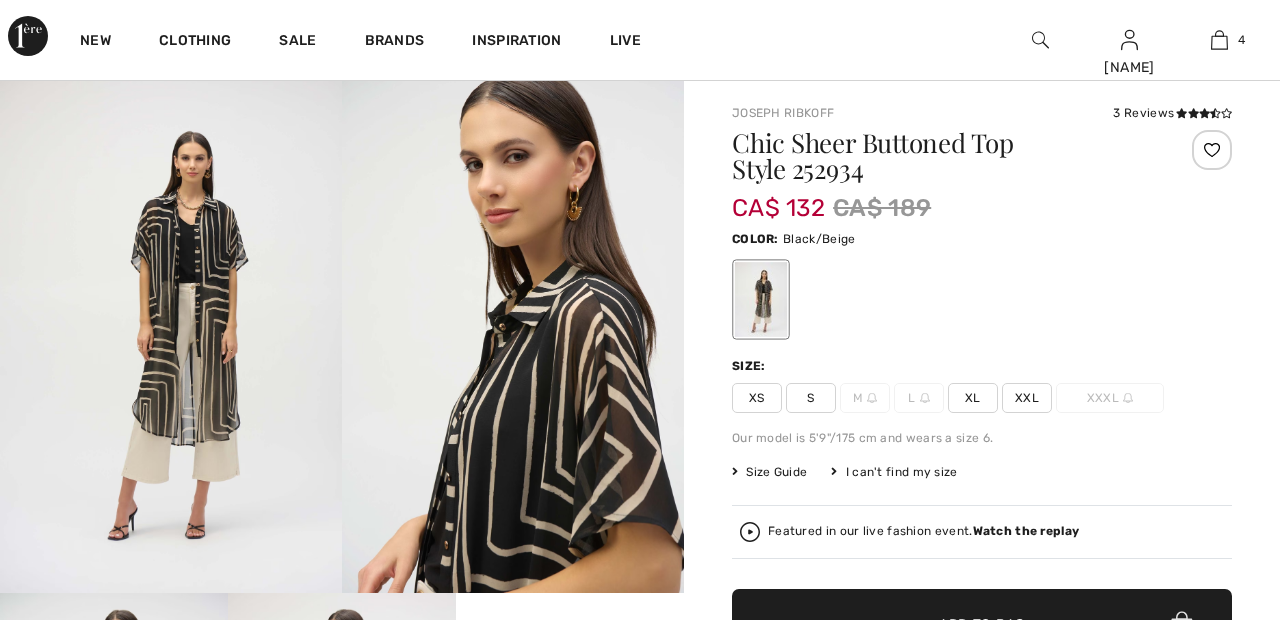 scroll, scrollTop: 185, scrollLeft: 0, axis: vertical 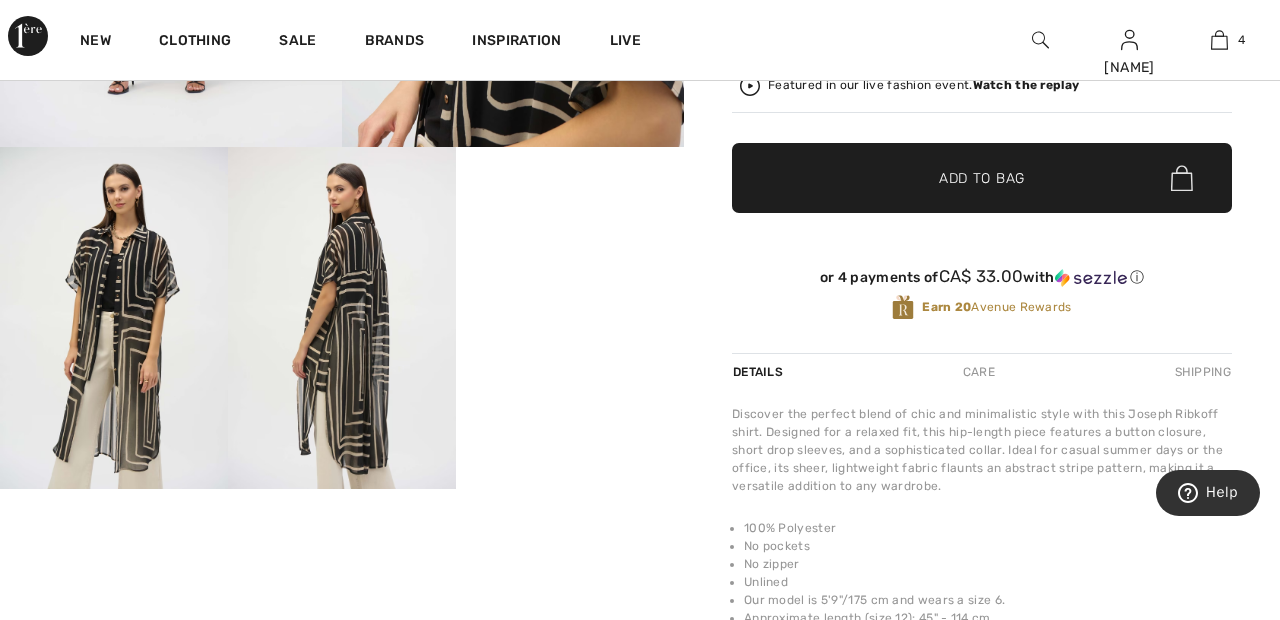 click on "Your browser does not support the video tag." at bounding box center (570, 204) 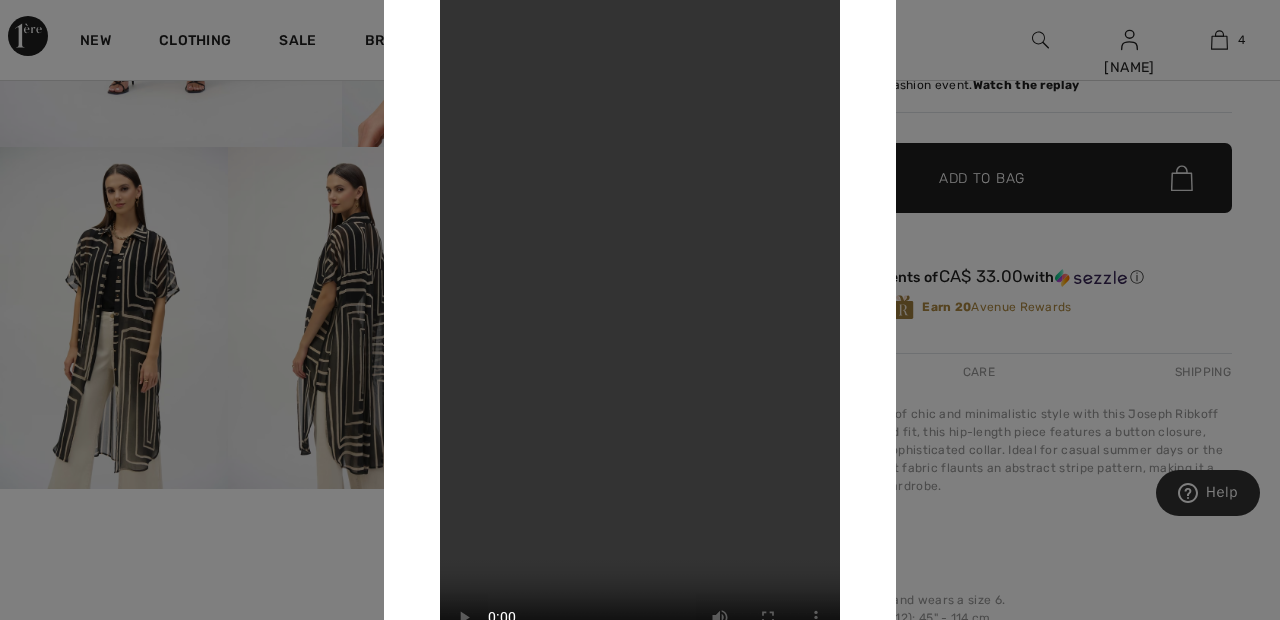 click at bounding box center (640, 310) 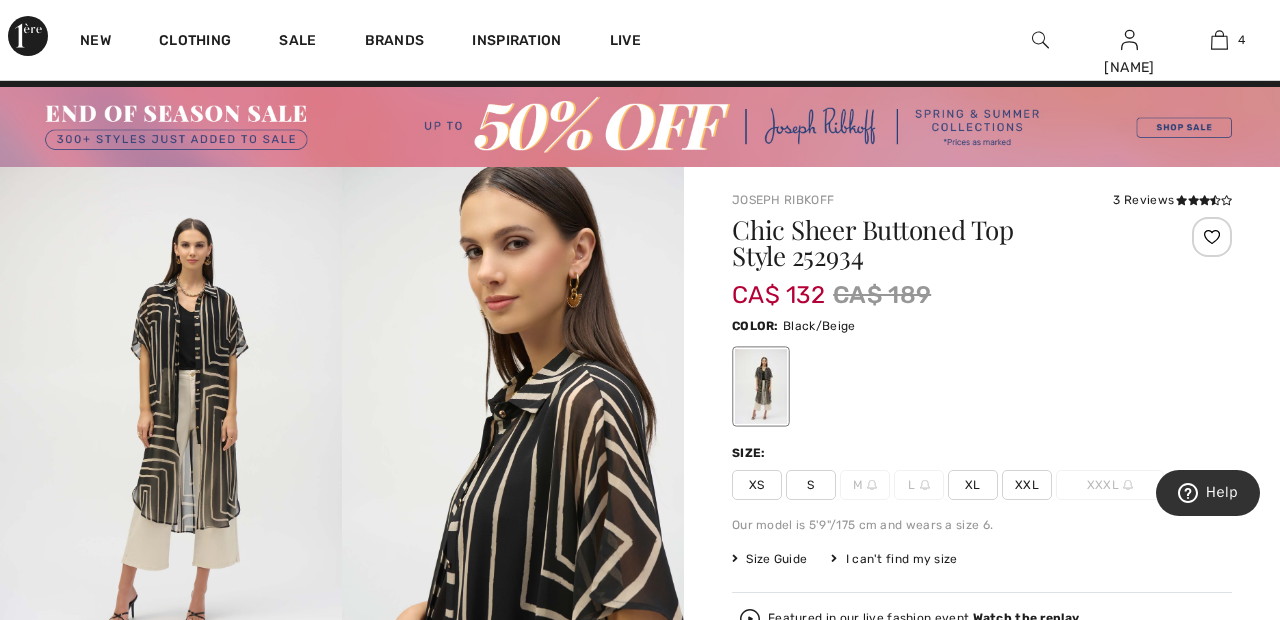 scroll, scrollTop: 35, scrollLeft: 0, axis: vertical 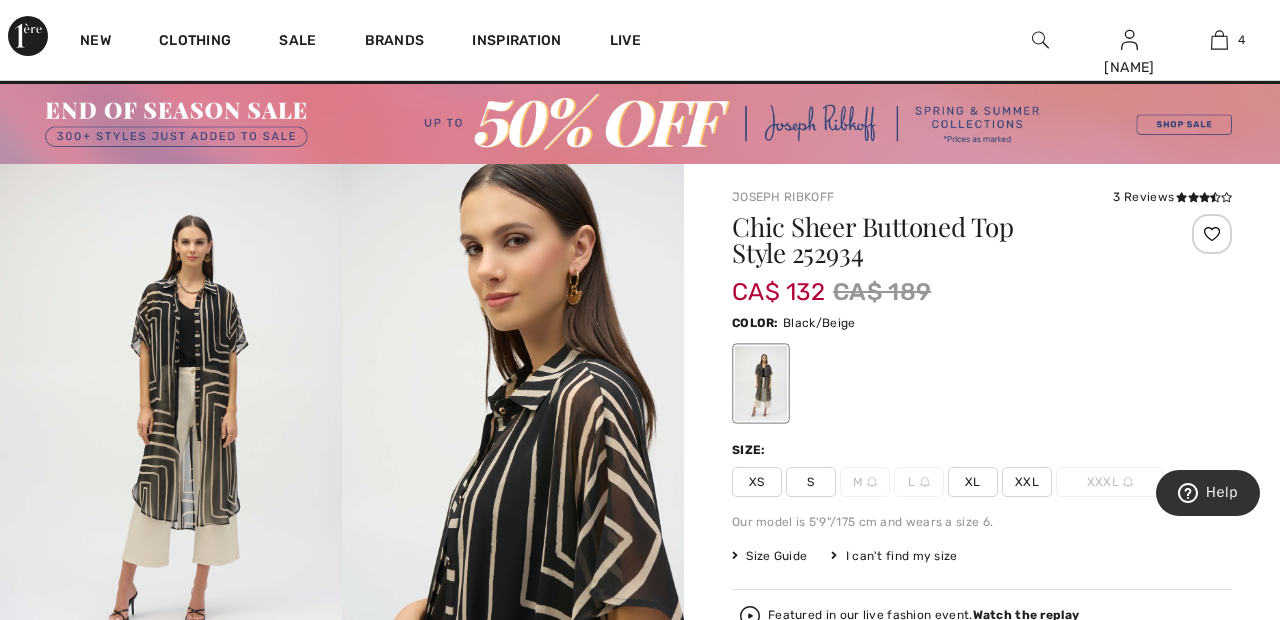 click at bounding box center (513, 420) 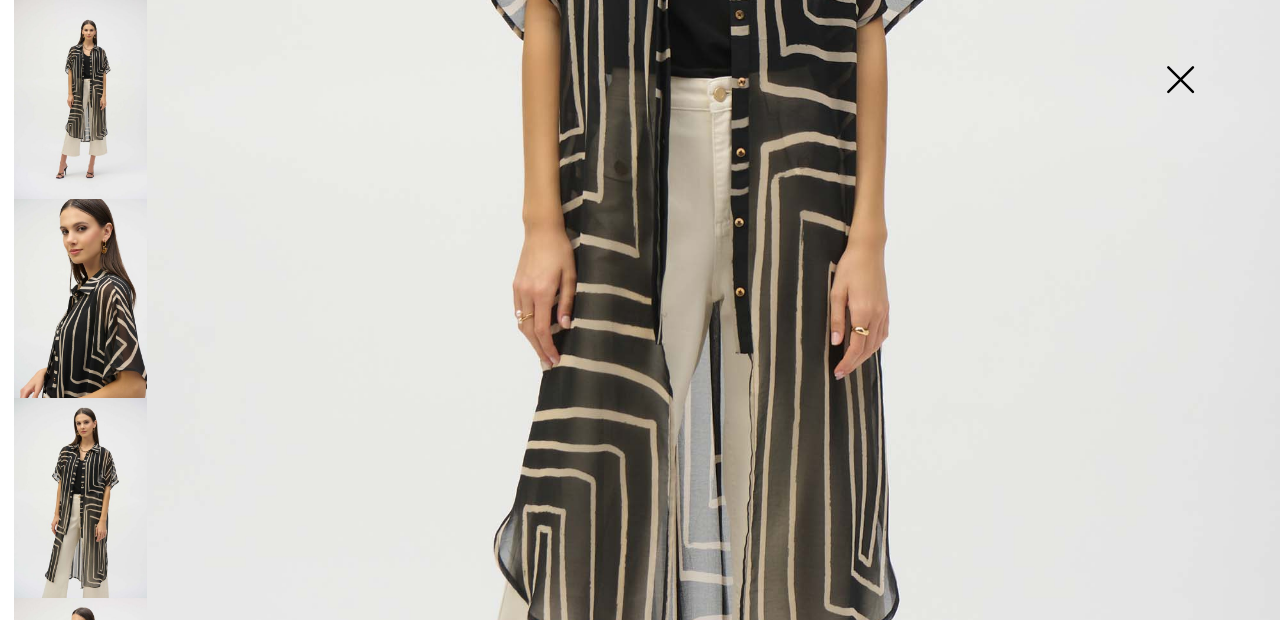 scroll, scrollTop: 706, scrollLeft: 0, axis: vertical 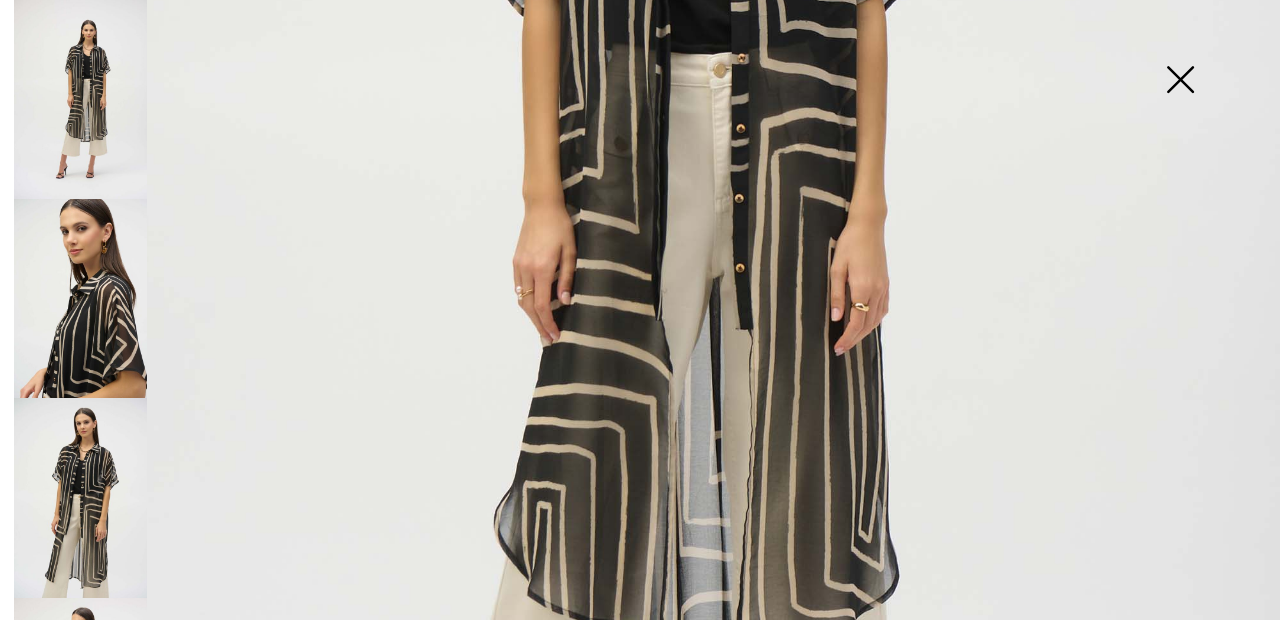 click at bounding box center (80, 497) 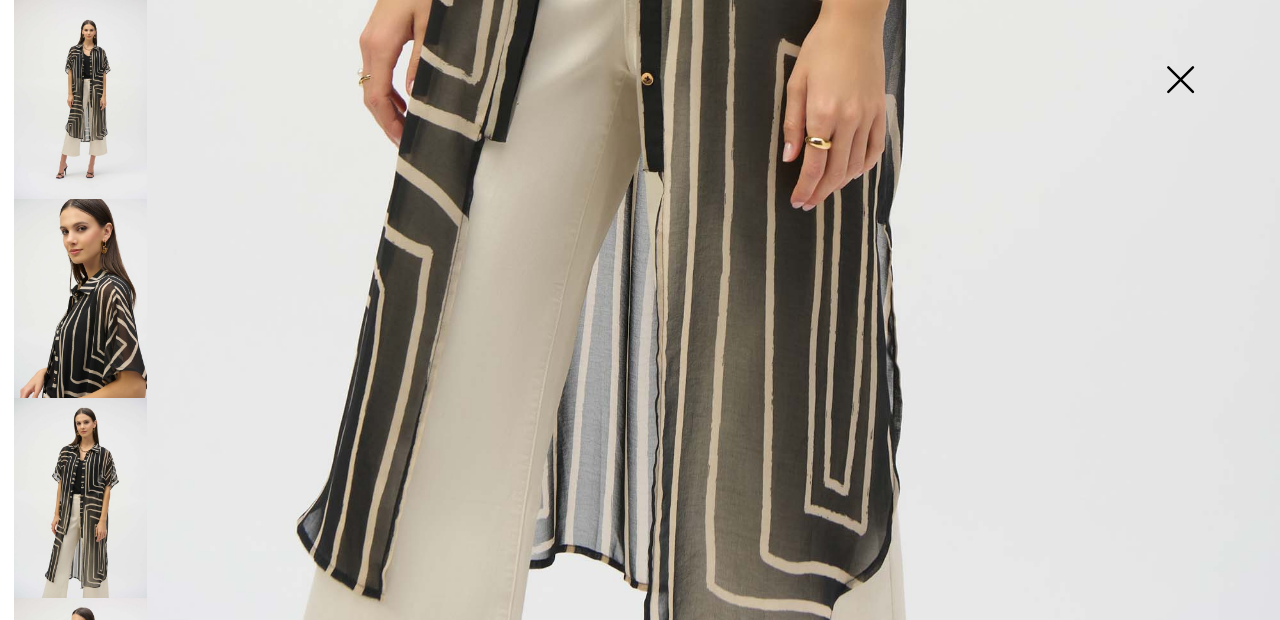 scroll, scrollTop: 1202, scrollLeft: 0, axis: vertical 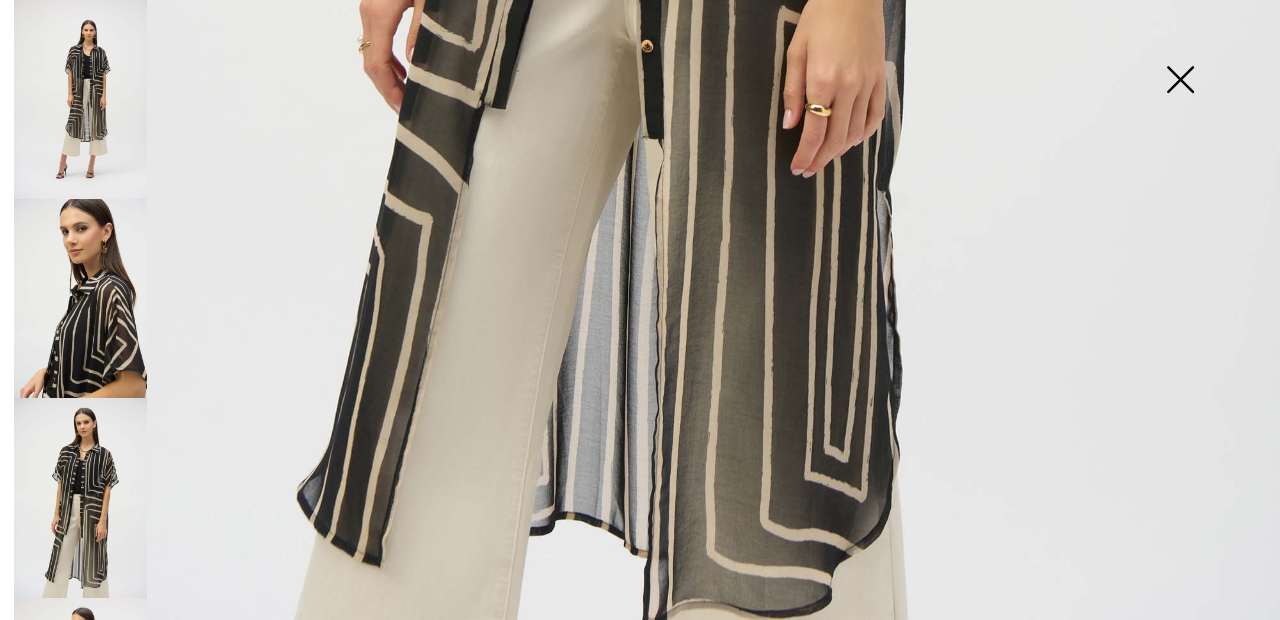 click at bounding box center [80, 497] 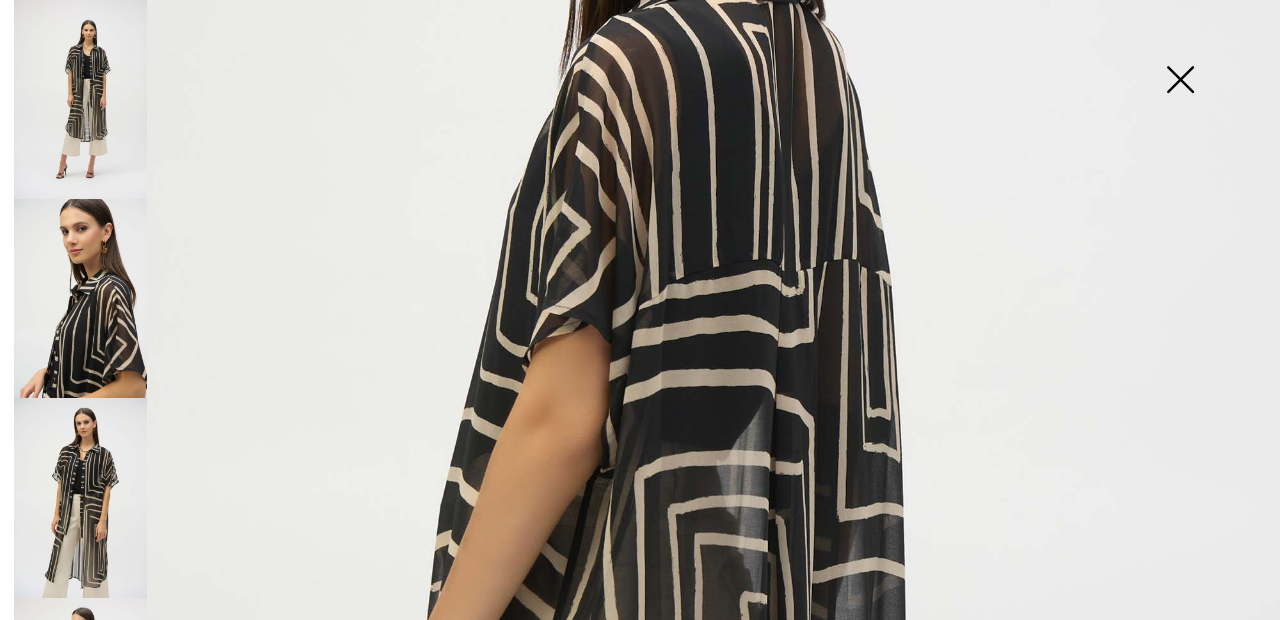 scroll, scrollTop: 429, scrollLeft: 0, axis: vertical 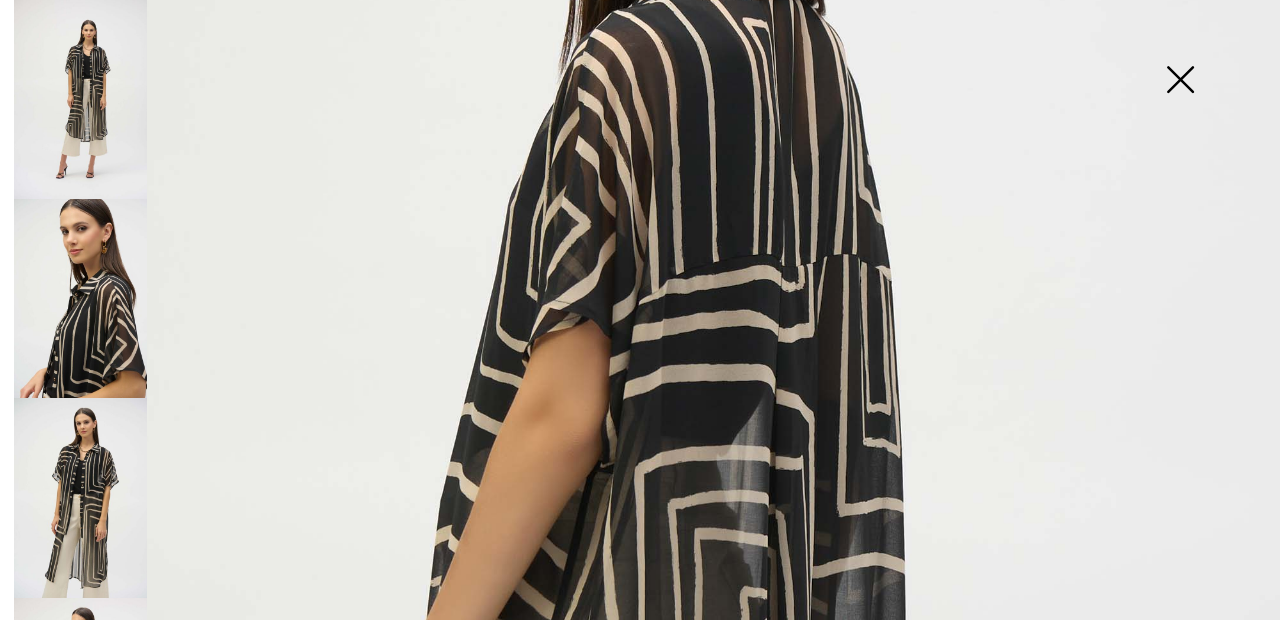 click at bounding box center (1180, 81) 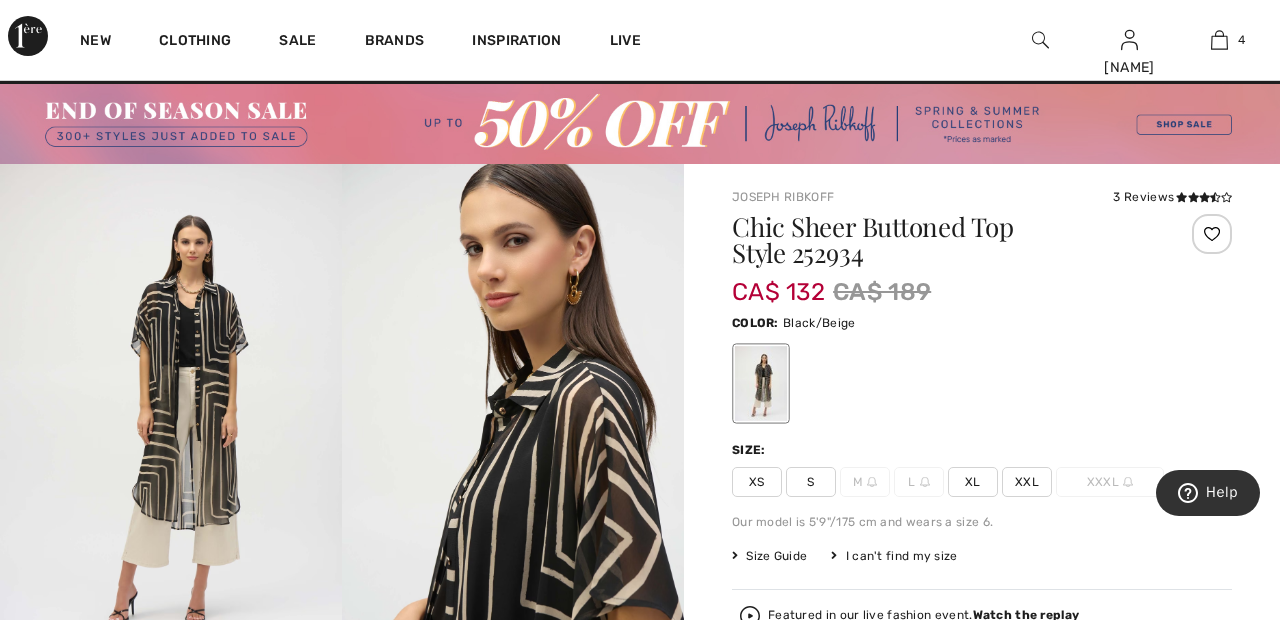click on "Joseph Ribkoff
3 Reviews
3 Reviews
Chic Sheer Buttoned Top  Style 252934
CA$ 132 CA$ 189
Color:
Black/Beige
Size:
XS S M L XL XXL XXXL
Our model is 5'9"/175 cm and wears a size 6.
Size Guide
I can't find my size
Select Size
XS
S
M - Sold Out
L - Sold Out
XL
XXL
XXXL - Sold Out
Featured in our live fashion event.  Watch the replay
✔ Added to Bag
Add to Bag" at bounding box center (982, 779) 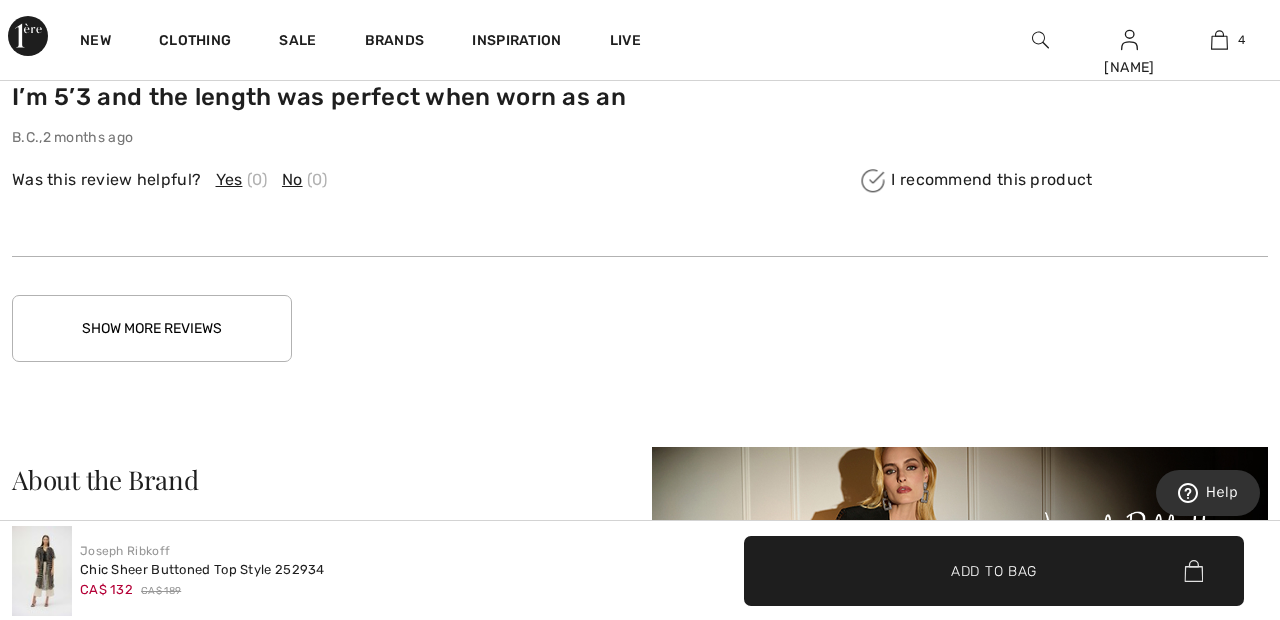 scroll, scrollTop: 3338, scrollLeft: 0, axis: vertical 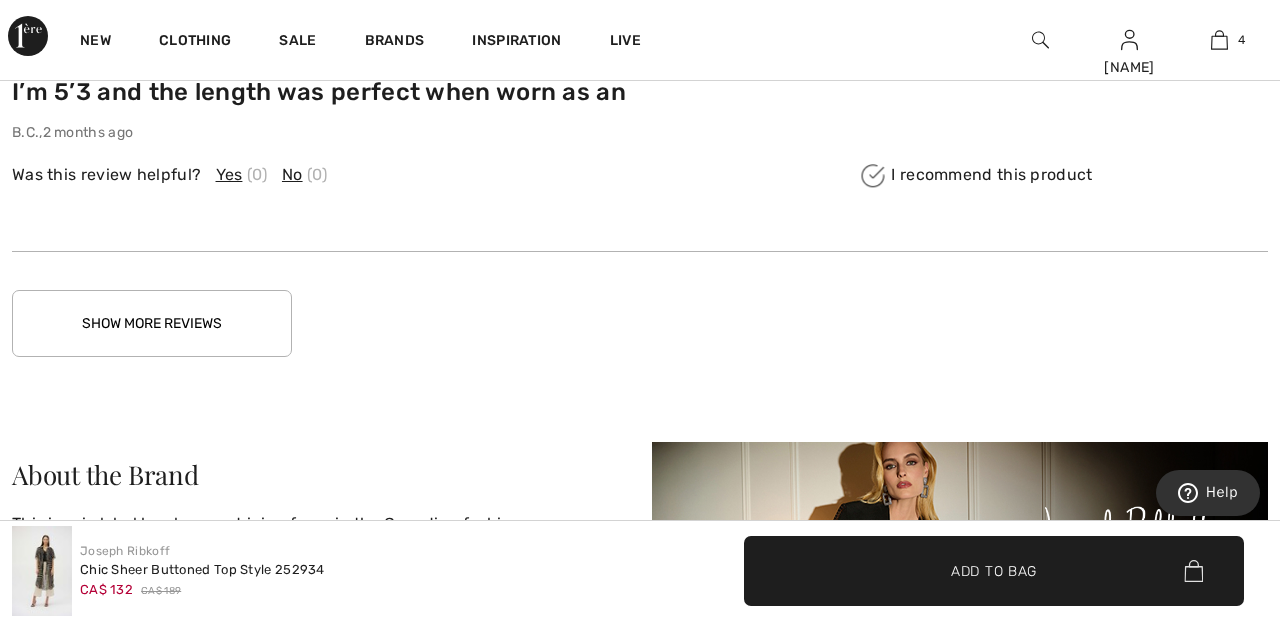 click on "Show More Reviews" at bounding box center (152, 323) 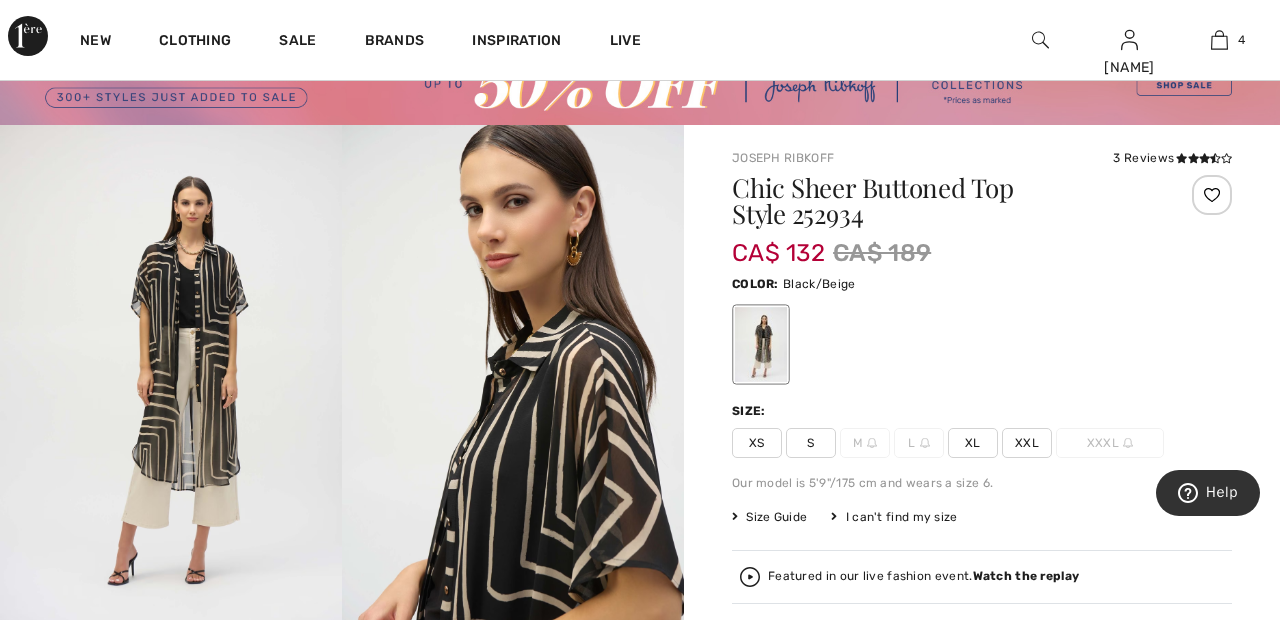 scroll, scrollTop: 75, scrollLeft: 0, axis: vertical 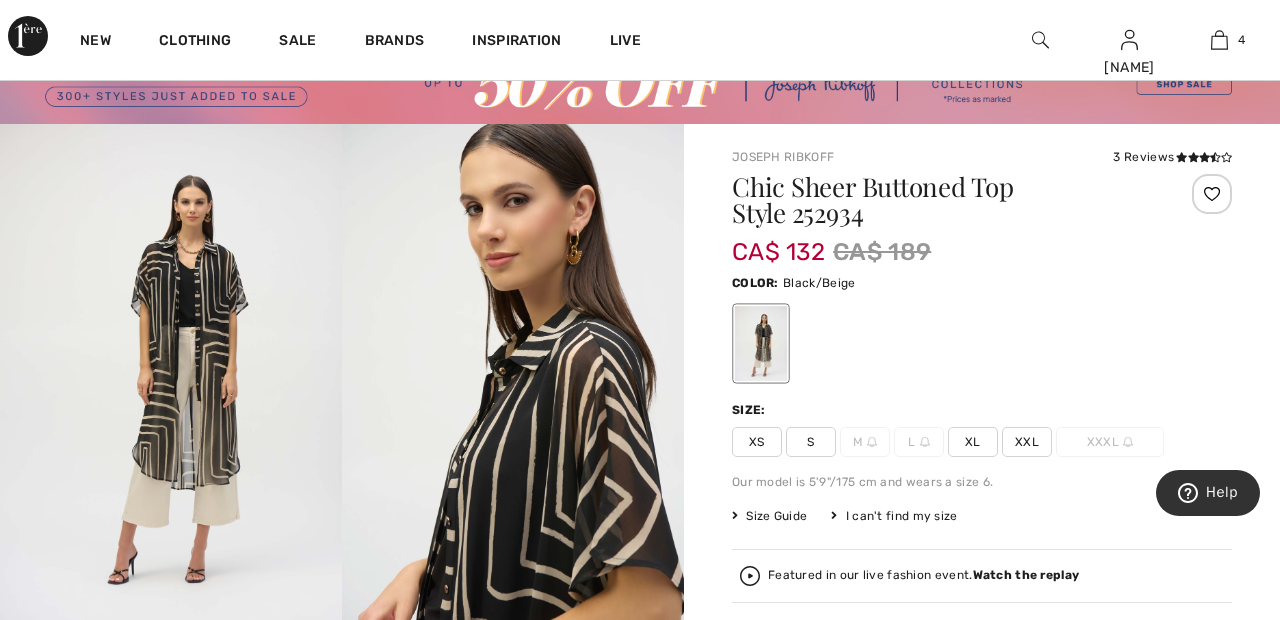 click at bounding box center (1212, 194) 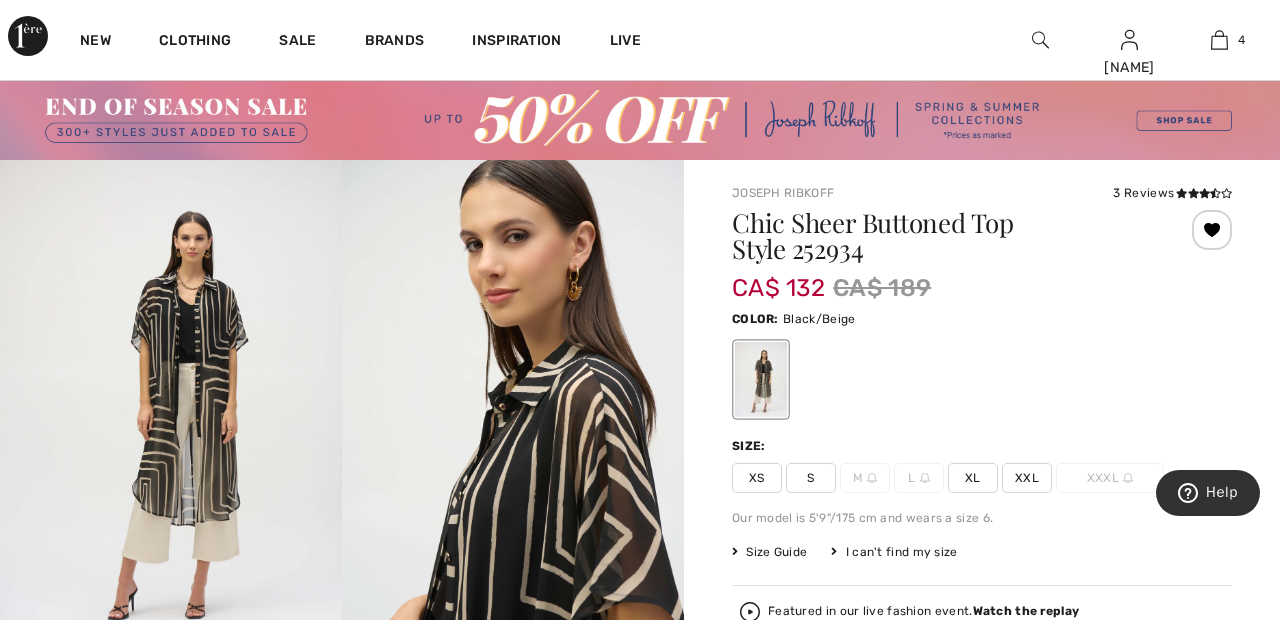 scroll, scrollTop: 38, scrollLeft: 0, axis: vertical 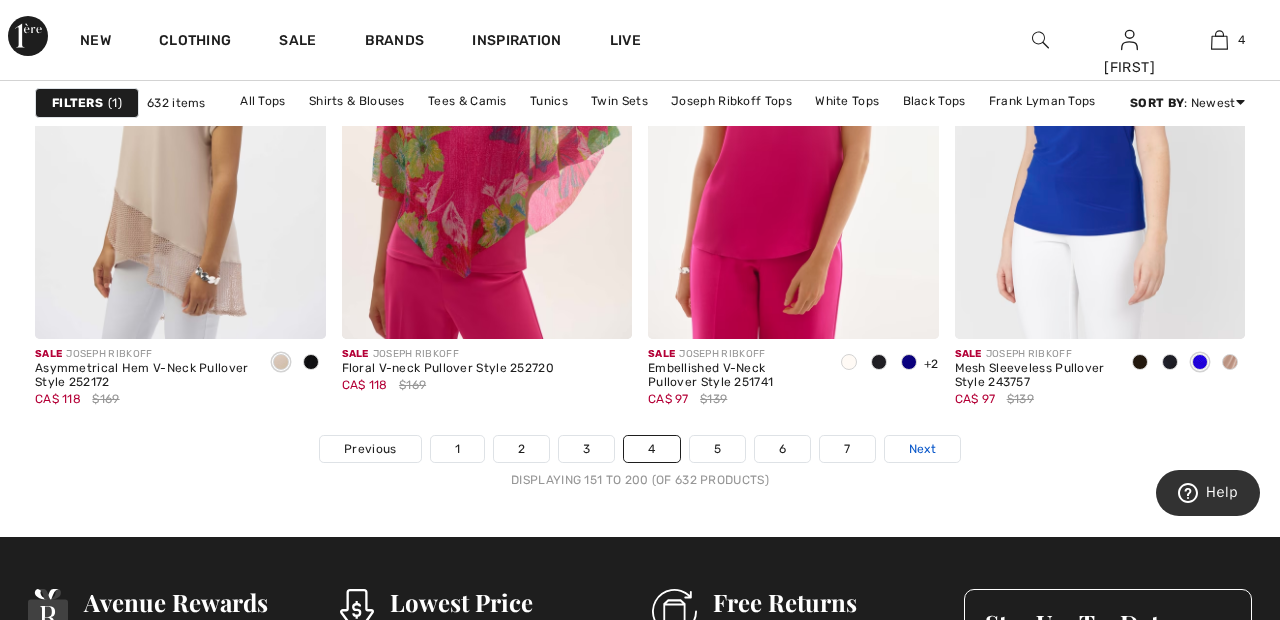 click on "Next" at bounding box center [922, 449] 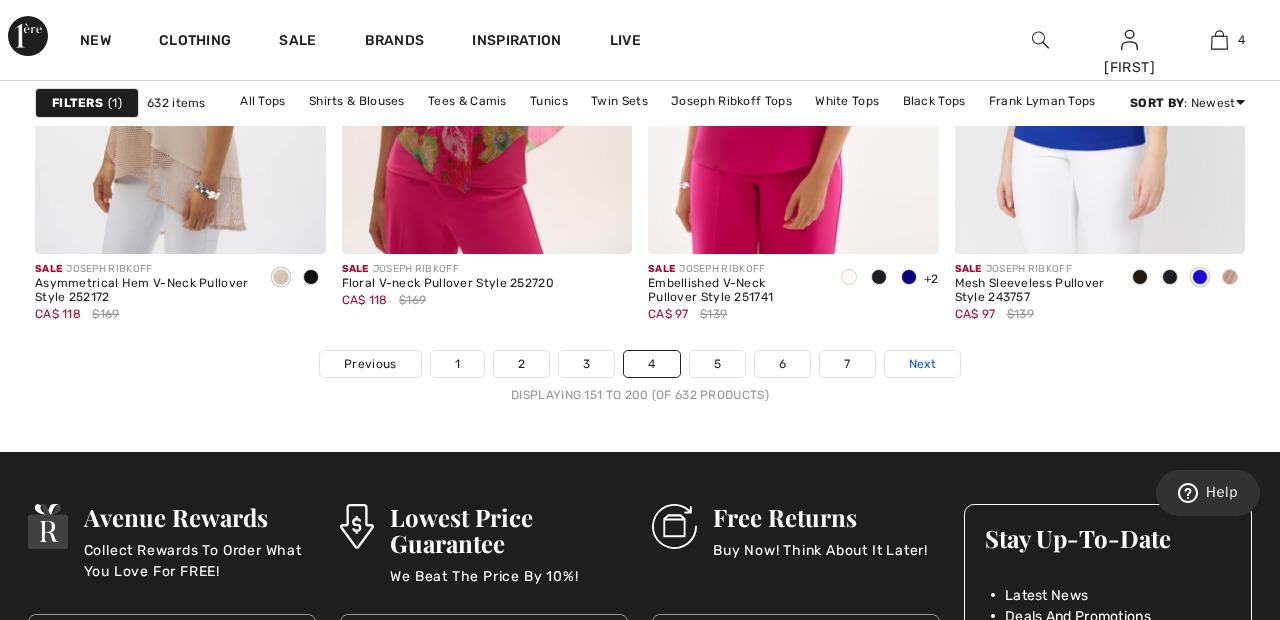 scroll, scrollTop: 8354, scrollLeft: 0, axis: vertical 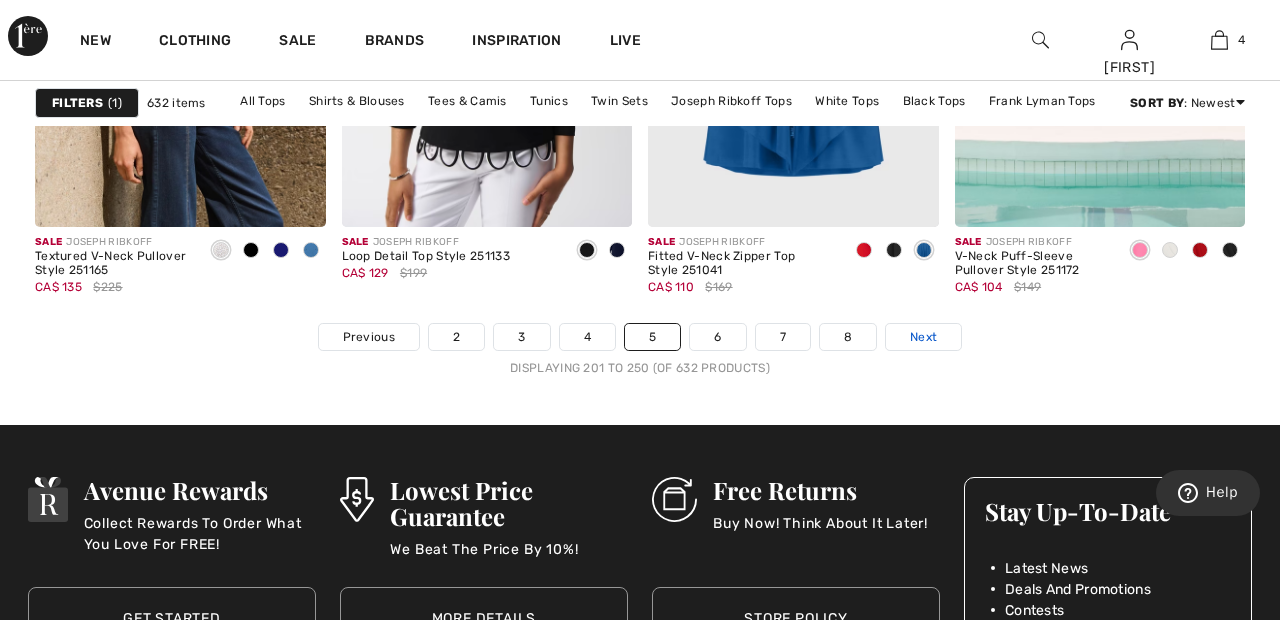 click on "Next" at bounding box center (923, 337) 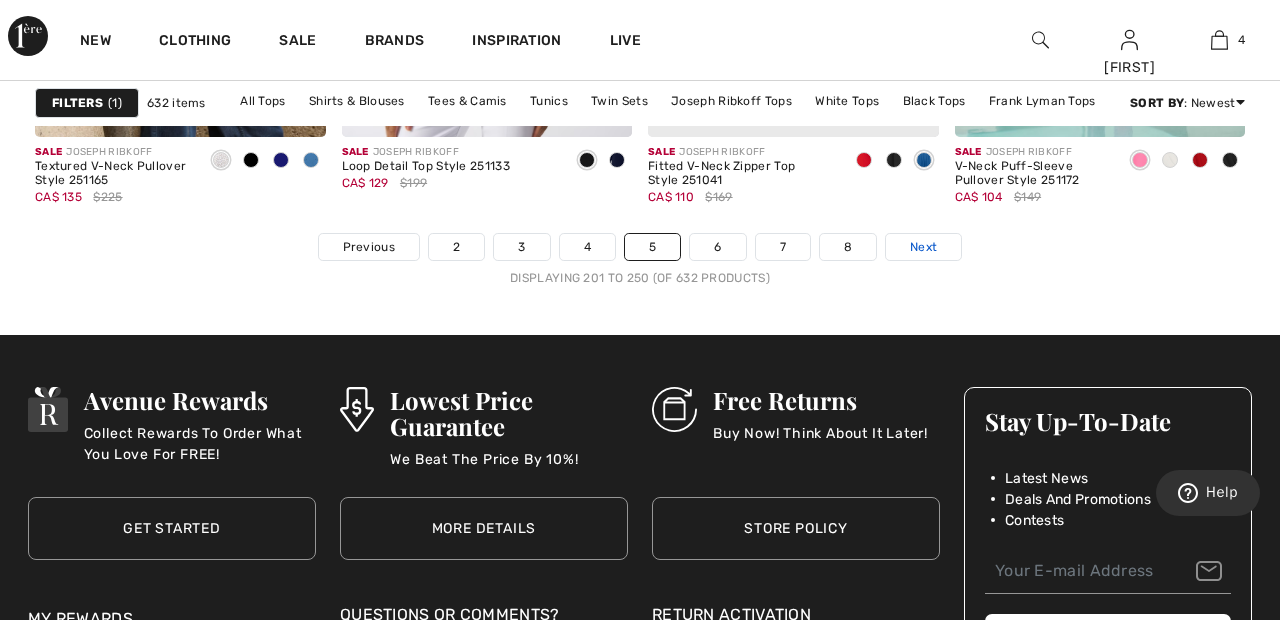 scroll, scrollTop: 8466, scrollLeft: 0, axis: vertical 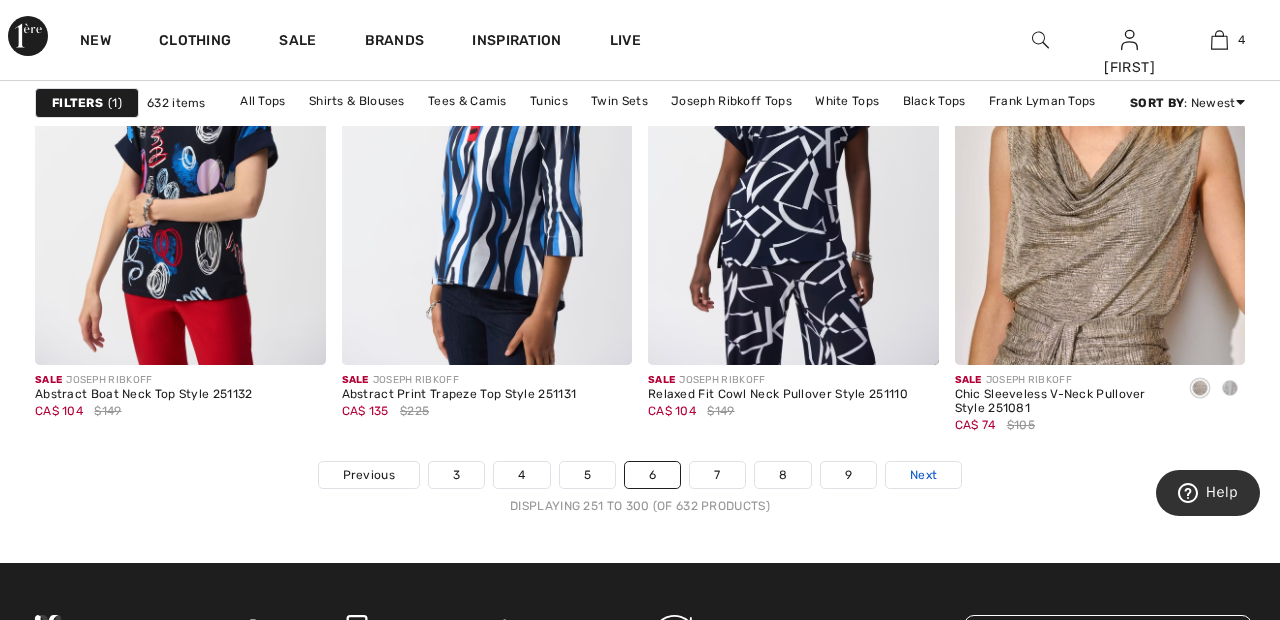 click on "Next" at bounding box center (923, 475) 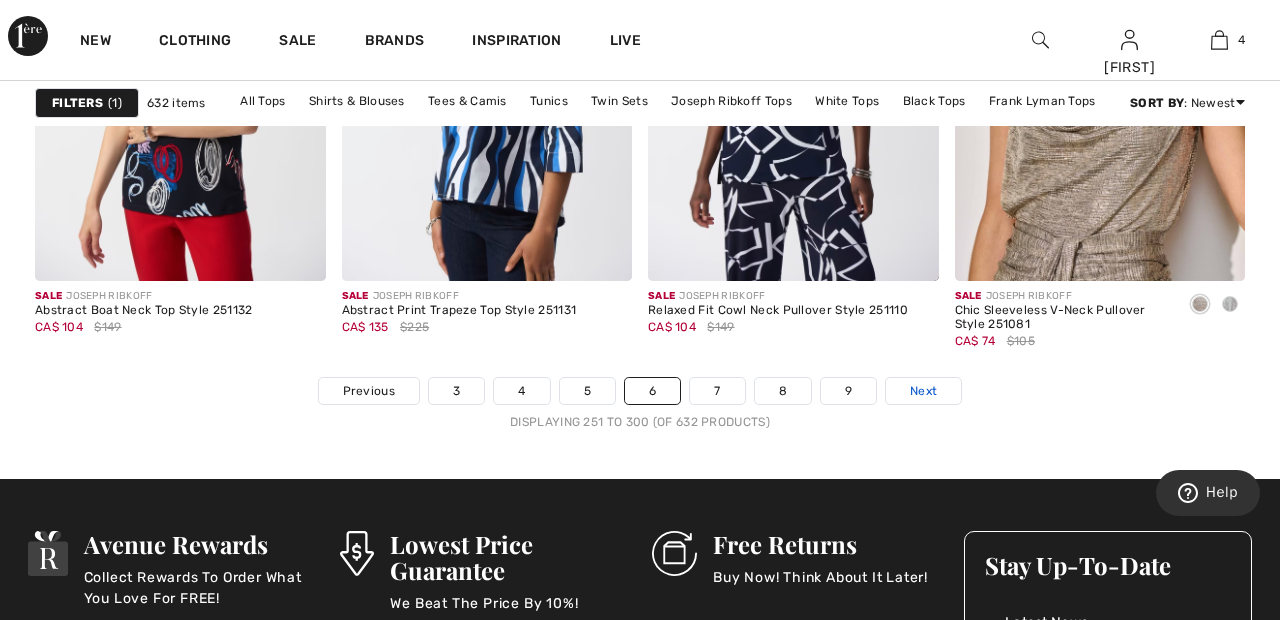 scroll, scrollTop: 8328, scrollLeft: 0, axis: vertical 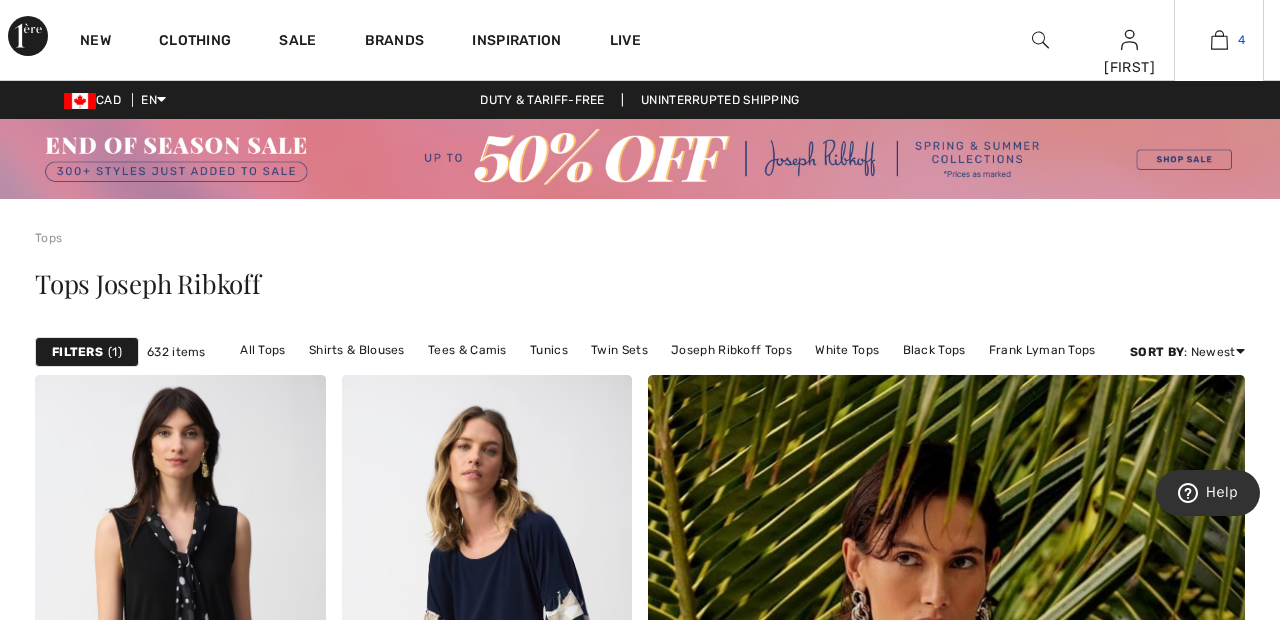 click at bounding box center [1219, 40] 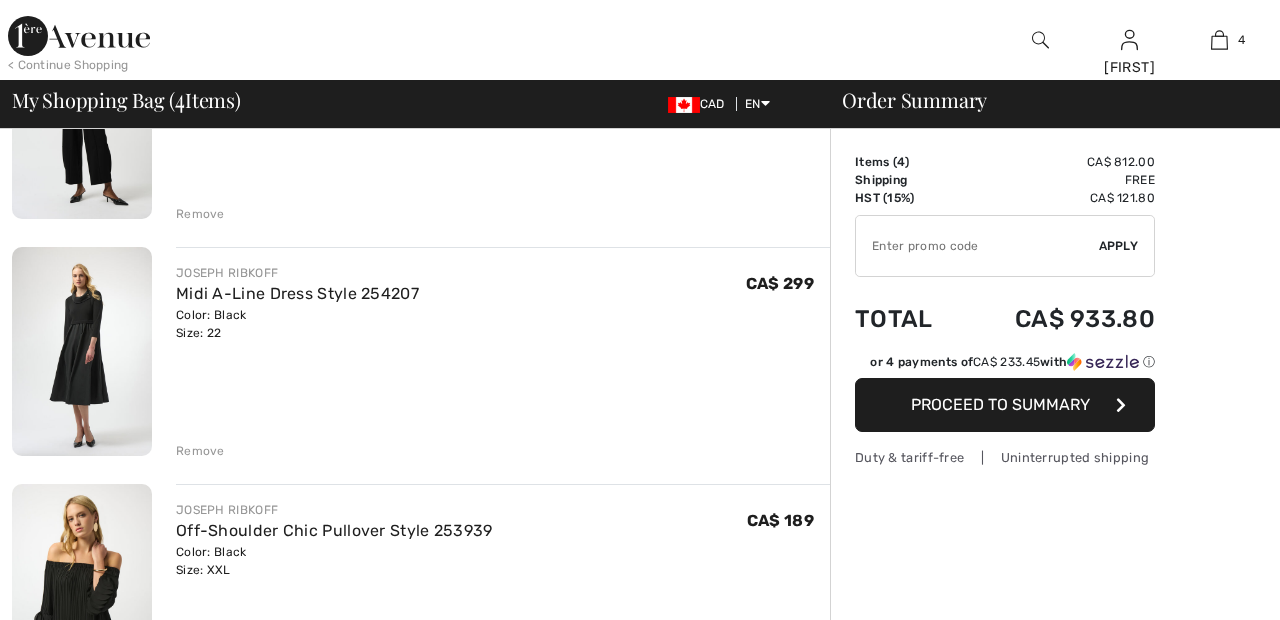 scroll, scrollTop: 620, scrollLeft: 0, axis: vertical 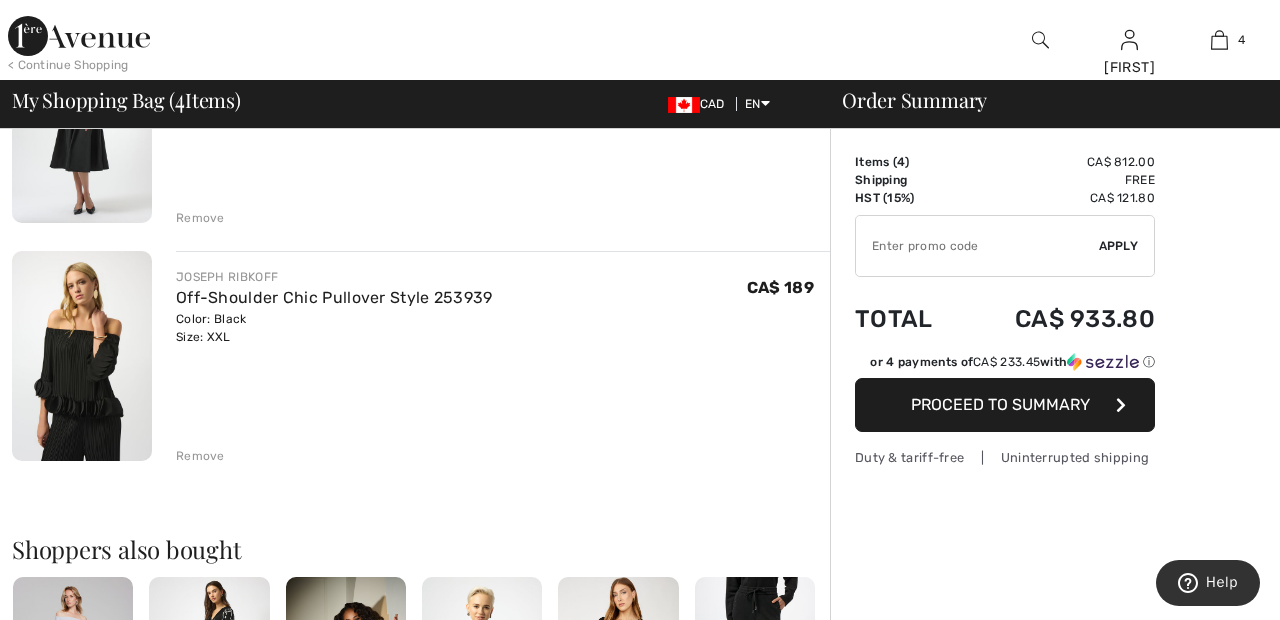 click on "Proceed to Summary" at bounding box center (1000, 404) 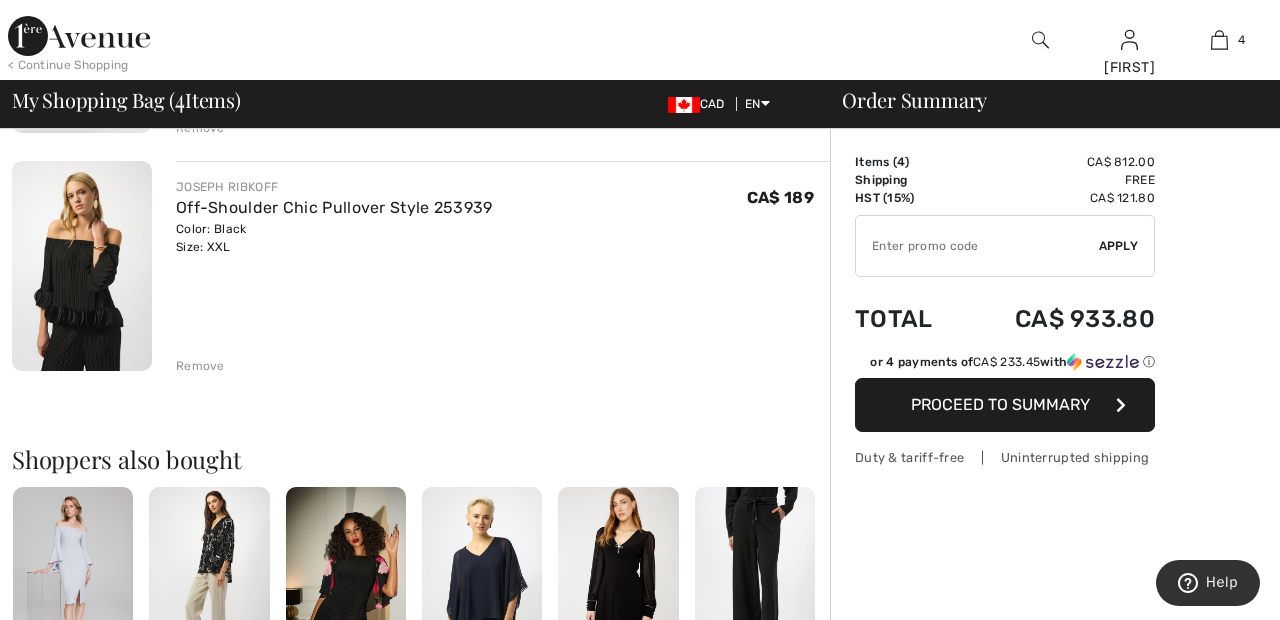scroll, scrollTop: 851, scrollLeft: 0, axis: vertical 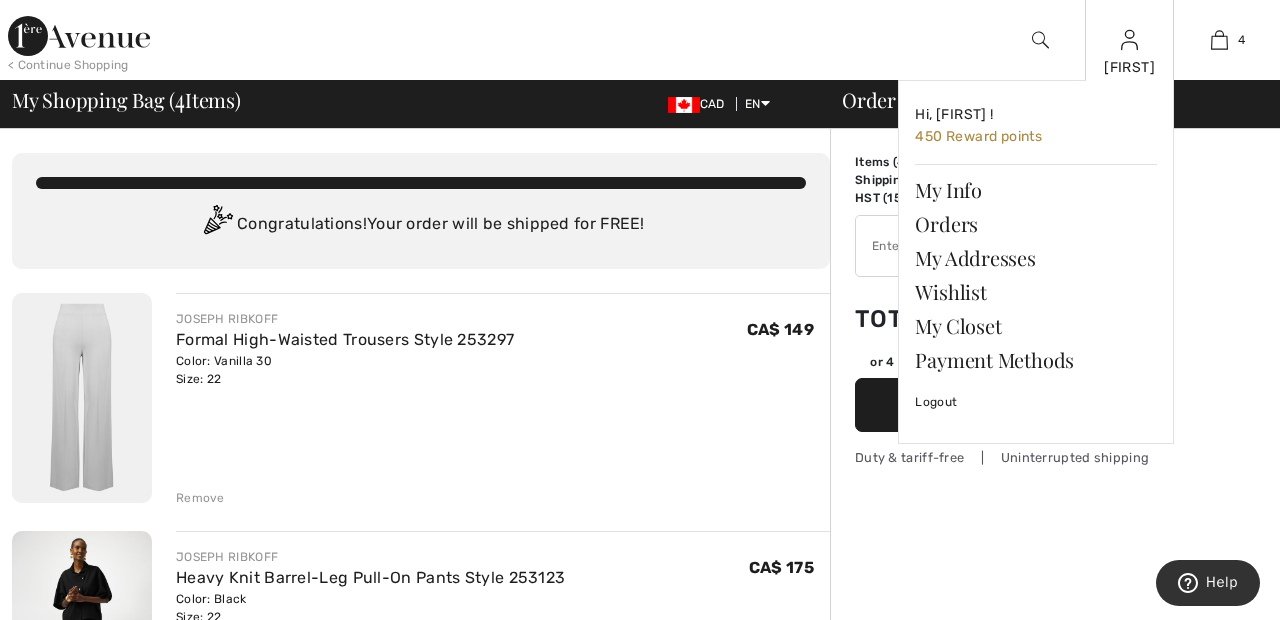 click at bounding box center [1129, 40] 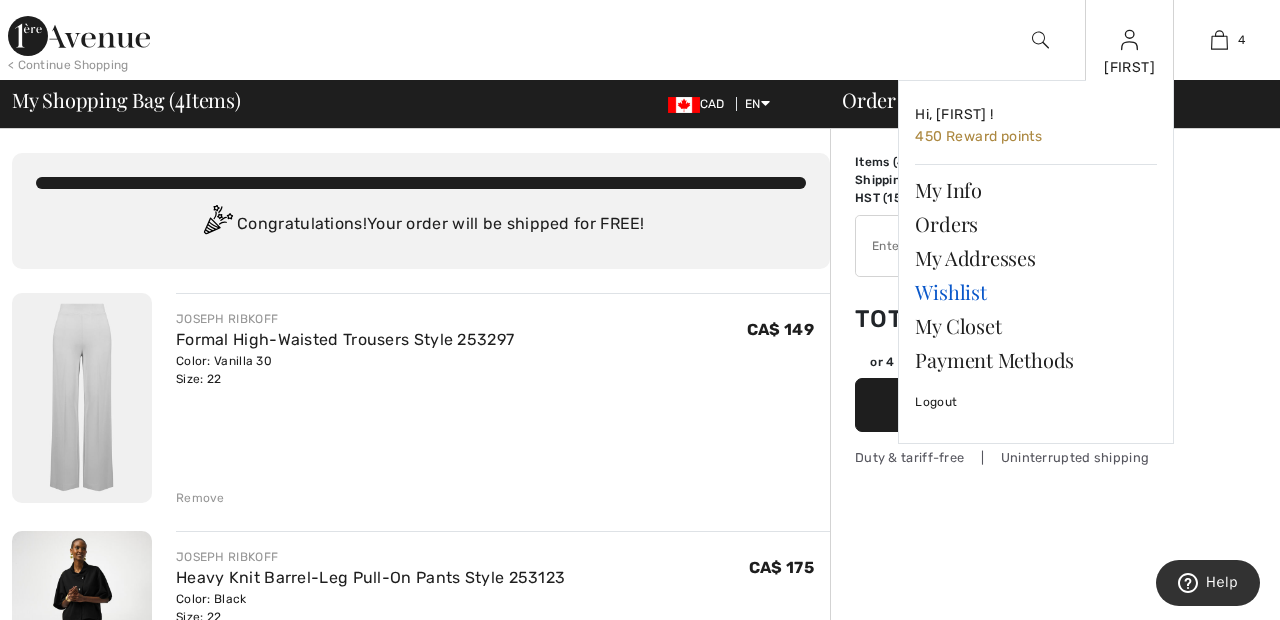 click on "Wishlist" at bounding box center (1036, 292) 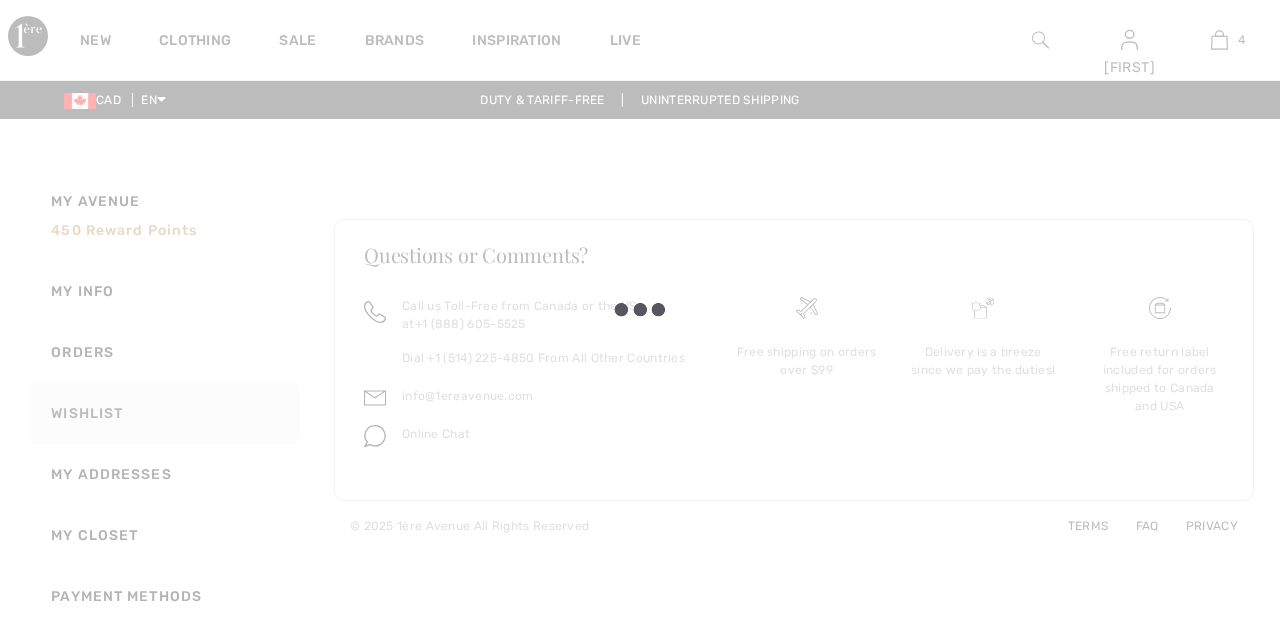 scroll, scrollTop: 0, scrollLeft: 0, axis: both 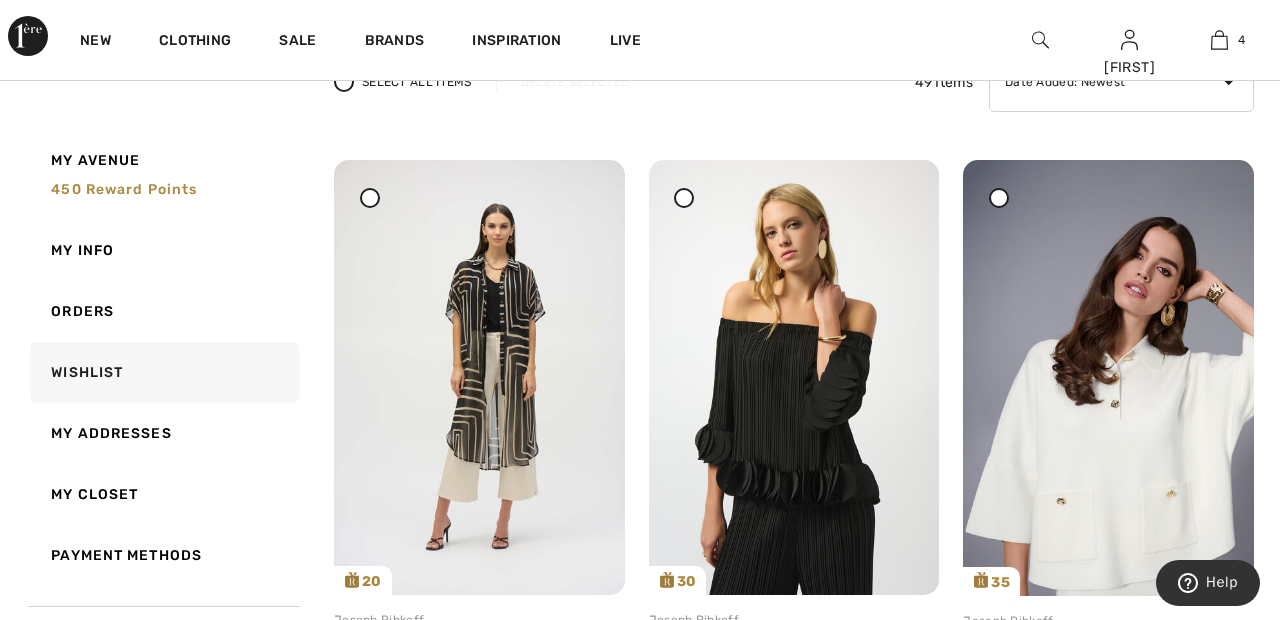 click at bounding box center [370, 197] 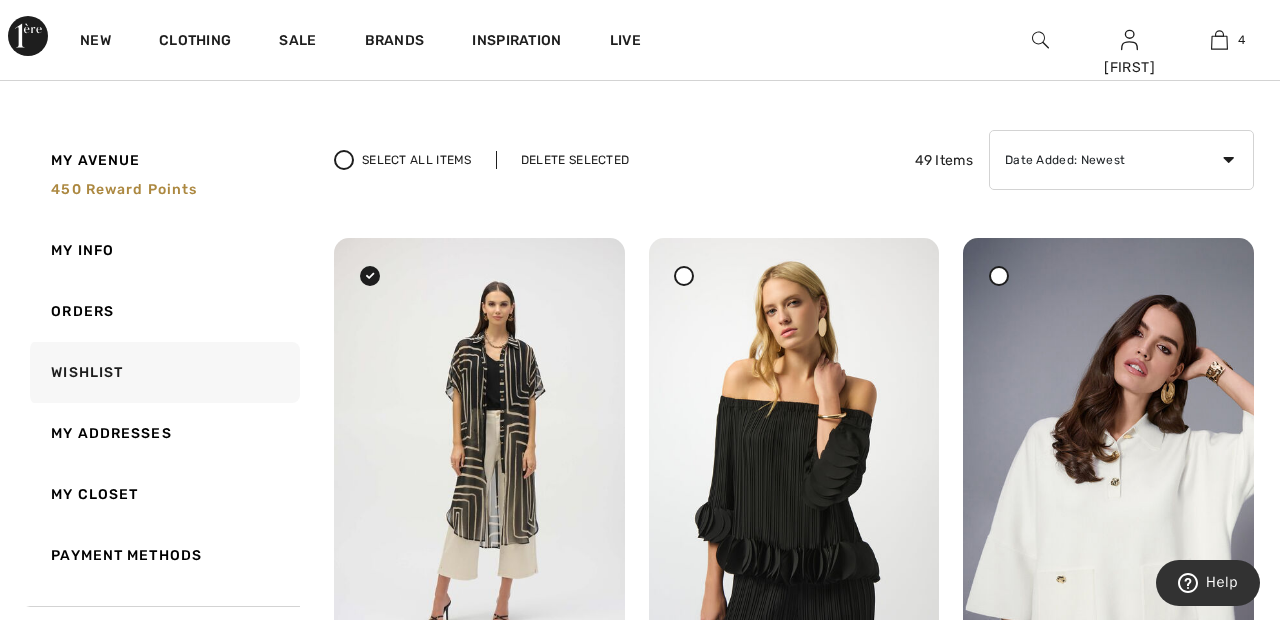 scroll, scrollTop: 110, scrollLeft: 0, axis: vertical 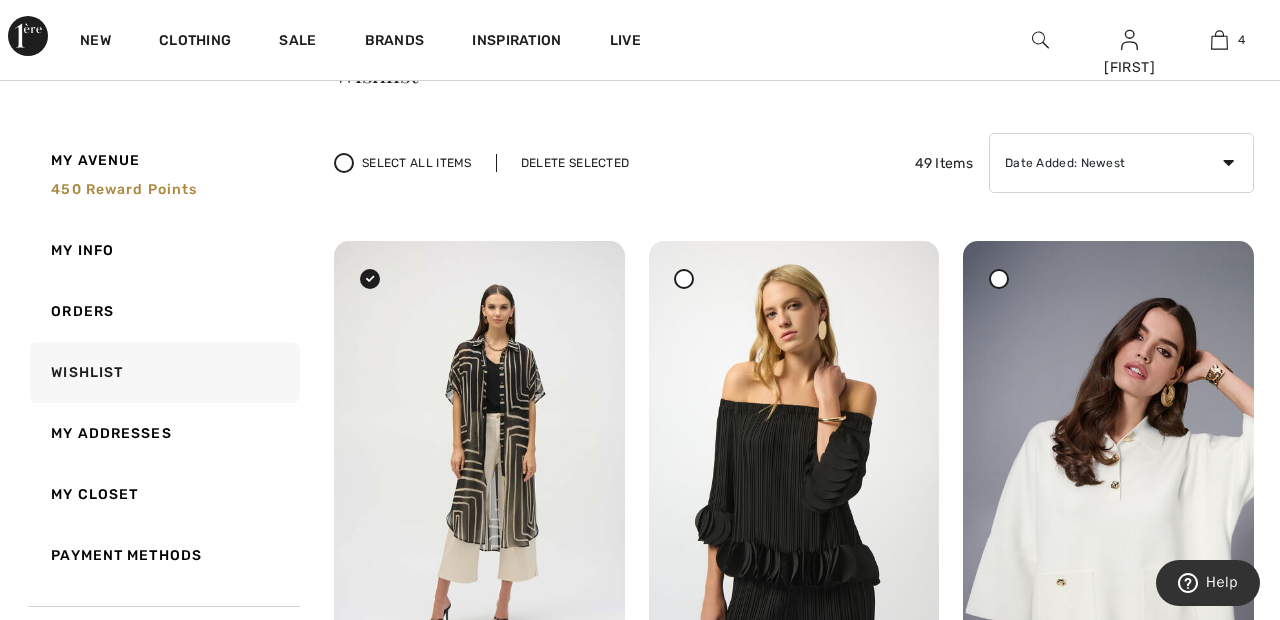 click on "Delete Selected" at bounding box center (575, 163) 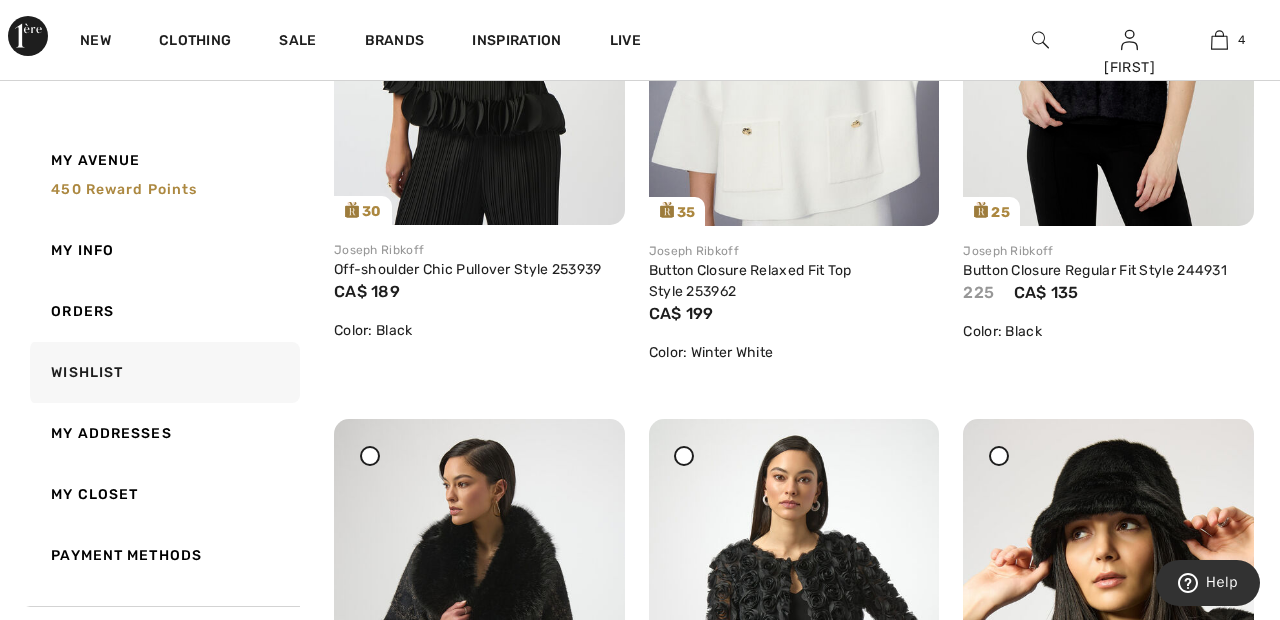 scroll, scrollTop: 0, scrollLeft: 0, axis: both 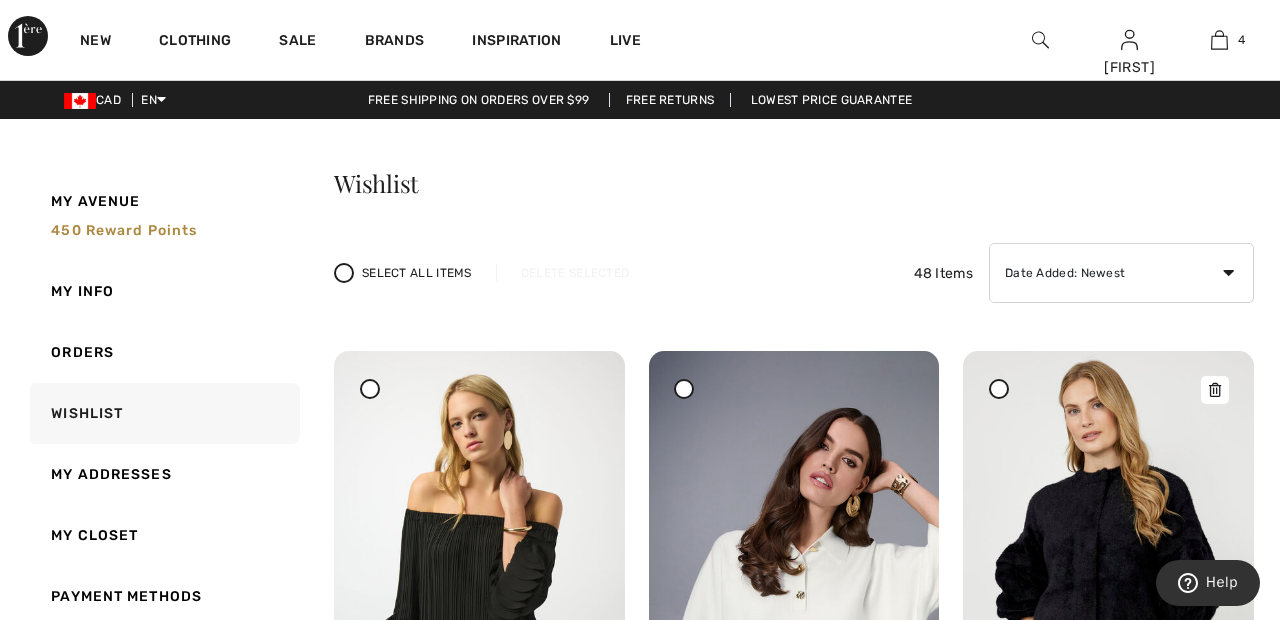 click at bounding box center (1108, 569) 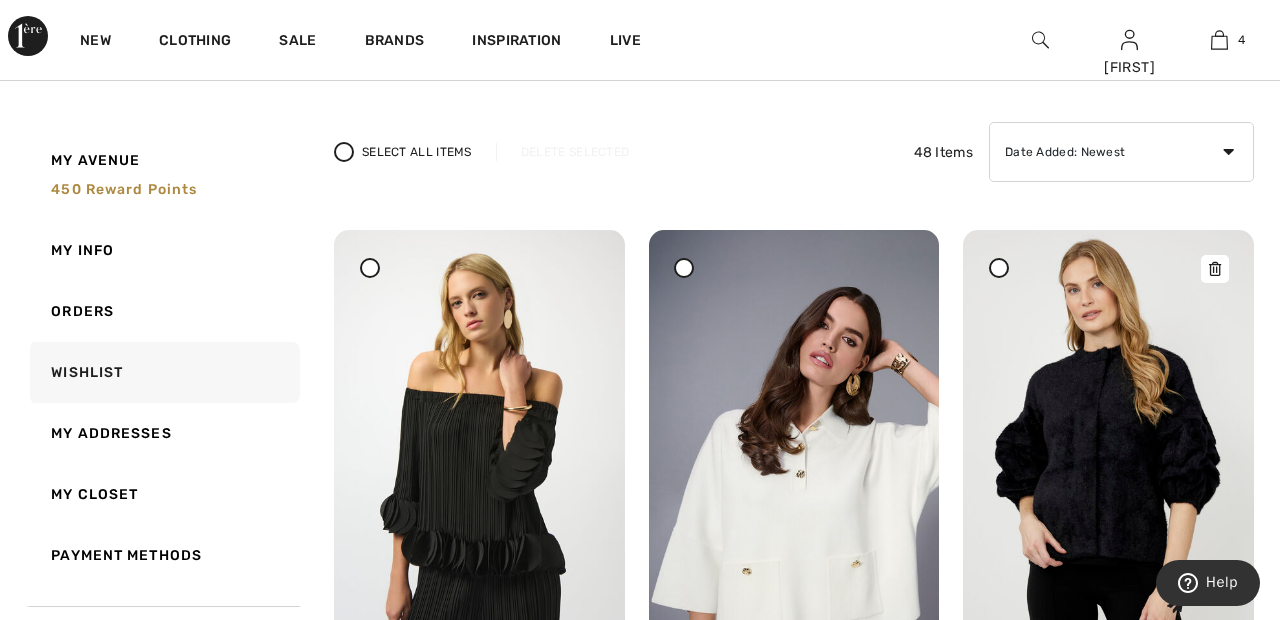 scroll, scrollTop: 122, scrollLeft: 0, axis: vertical 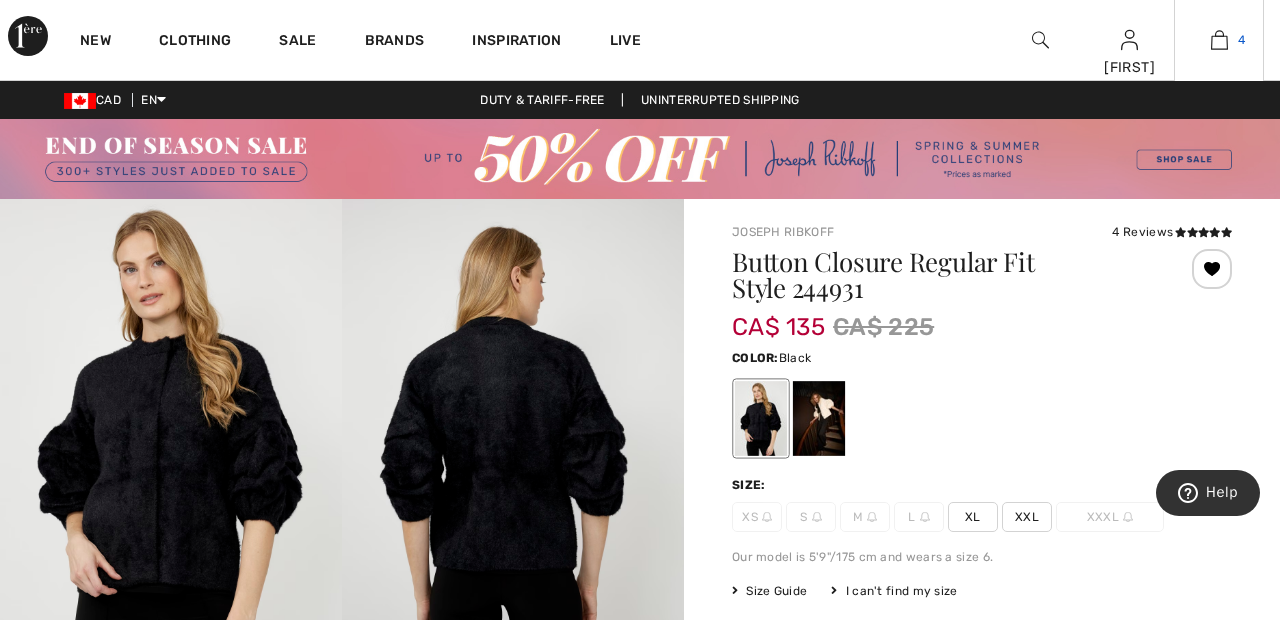 click at bounding box center (1219, 40) 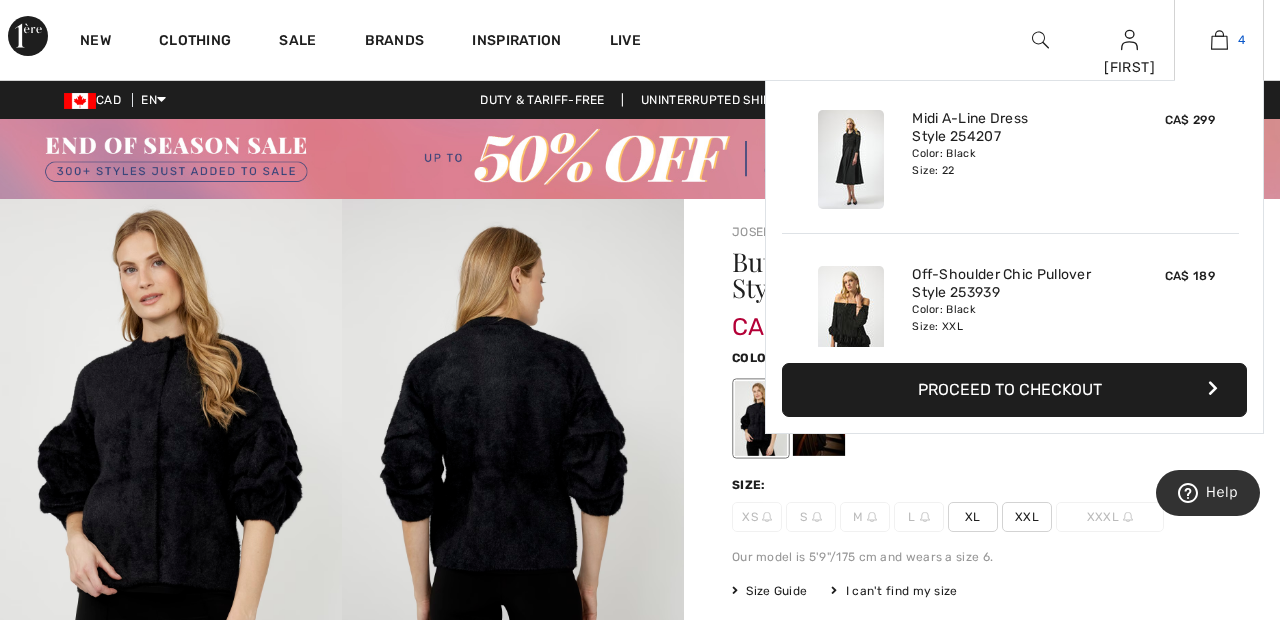 scroll, scrollTop: 374, scrollLeft: 0, axis: vertical 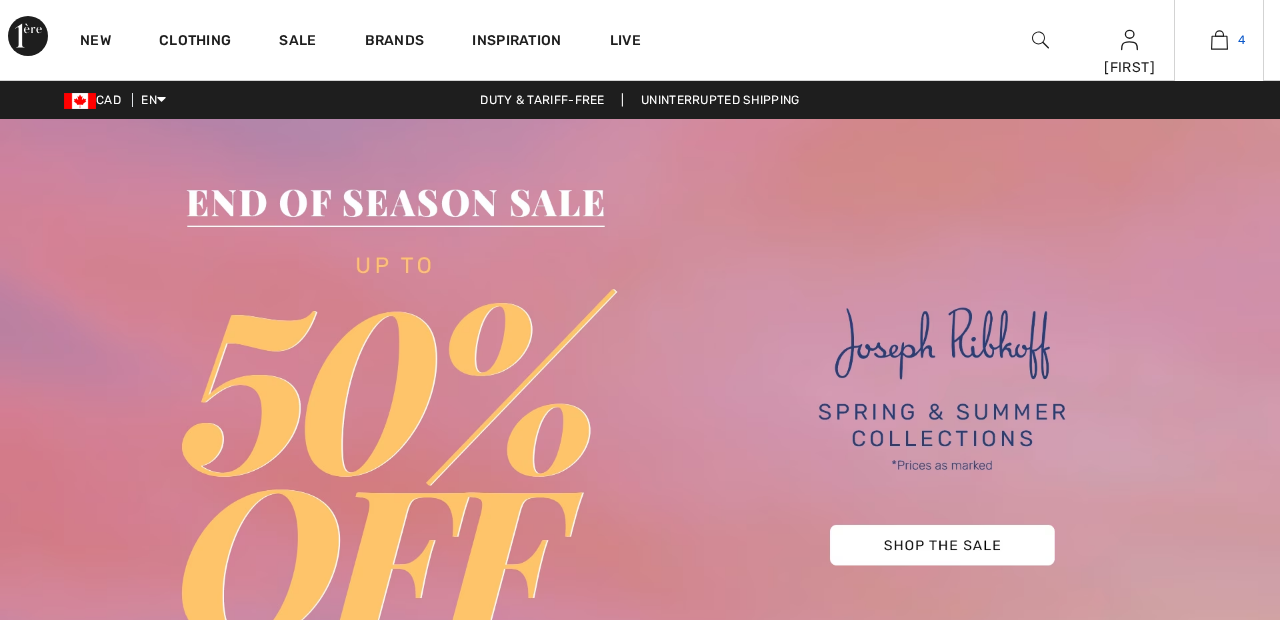click on "4" at bounding box center (1219, 40) 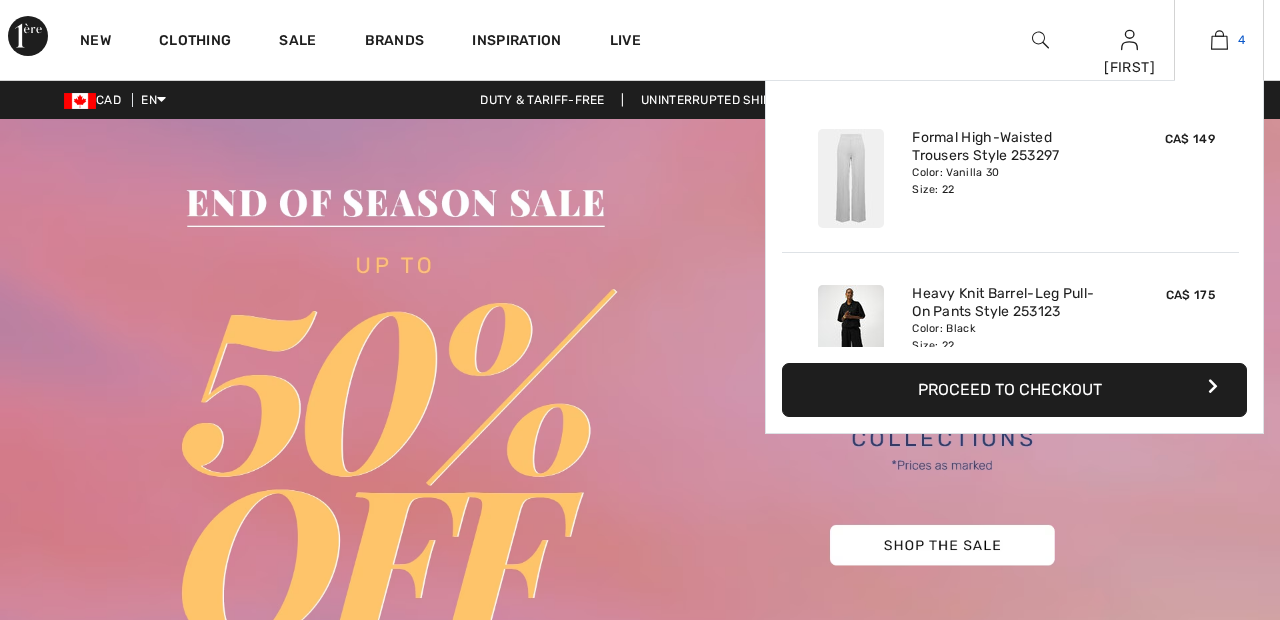 scroll, scrollTop: 0, scrollLeft: 0, axis: both 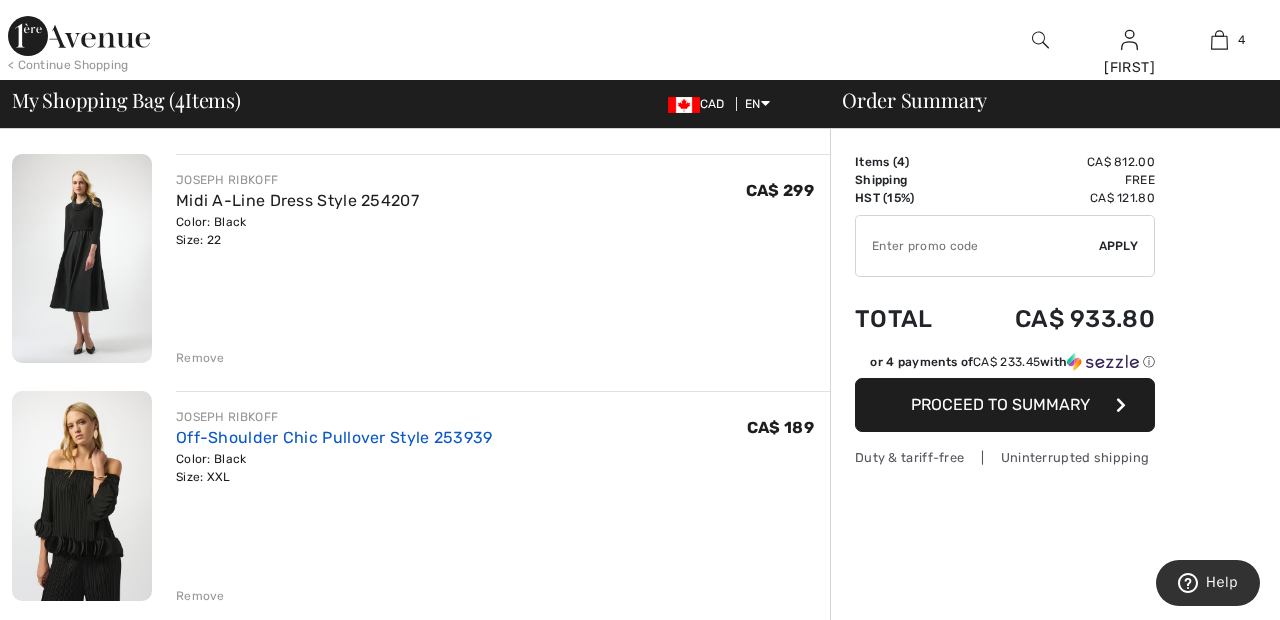 click on "Off-Shoulder Chic Pullover Style 253939" at bounding box center (334, 437) 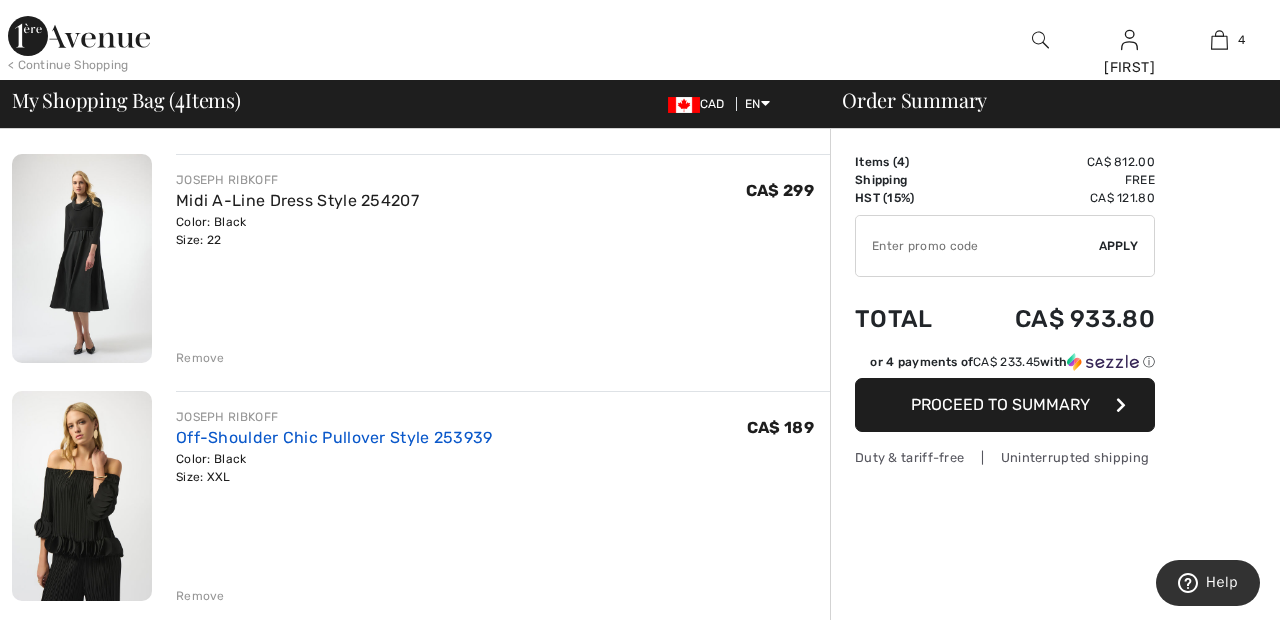click on "Off-Shoulder Chic Pullover Style 253939" at bounding box center [334, 437] 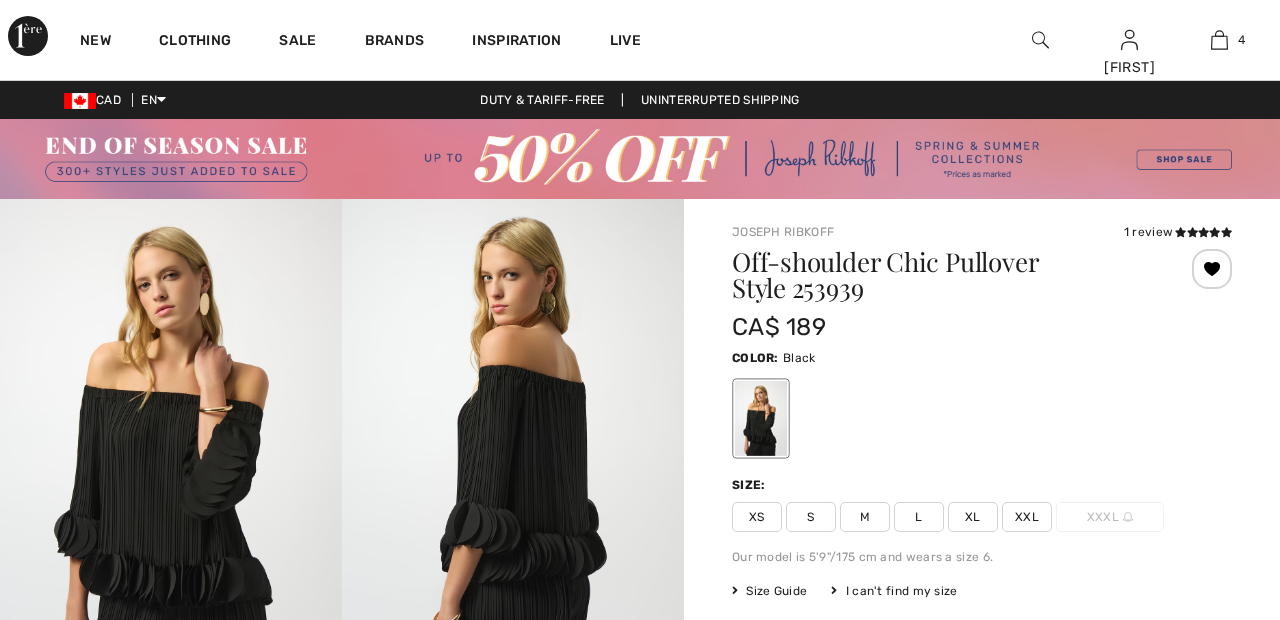 scroll, scrollTop: 0, scrollLeft: 0, axis: both 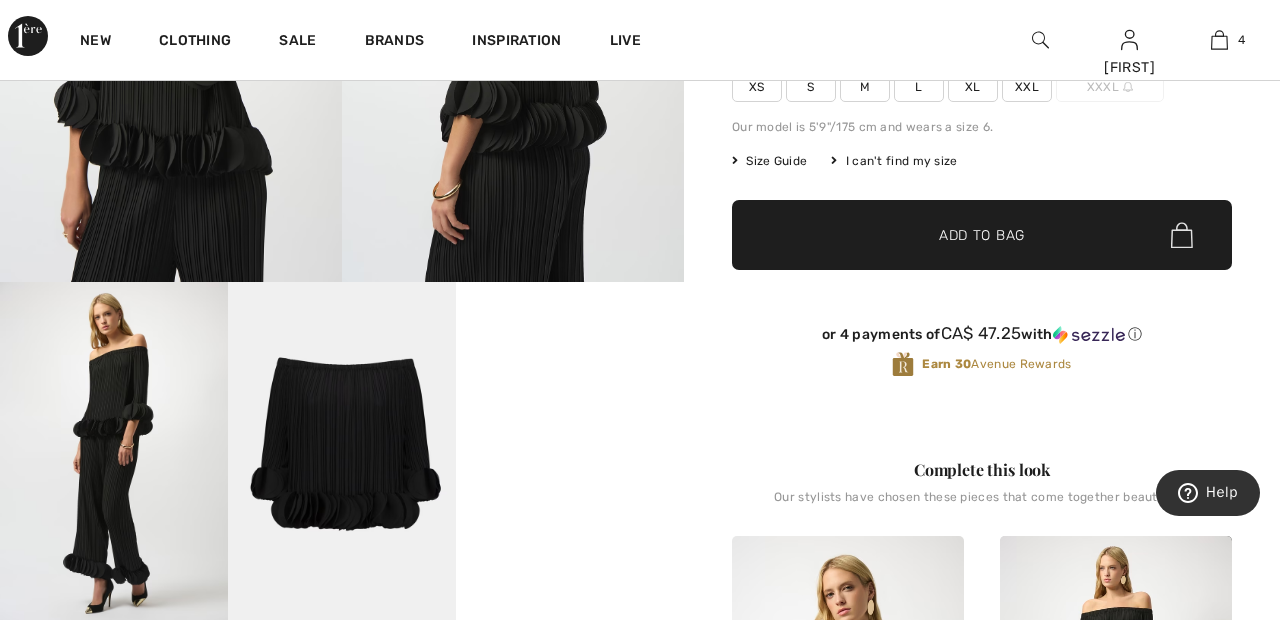 click on "Your browser does not support the video tag." at bounding box center (570, 339) 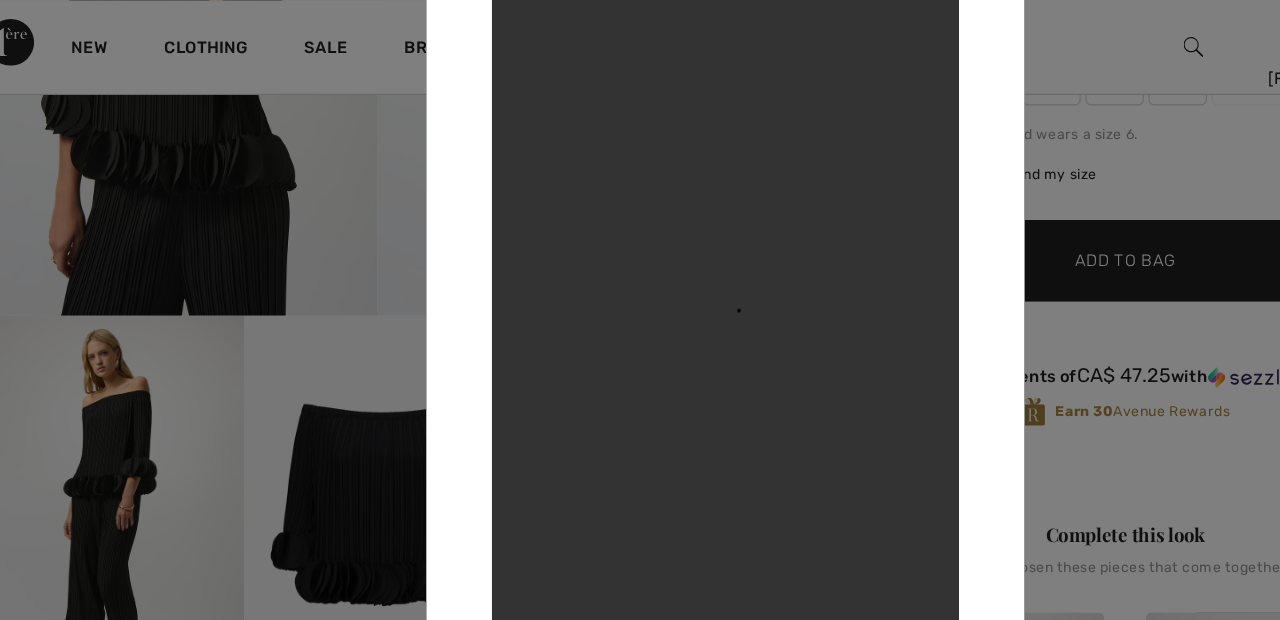scroll, scrollTop: 432, scrollLeft: 0, axis: vertical 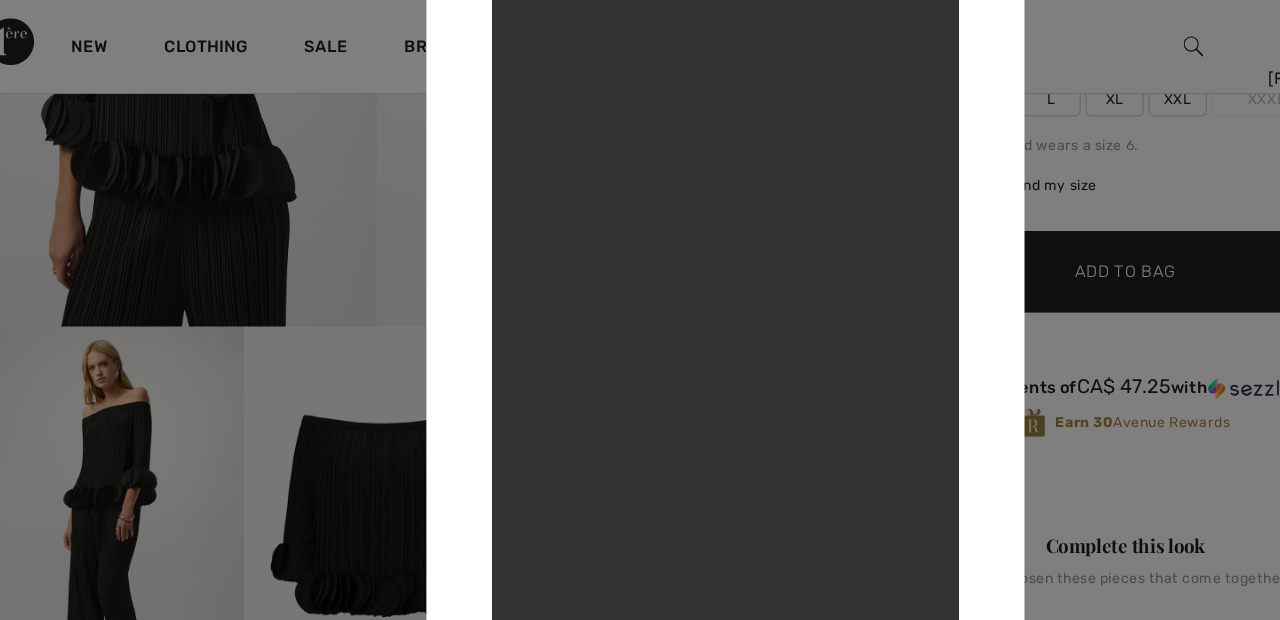 click at bounding box center [640, 310] 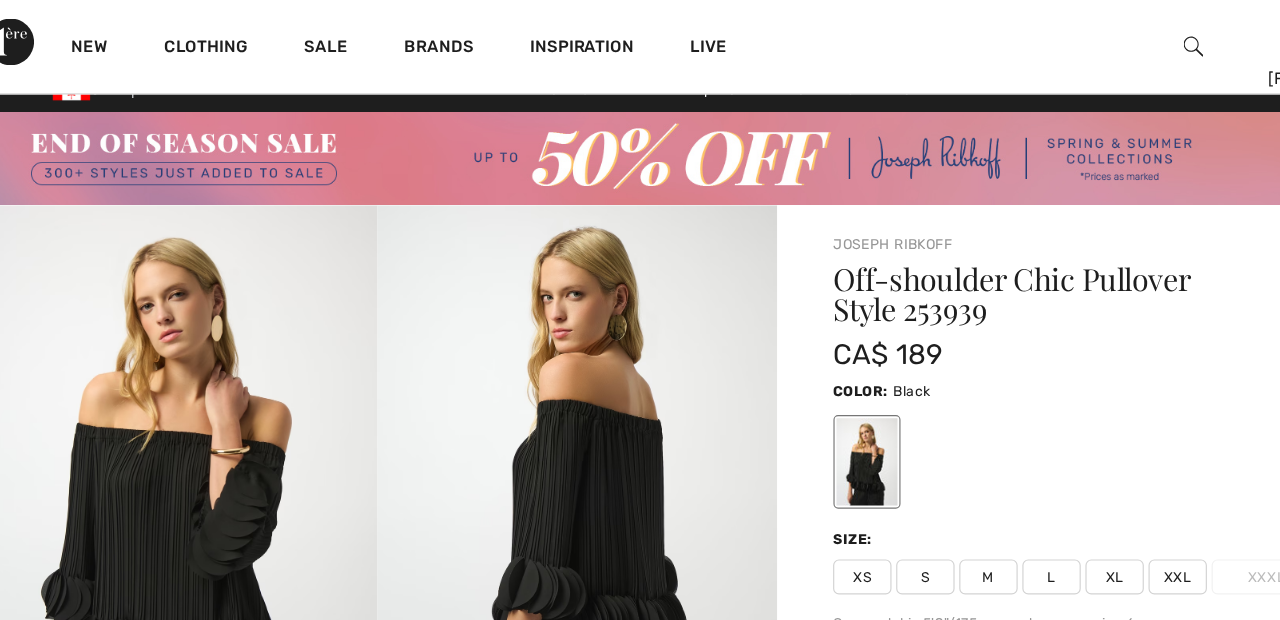 scroll, scrollTop: 0, scrollLeft: 0, axis: both 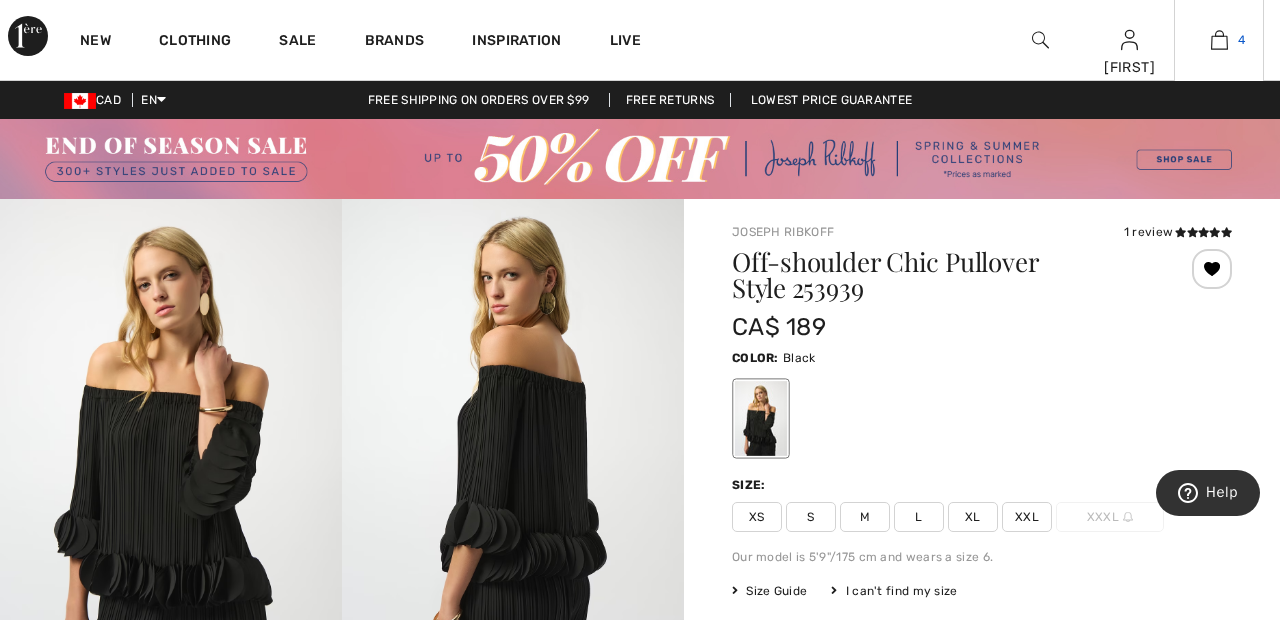 click on "4" at bounding box center (1219, 40) 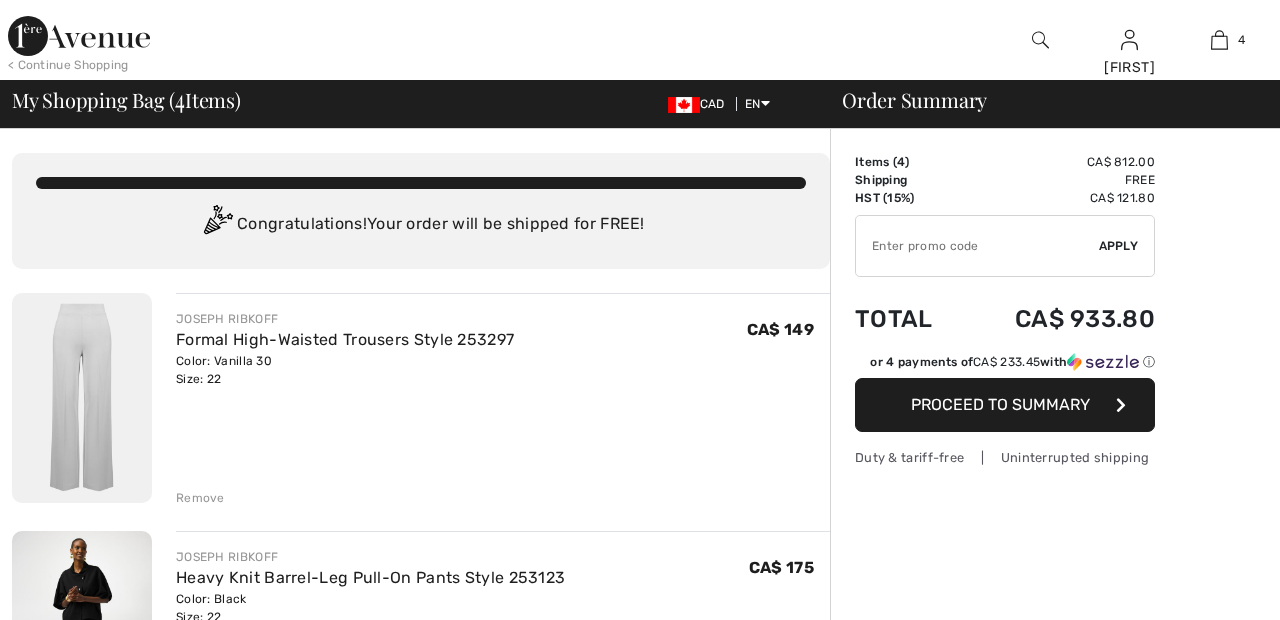 scroll, scrollTop: 0, scrollLeft: 0, axis: both 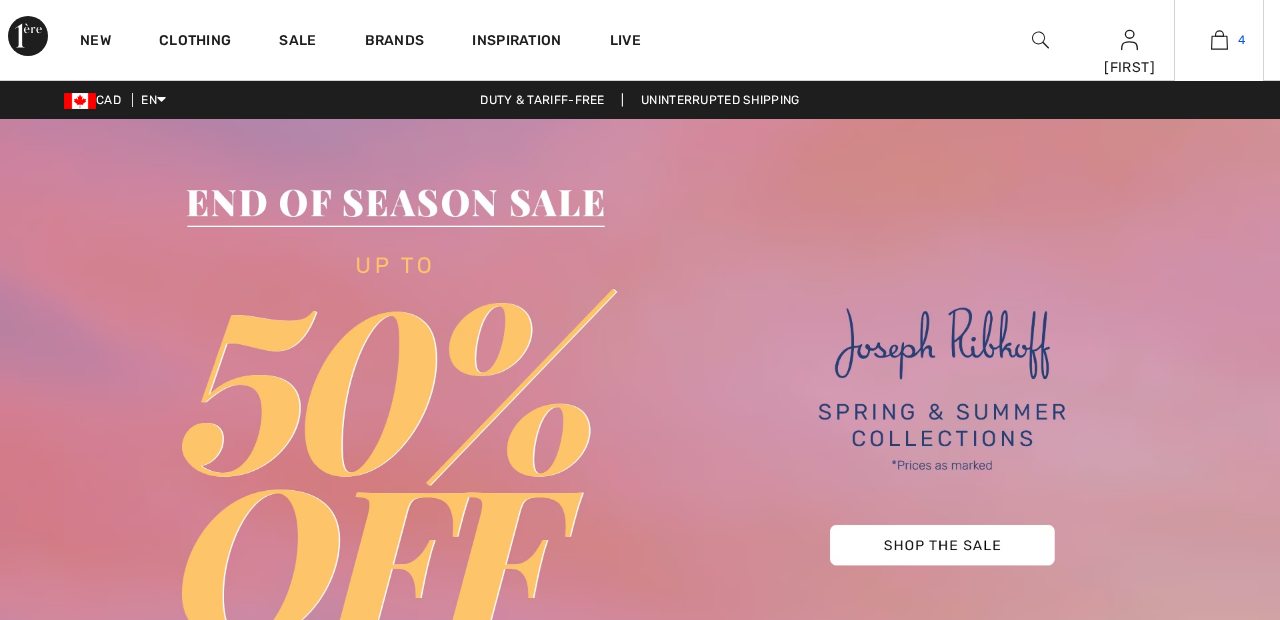 click on "4" at bounding box center [1219, 40] 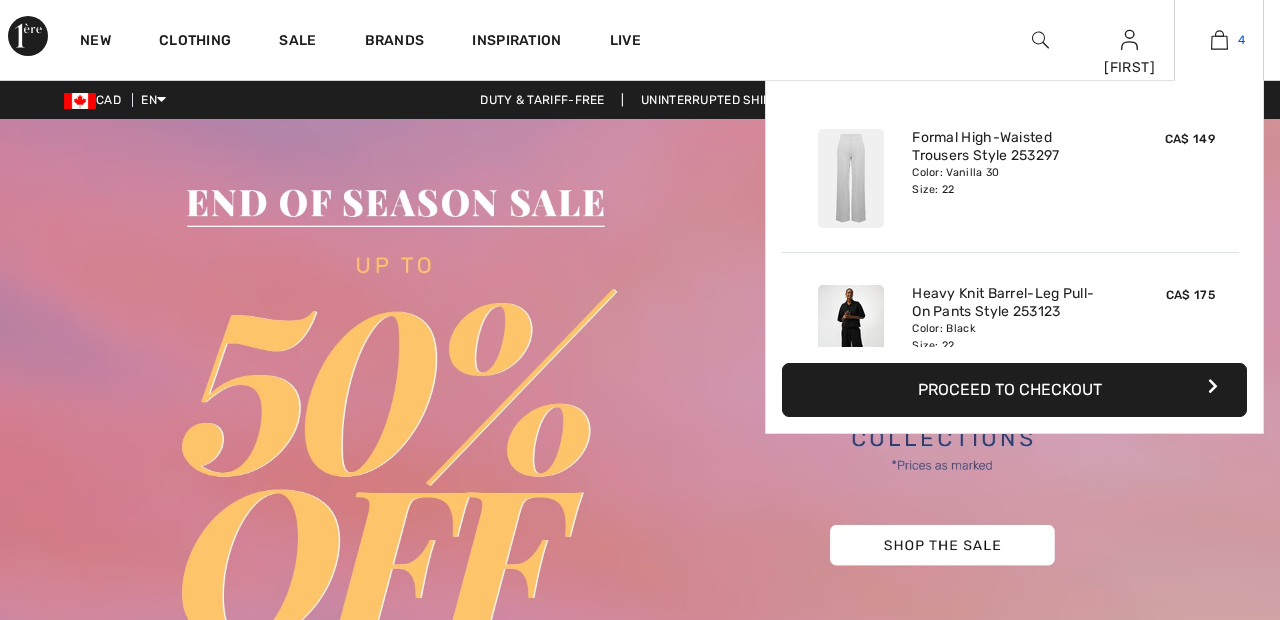 scroll, scrollTop: 0, scrollLeft: 0, axis: both 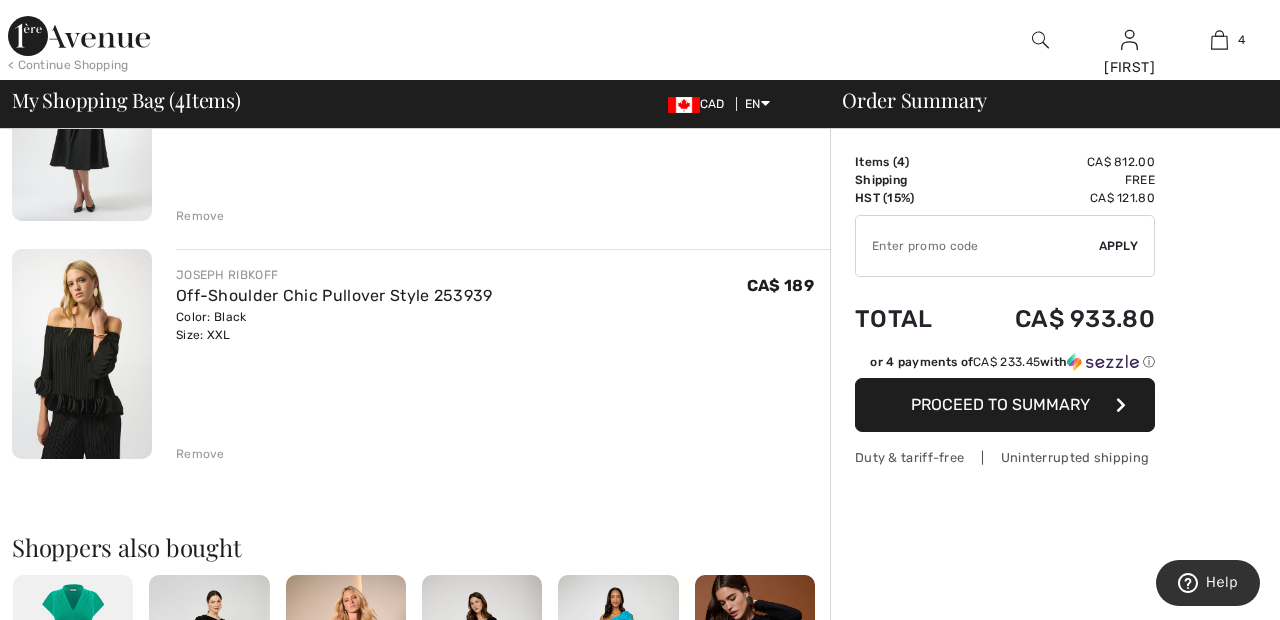 click on "Remove" at bounding box center [503, 452] 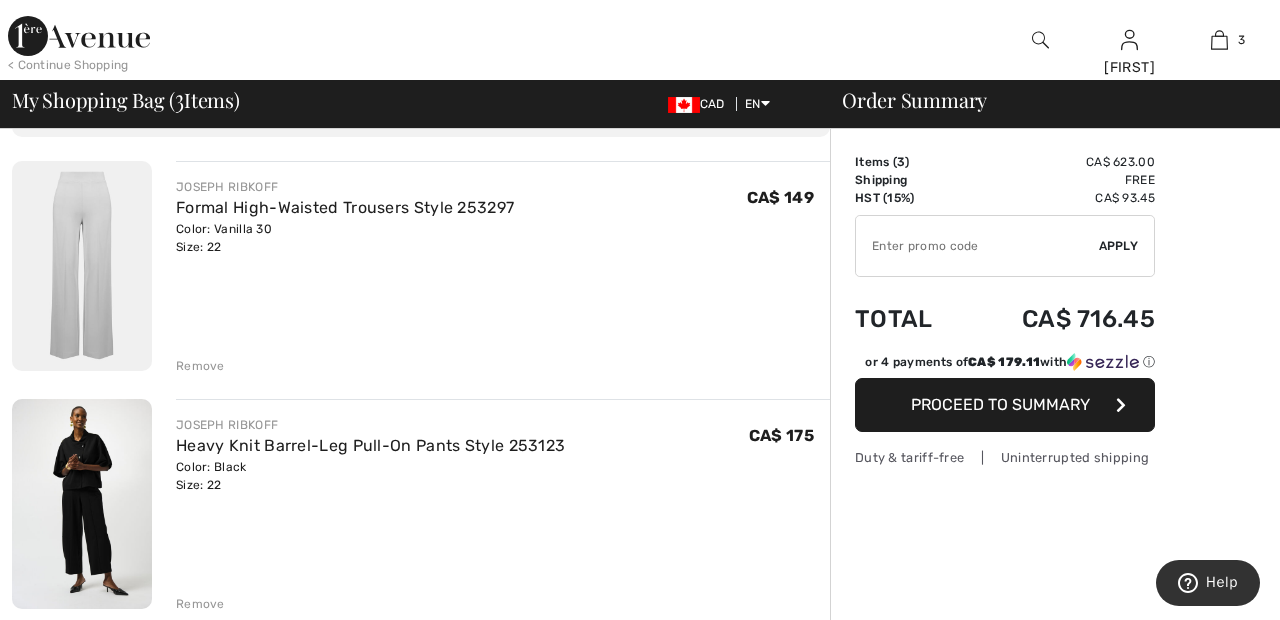 scroll, scrollTop: 133, scrollLeft: 0, axis: vertical 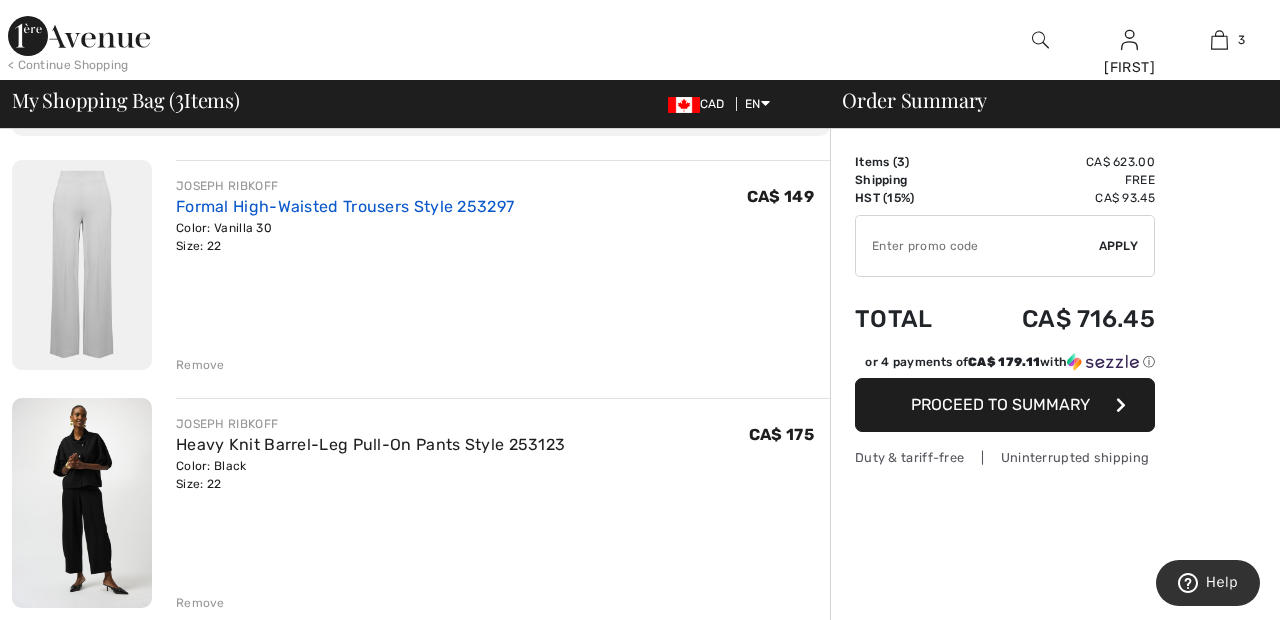click on "Formal High-Waisted Trousers Style 253297" at bounding box center (345, 206) 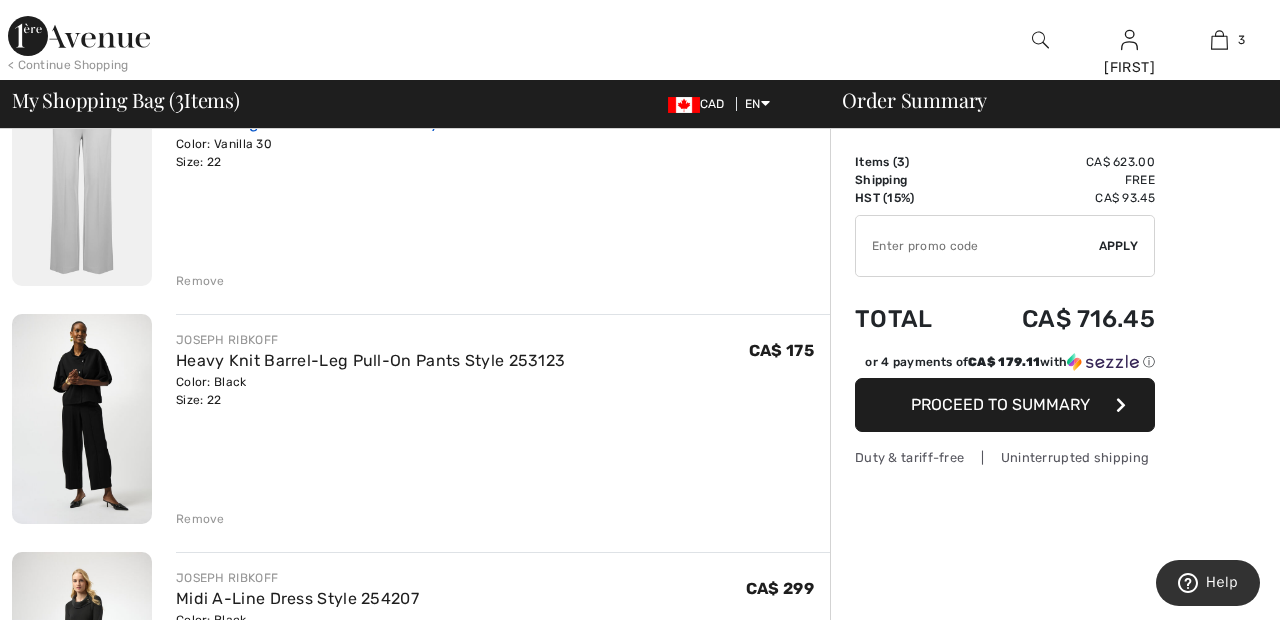 scroll, scrollTop: 229, scrollLeft: 0, axis: vertical 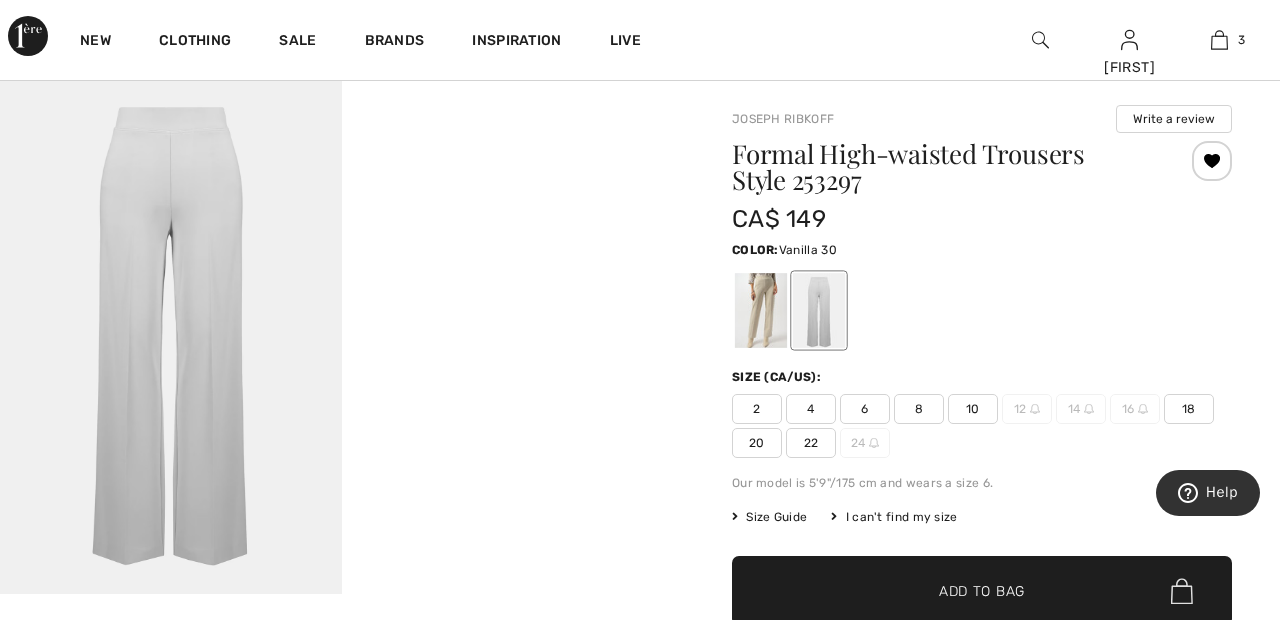 click at bounding box center [761, 310] 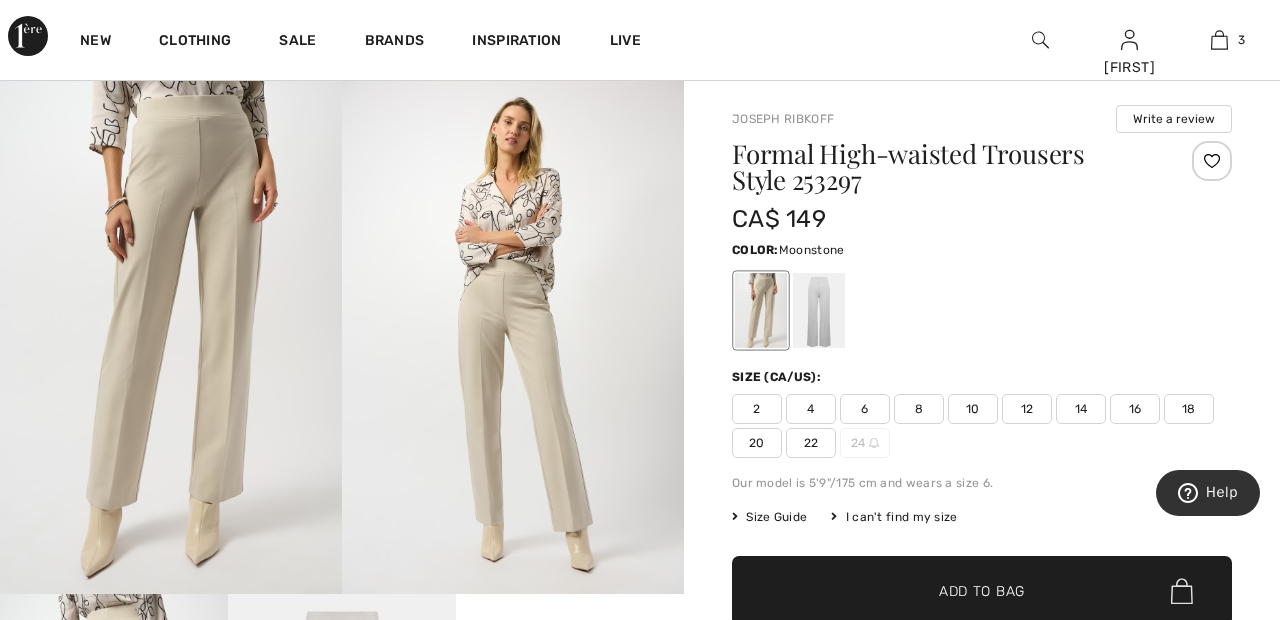 click at bounding box center (877, 310) 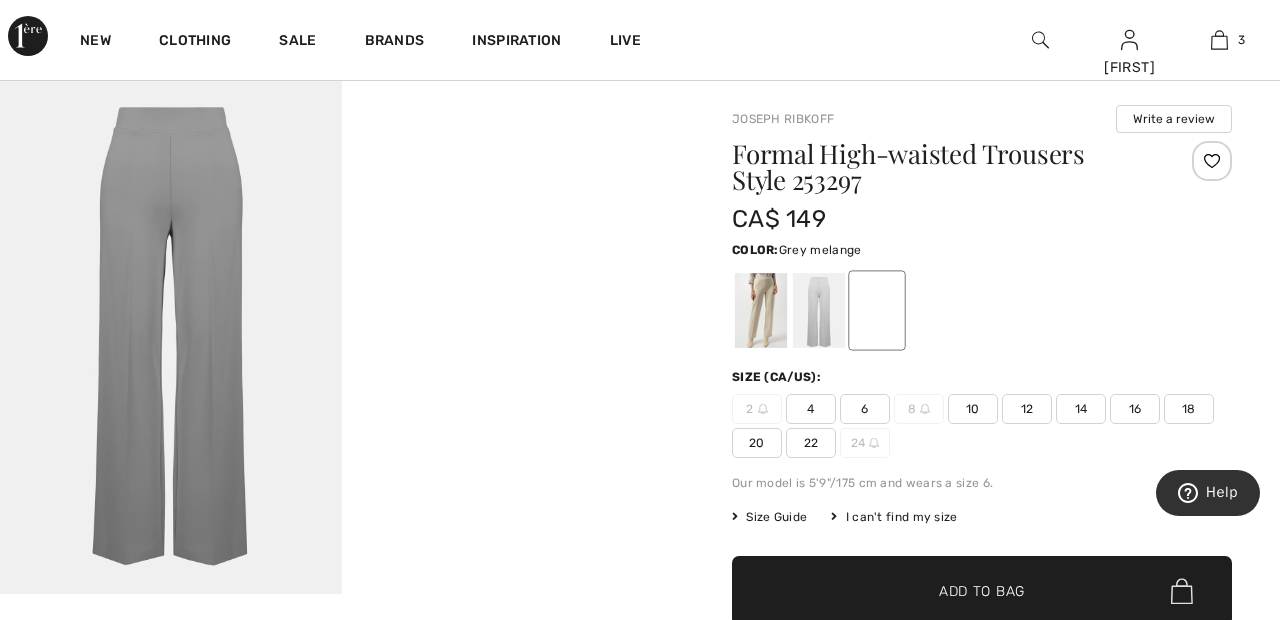 click at bounding box center (819, 310) 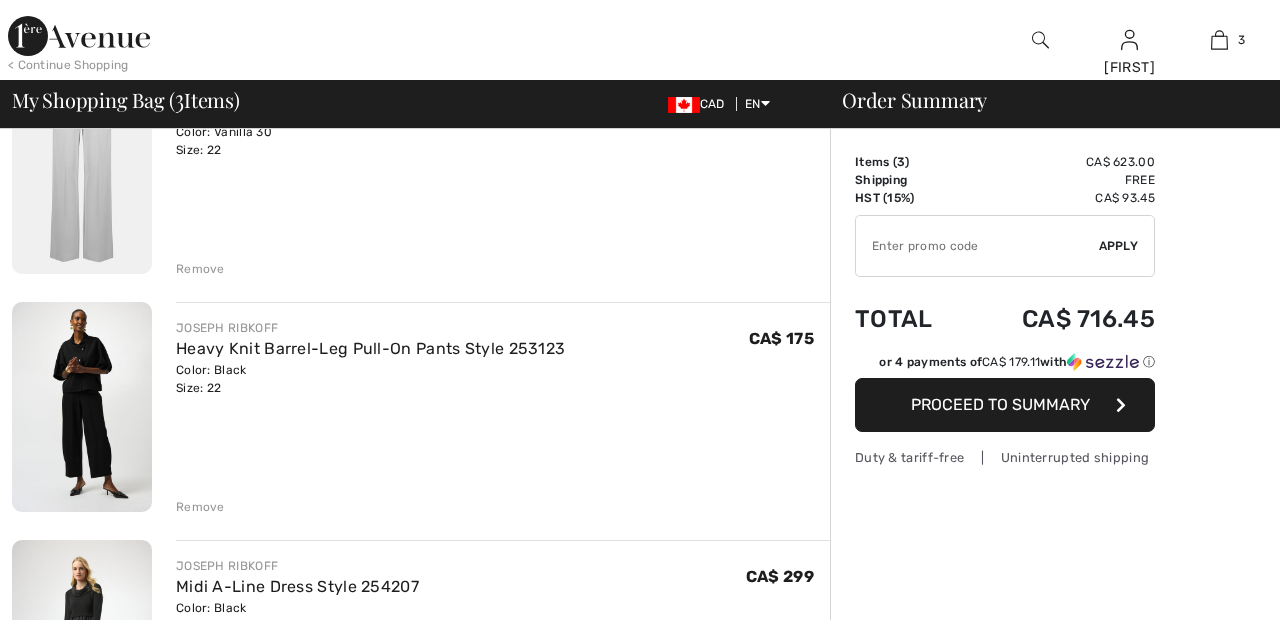 scroll, scrollTop: 229, scrollLeft: 0, axis: vertical 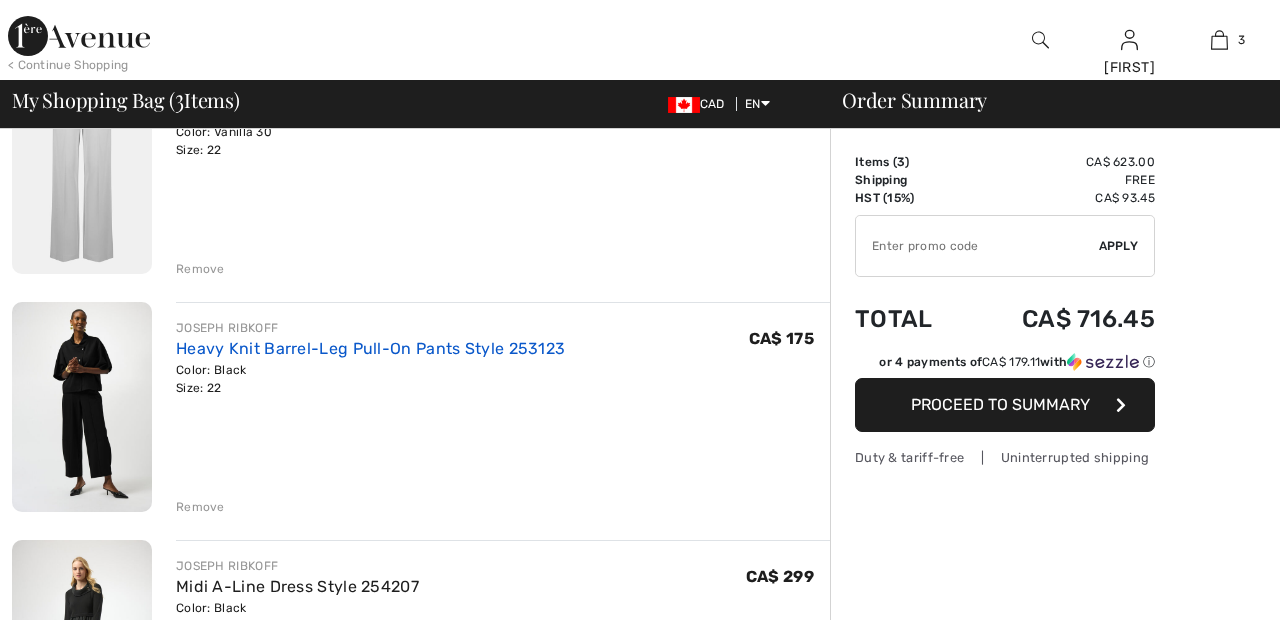click on "Heavy Knit Barrel-Leg Pull-On Pants Style 253123" at bounding box center [370, 348] 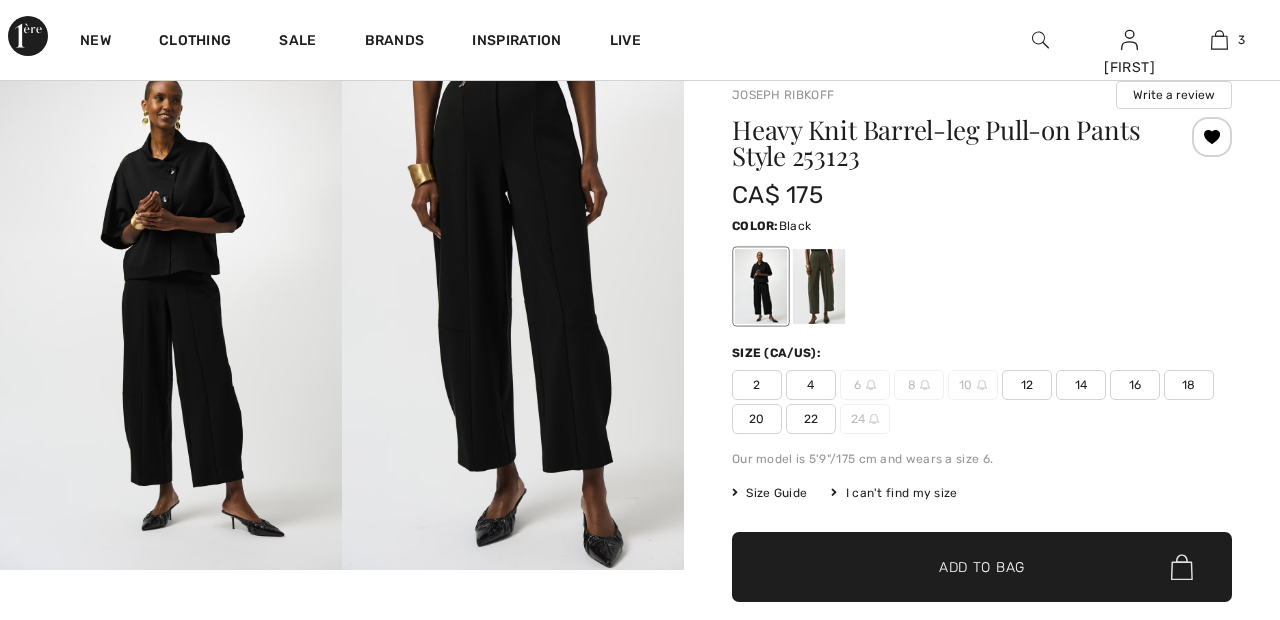 scroll, scrollTop: 142, scrollLeft: 0, axis: vertical 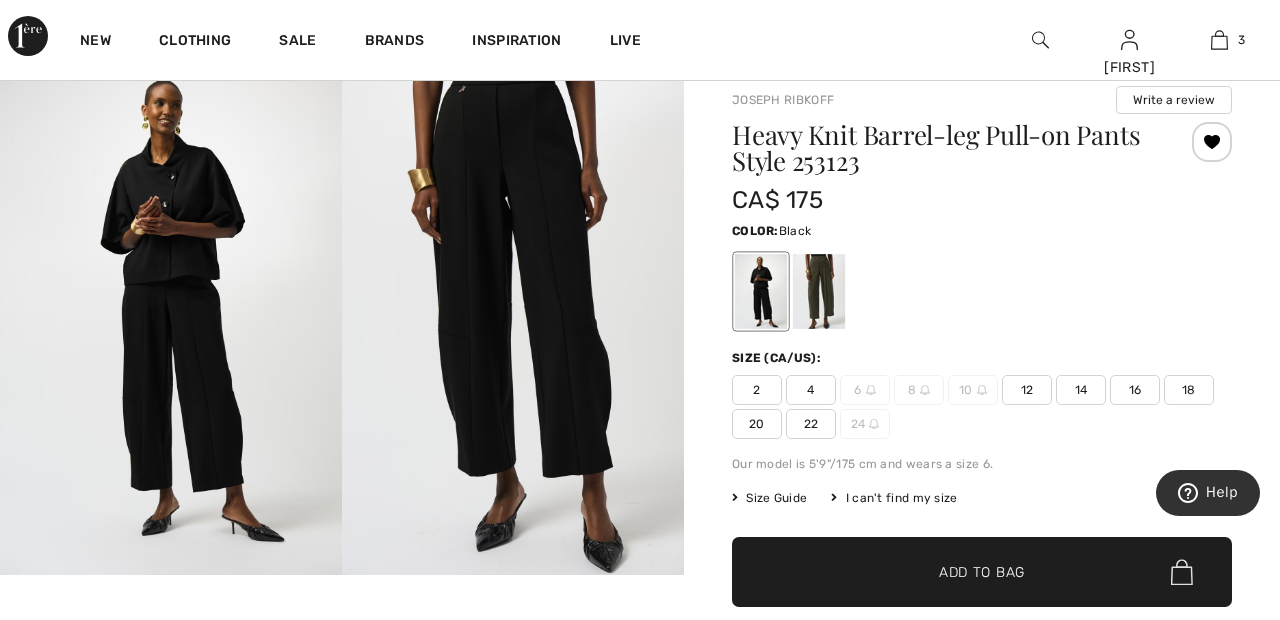 click at bounding box center [819, 291] 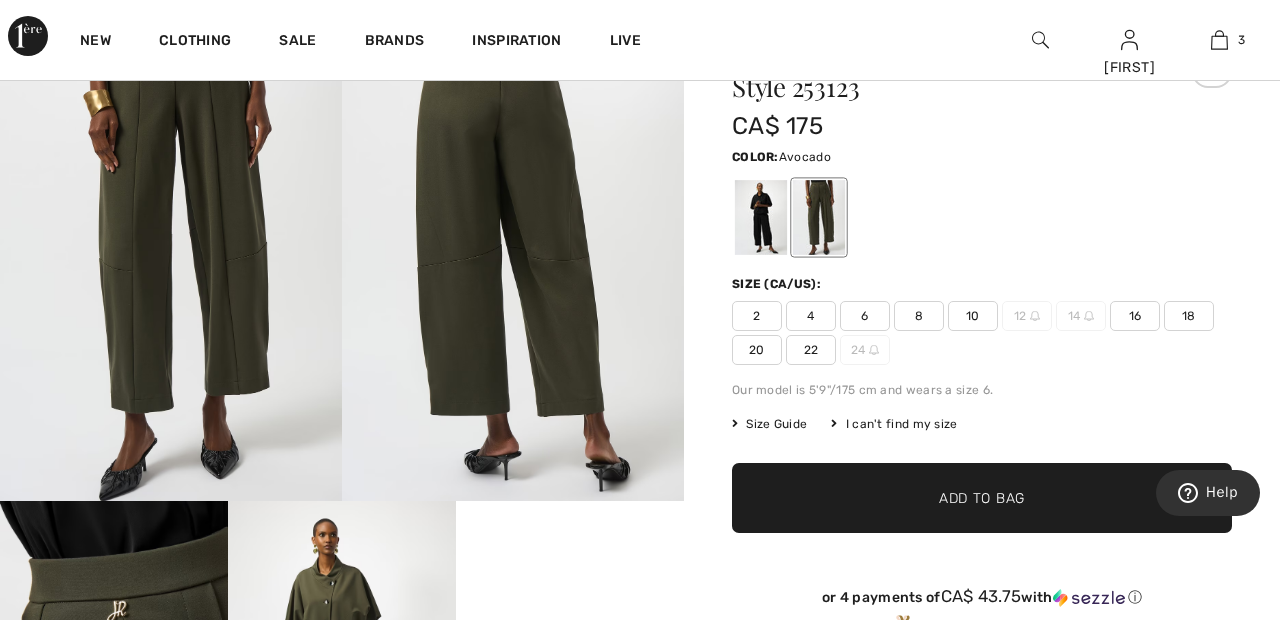 scroll, scrollTop: 217, scrollLeft: 0, axis: vertical 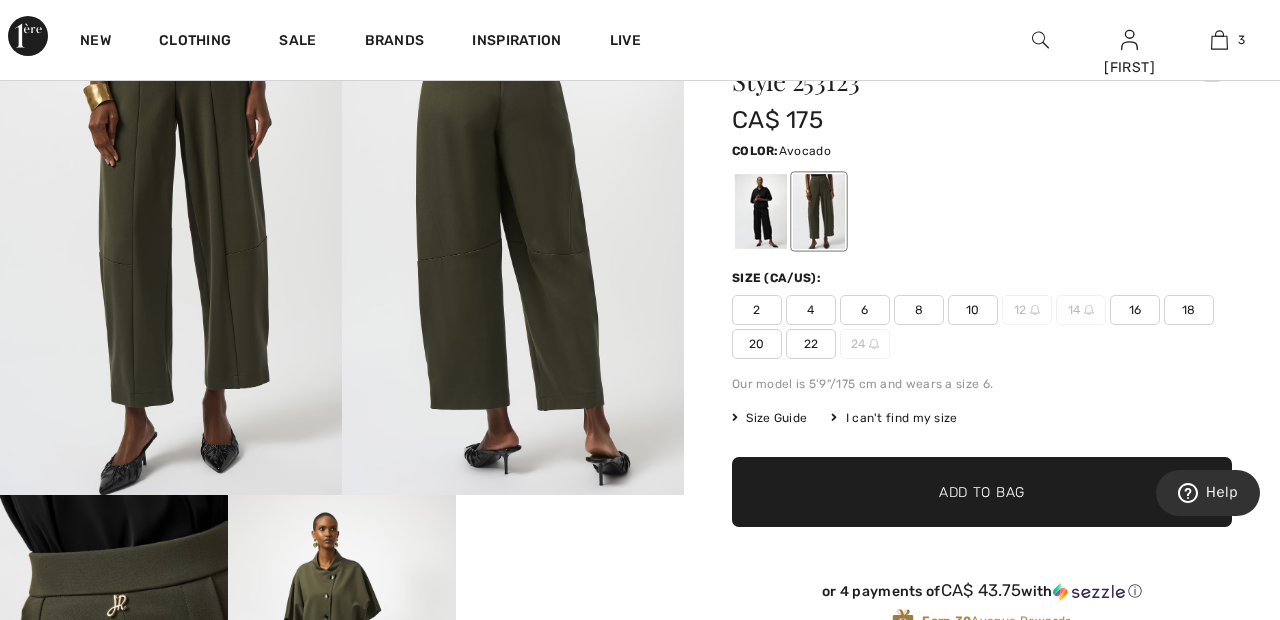 click on "22" at bounding box center [811, 344] 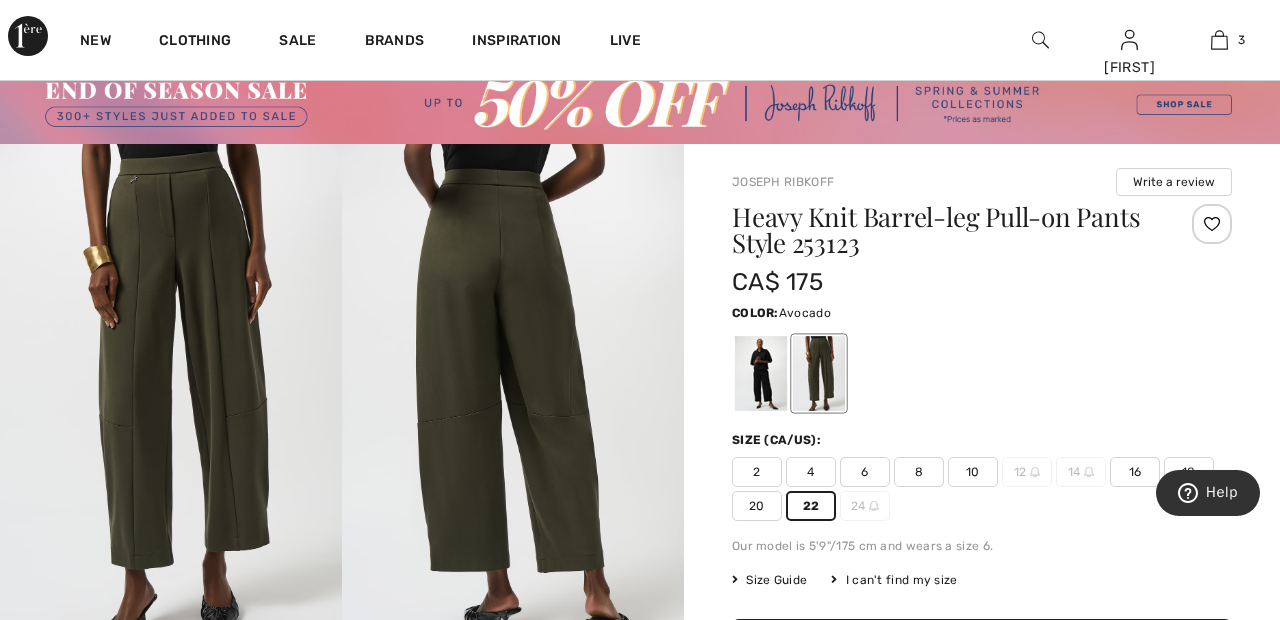 scroll, scrollTop: 66, scrollLeft: 0, axis: vertical 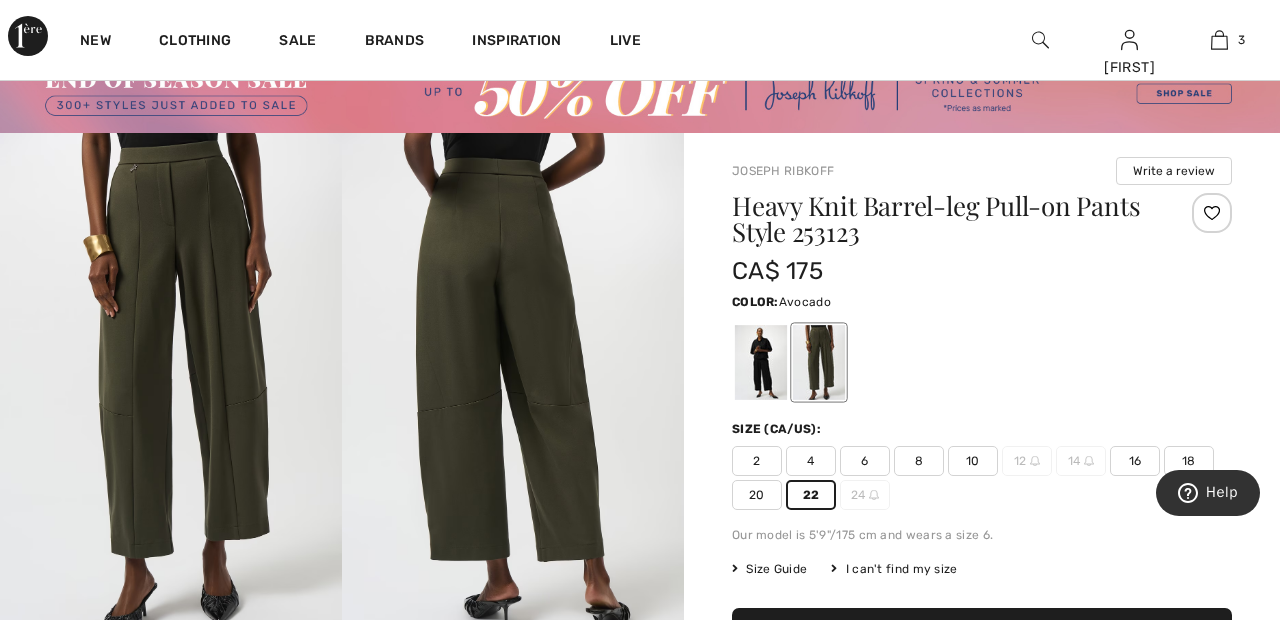 click at bounding box center (761, 362) 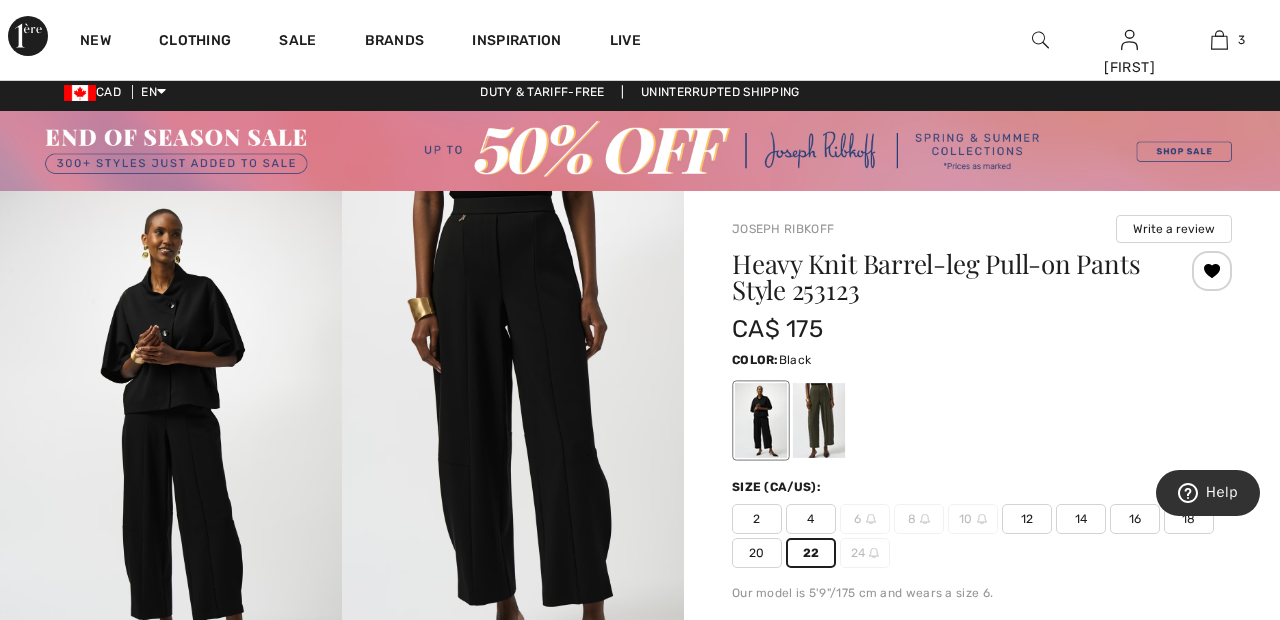 scroll, scrollTop: 8, scrollLeft: 0, axis: vertical 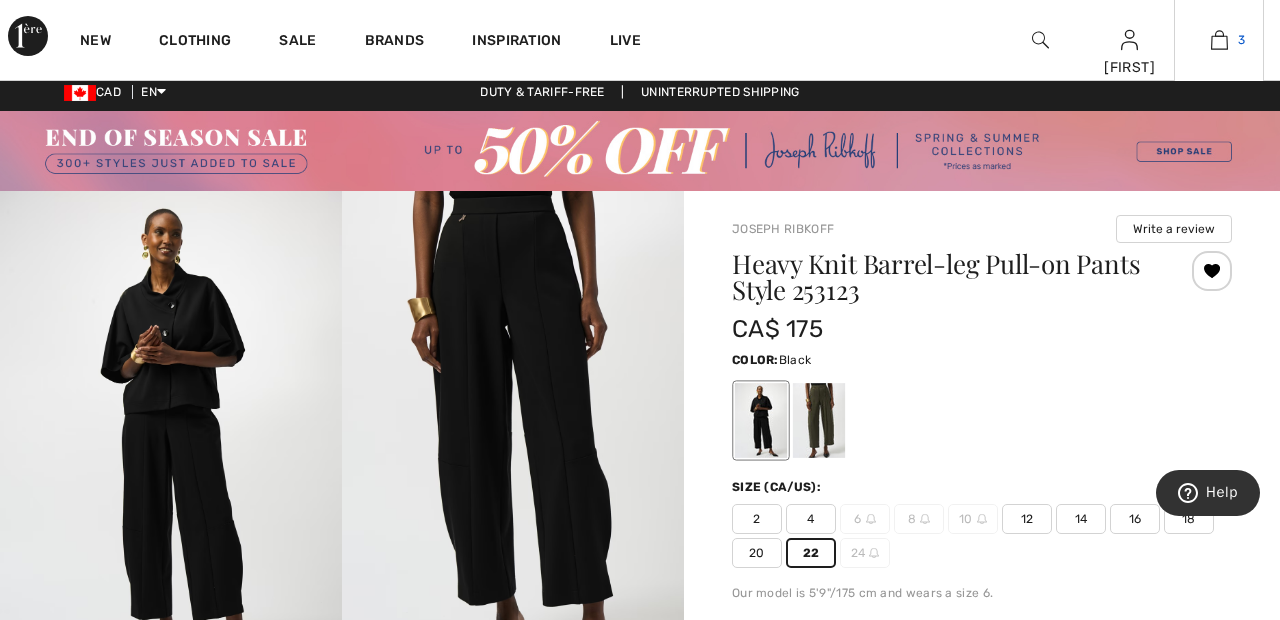 click on "3" at bounding box center (1219, 40) 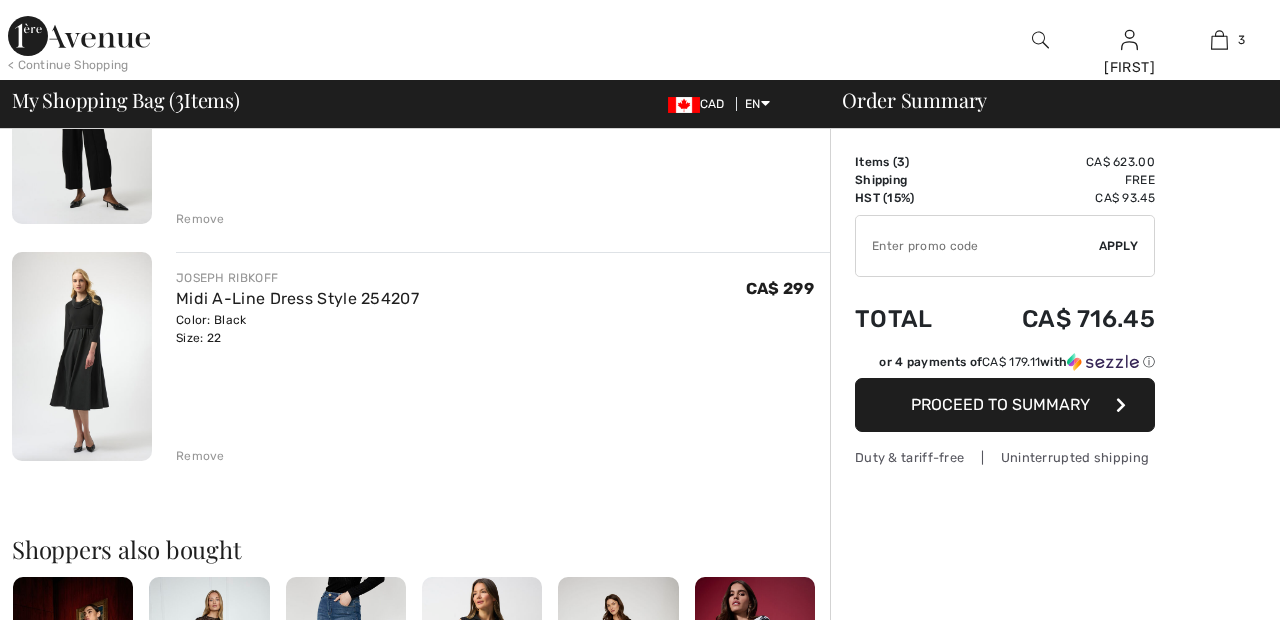 scroll, scrollTop: 0, scrollLeft: 0, axis: both 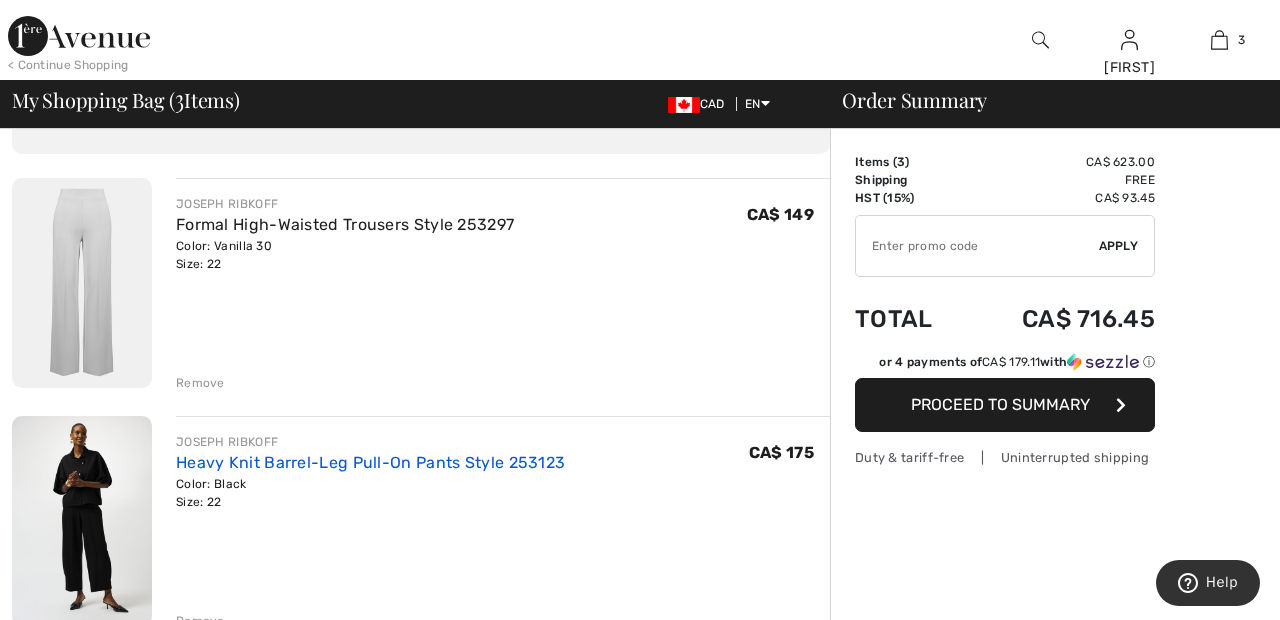 click on "Heavy Knit Barrel-Leg Pull-On Pants Style 253123" at bounding box center (370, 462) 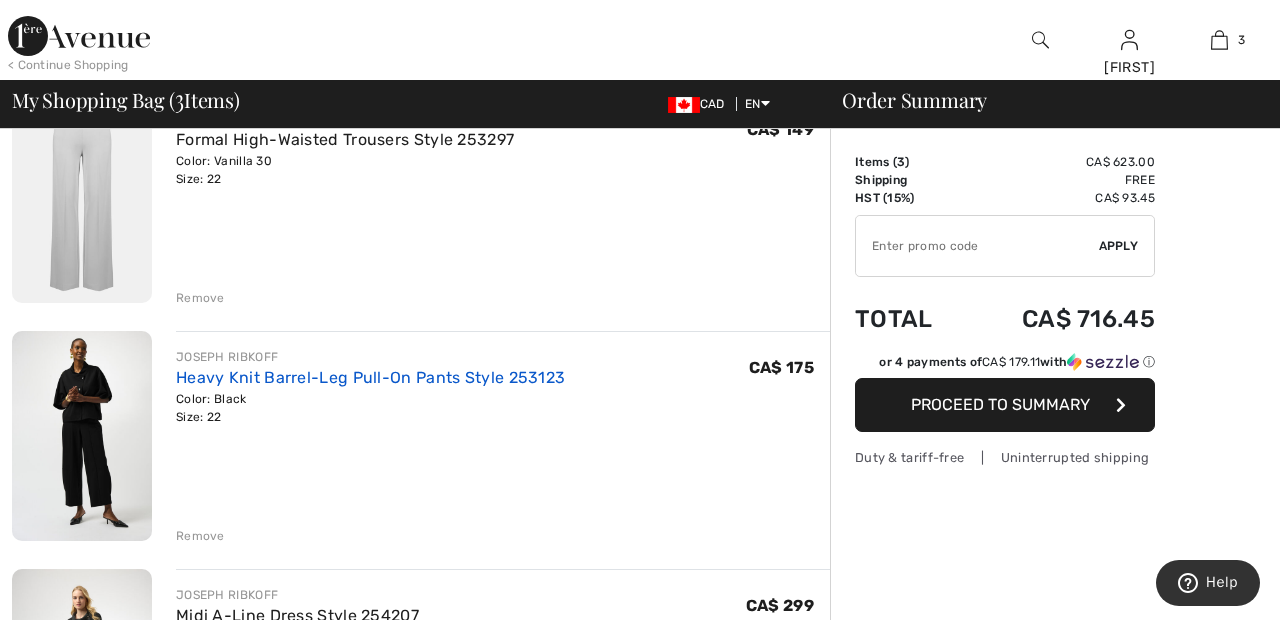 scroll, scrollTop: 211, scrollLeft: 0, axis: vertical 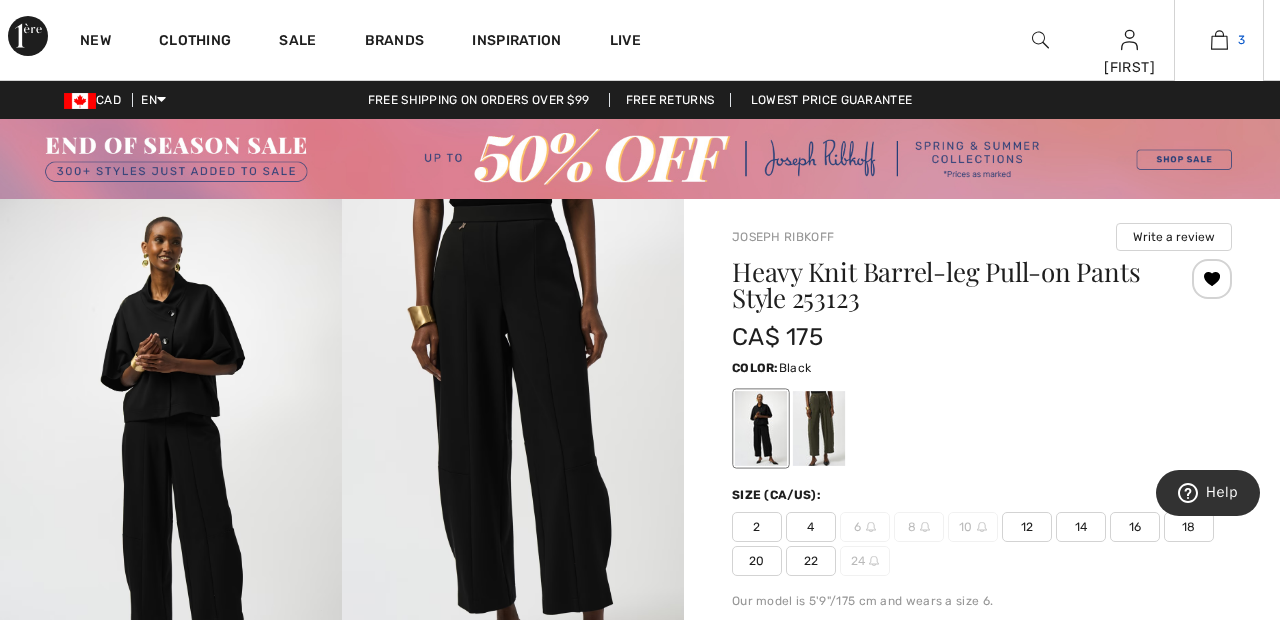 click at bounding box center [1219, 40] 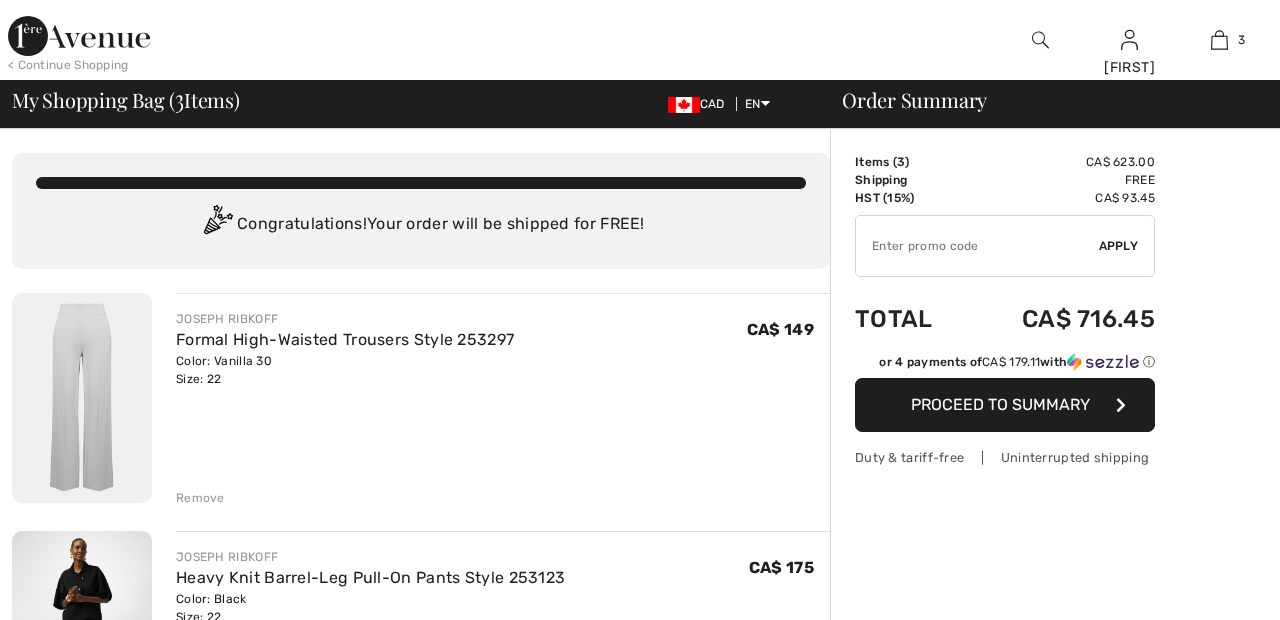 scroll, scrollTop: 213, scrollLeft: 0, axis: vertical 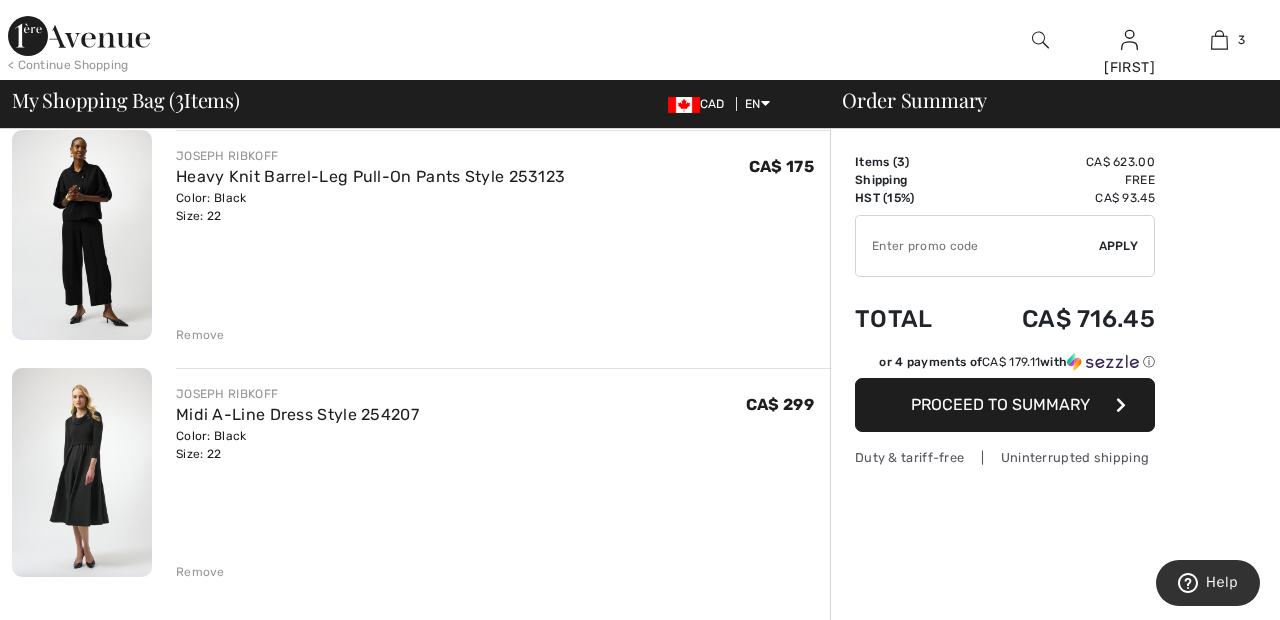 click on "Proceed to Summary" at bounding box center [1000, 404] 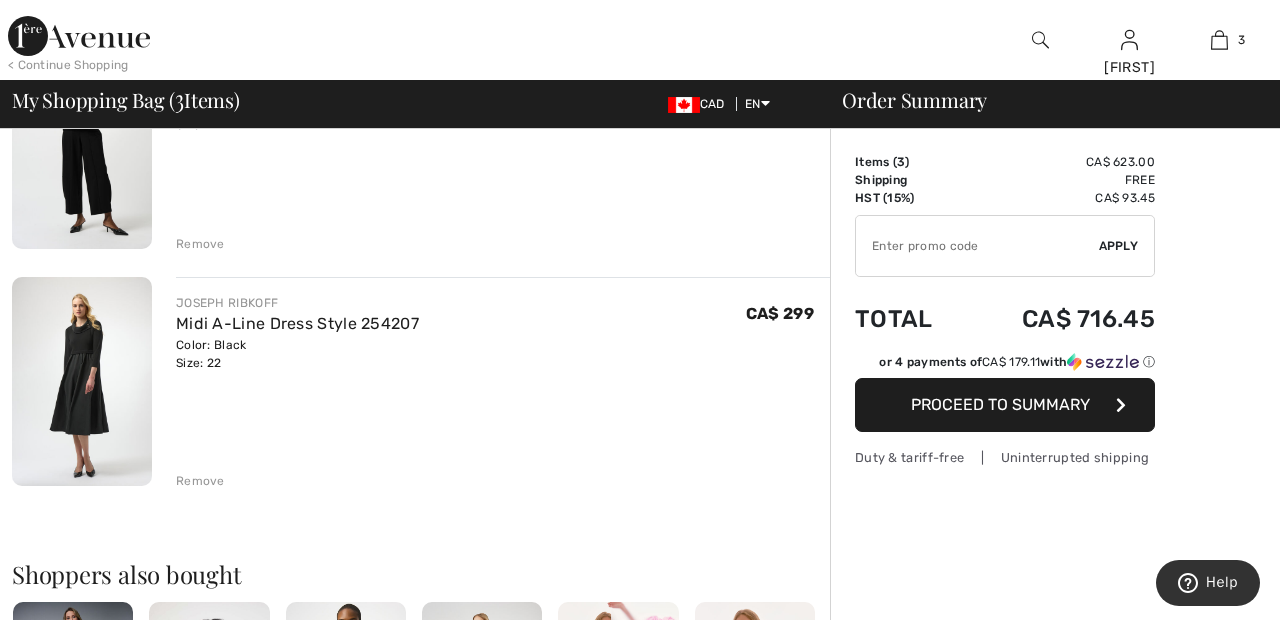 scroll, scrollTop: 497, scrollLeft: 0, axis: vertical 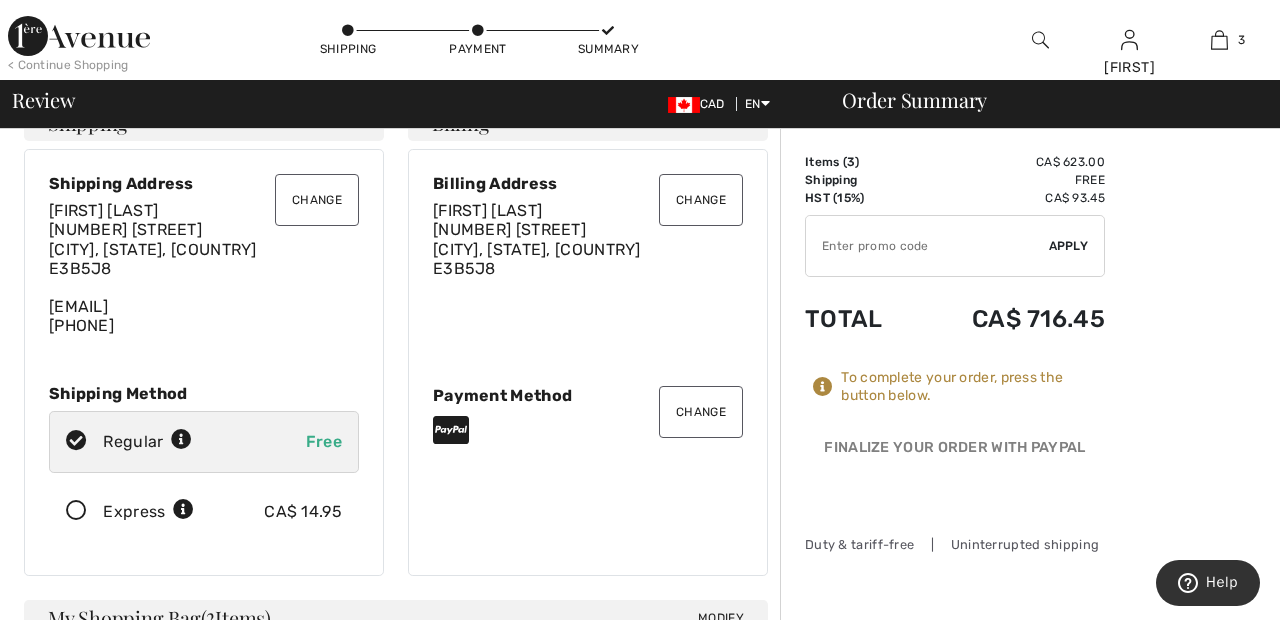 click on "Change" at bounding box center [701, 412] 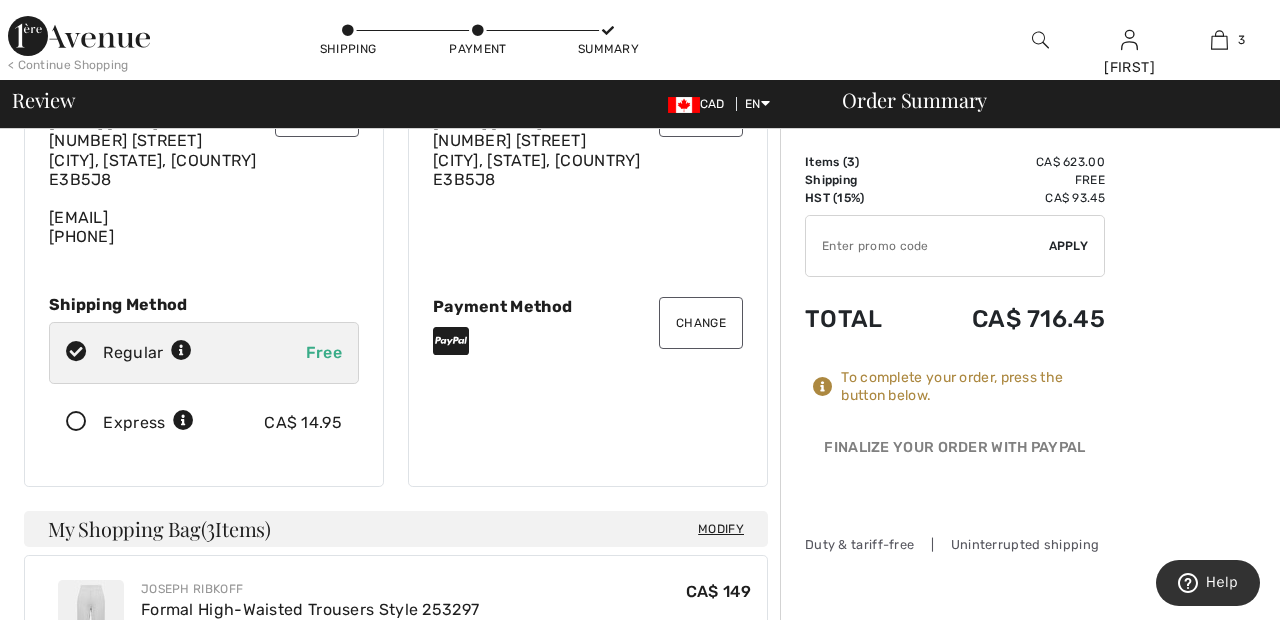 scroll, scrollTop: 136, scrollLeft: 0, axis: vertical 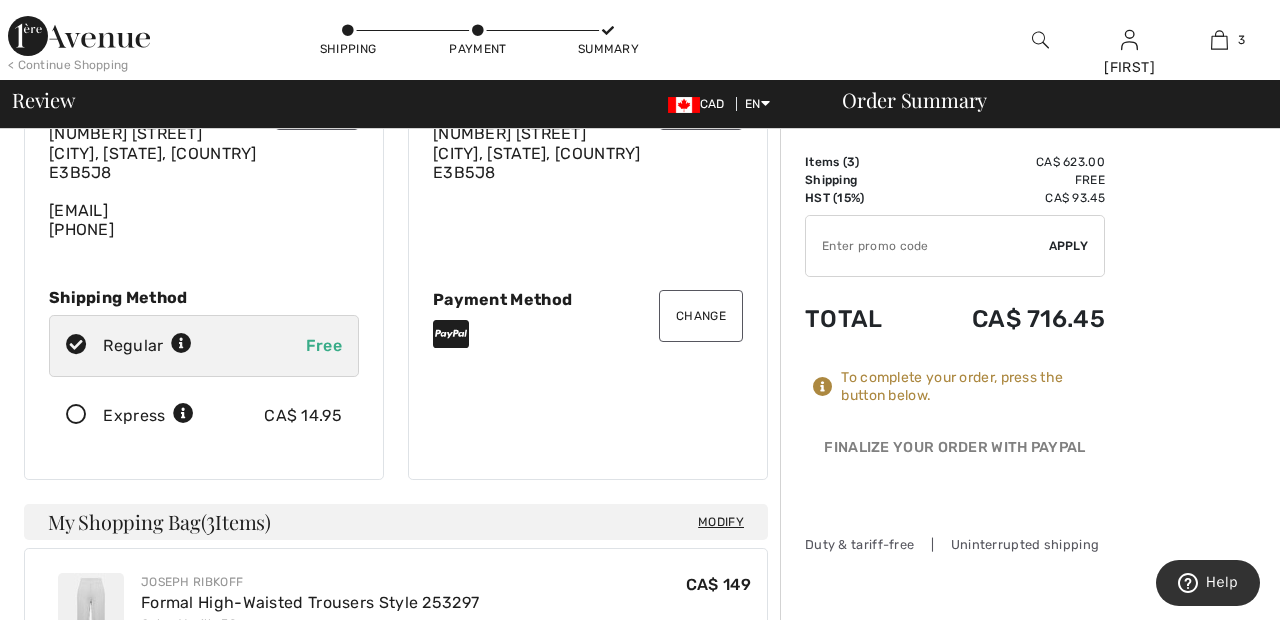 click on "Change" at bounding box center [701, 316] 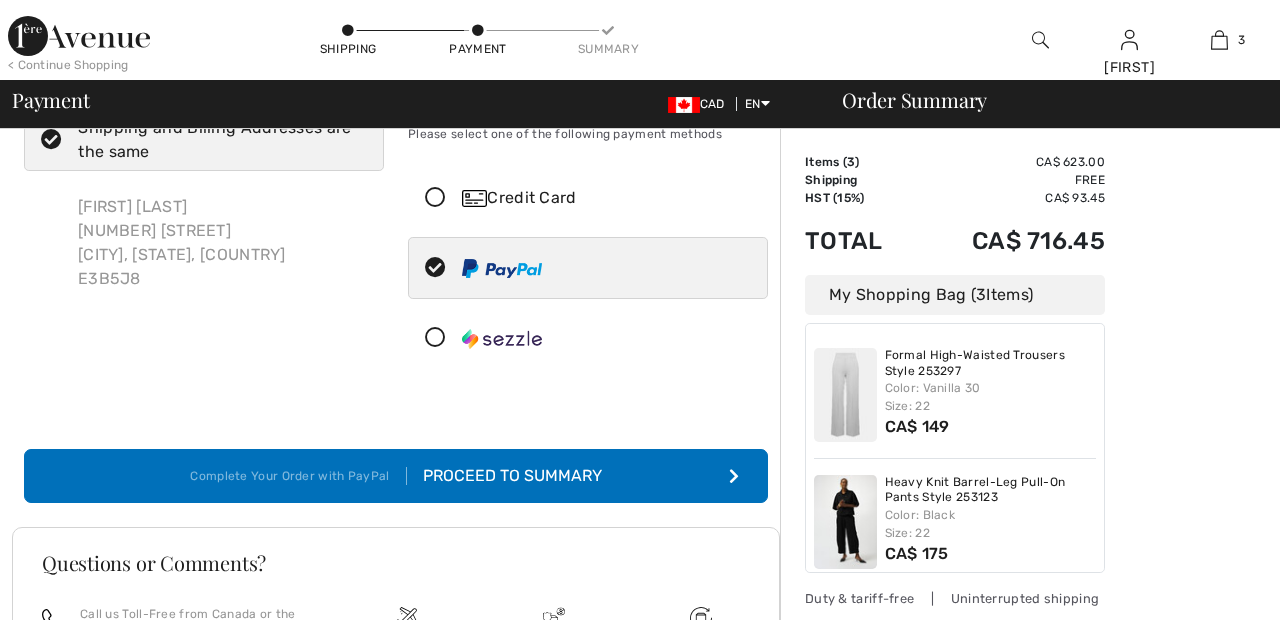 scroll, scrollTop: 0, scrollLeft: 0, axis: both 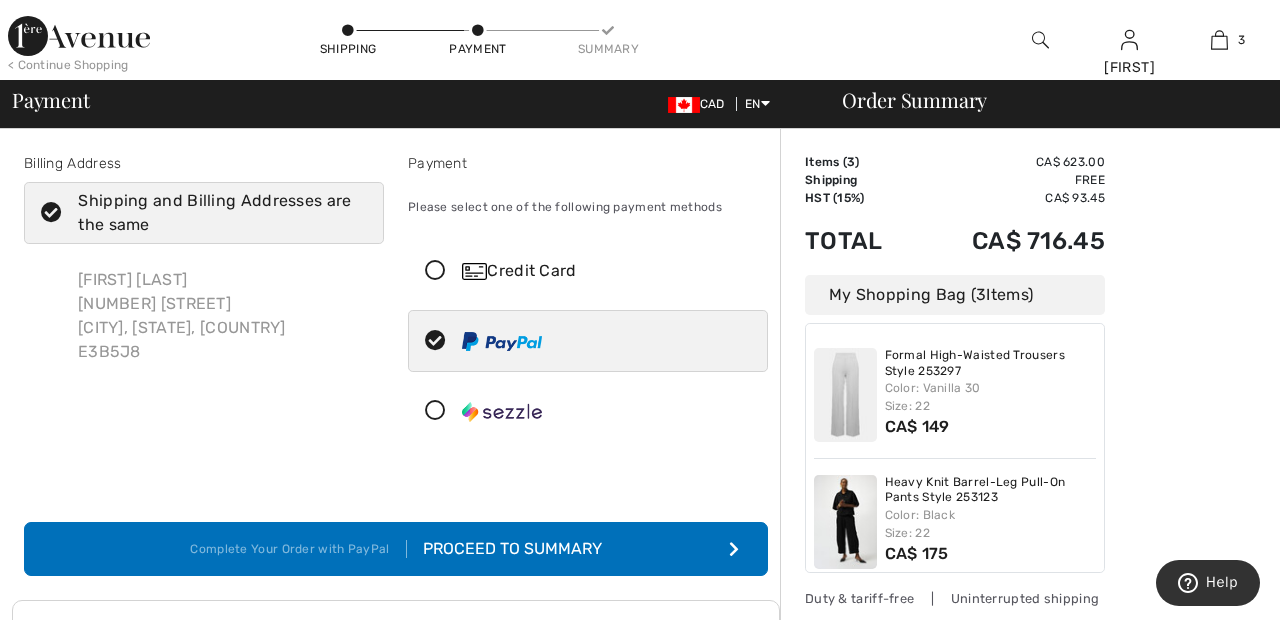 click at bounding box center (435, 271) 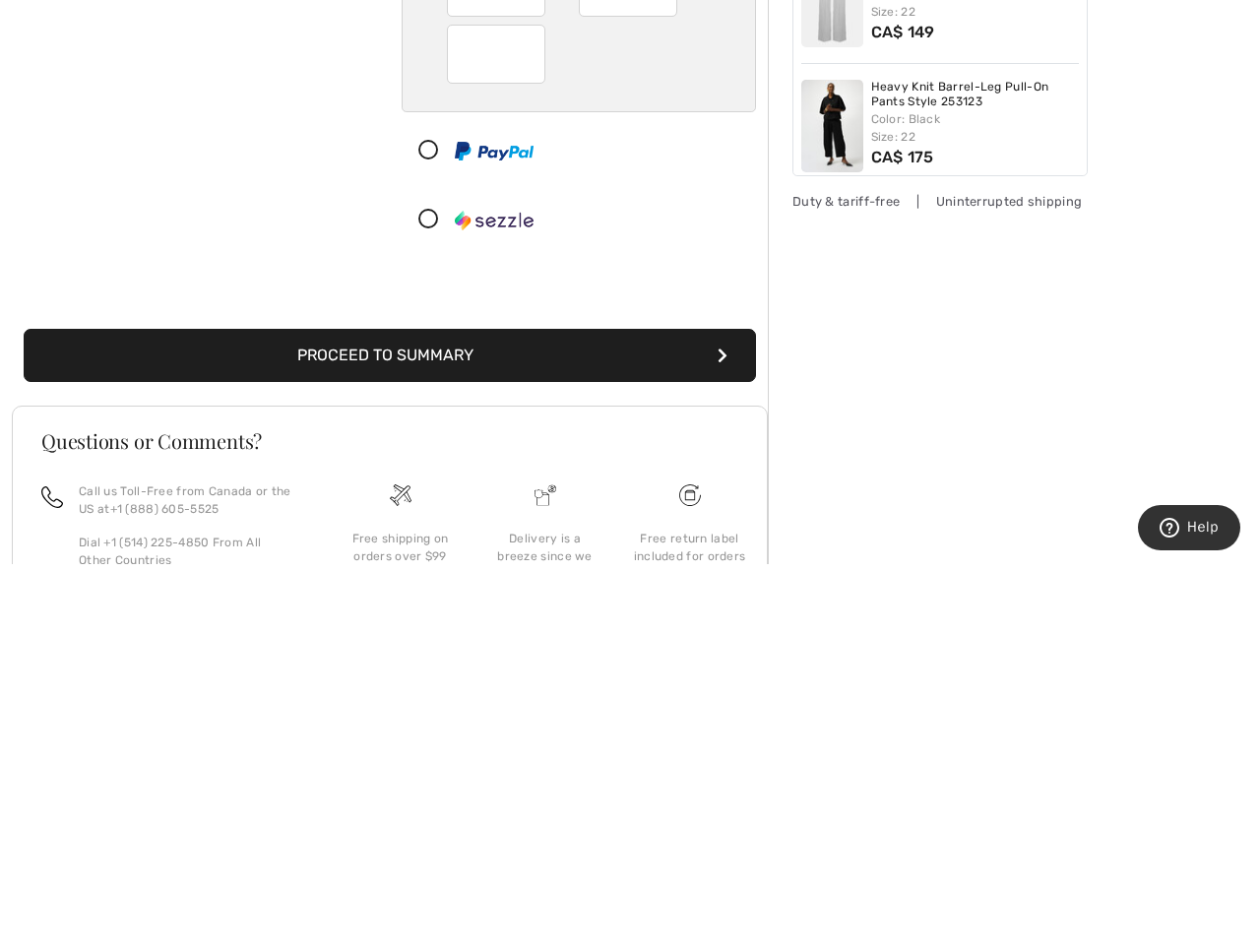 scroll, scrollTop: 18, scrollLeft: 0, axis: vertical 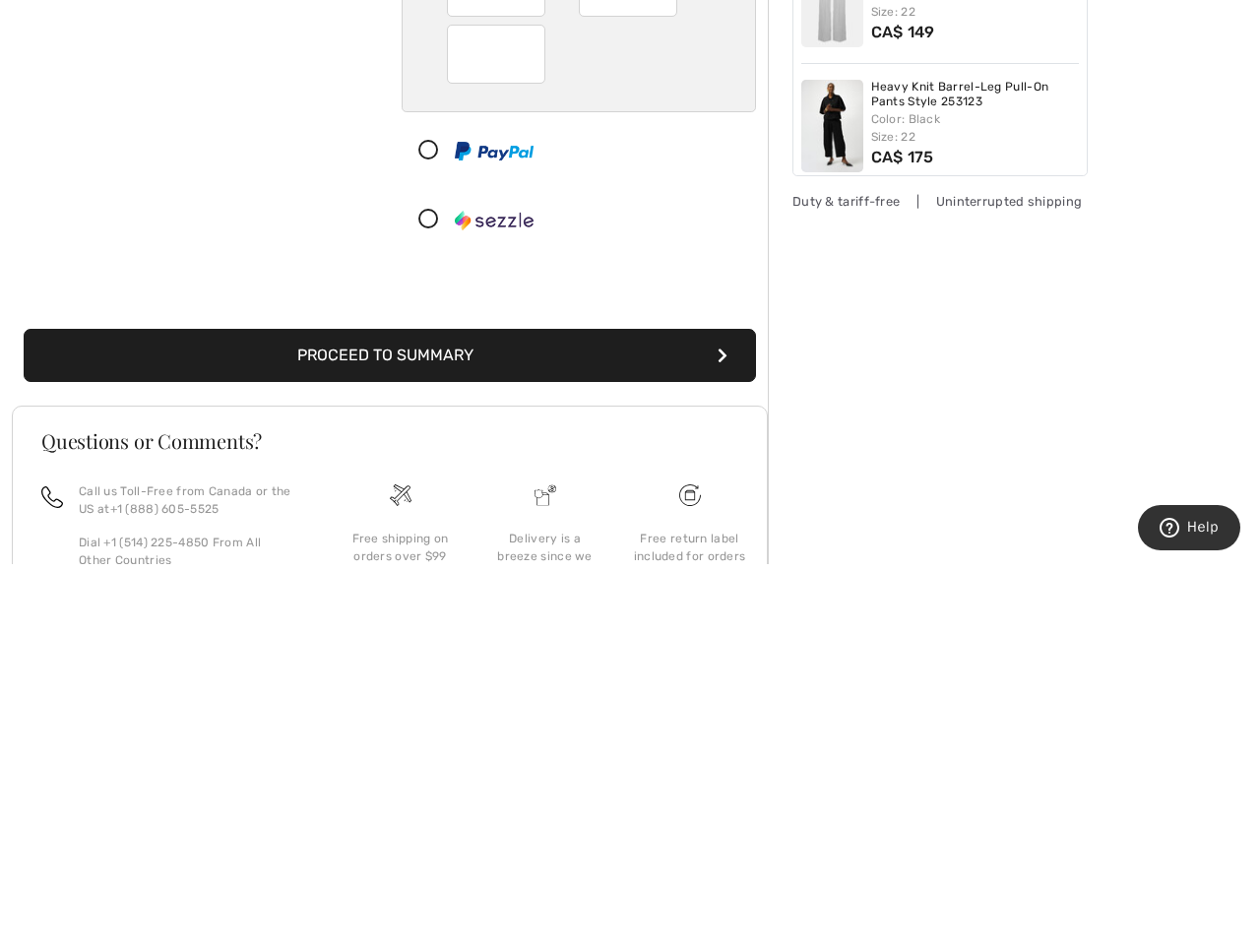 click at bounding box center (428, 539) 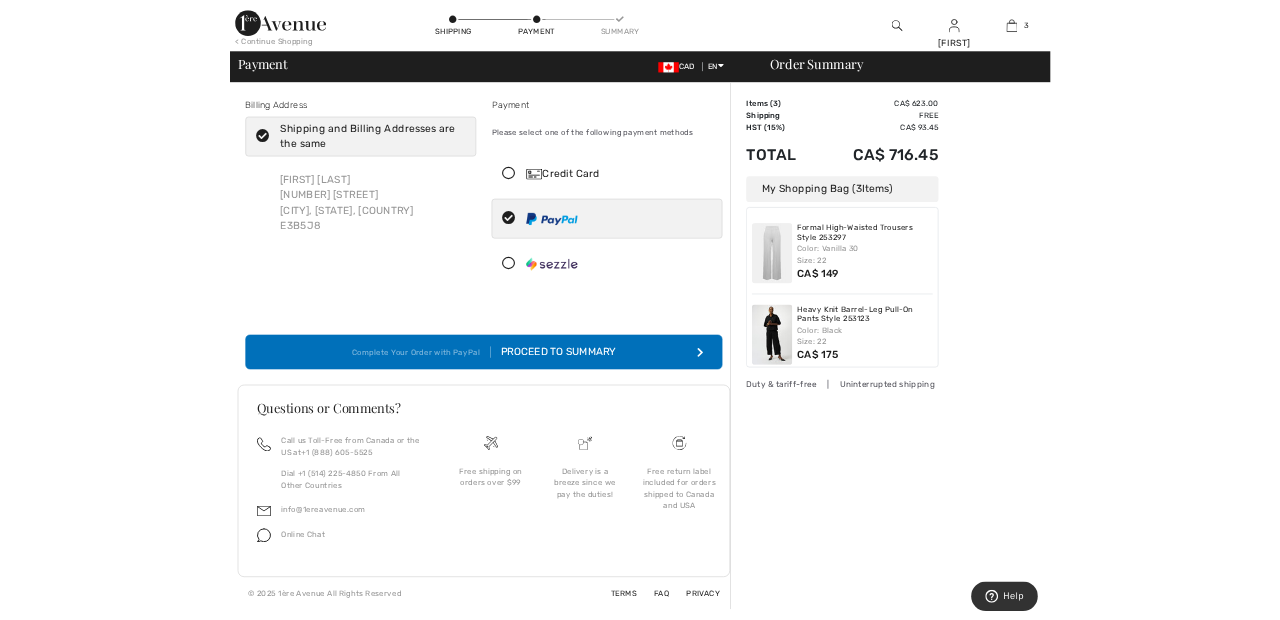 scroll, scrollTop: 0, scrollLeft: 0, axis: both 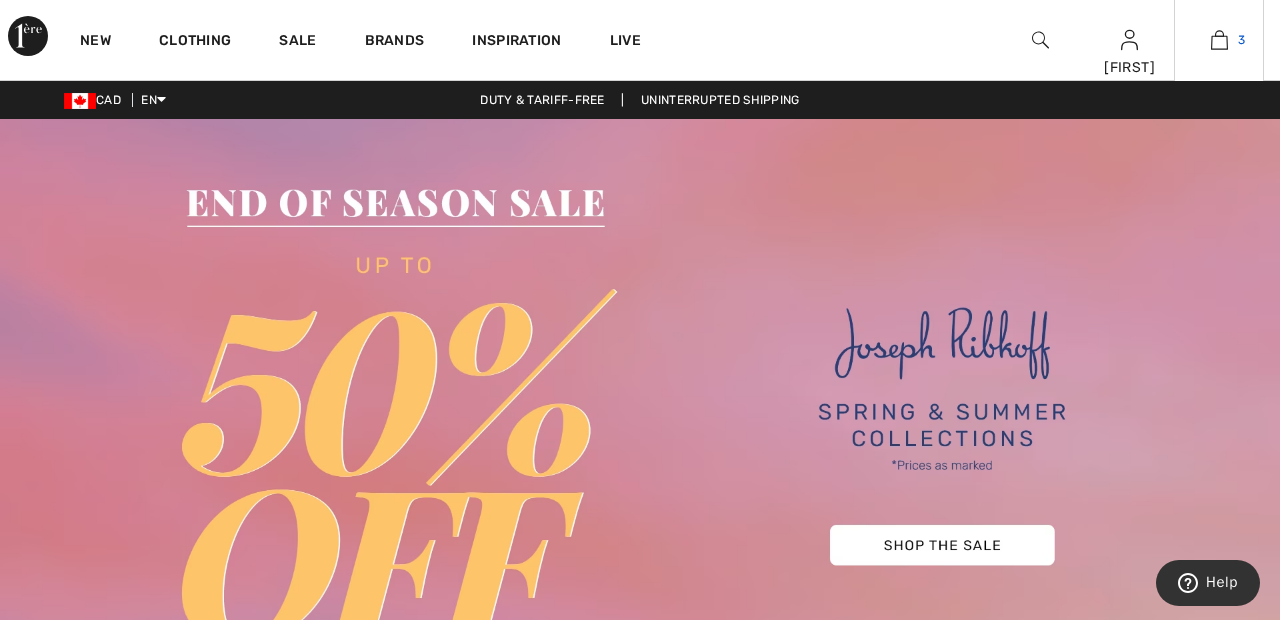 click on "3" at bounding box center [1241, 40] 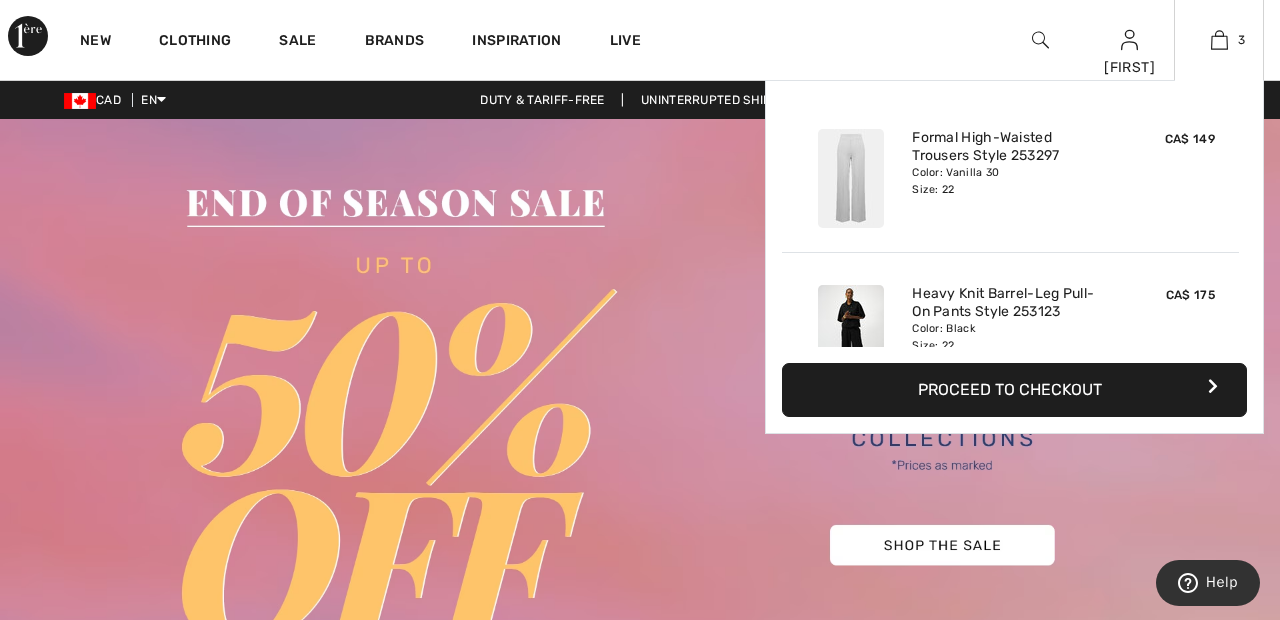 click on "Proceed to Checkout" at bounding box center (1014, 390) 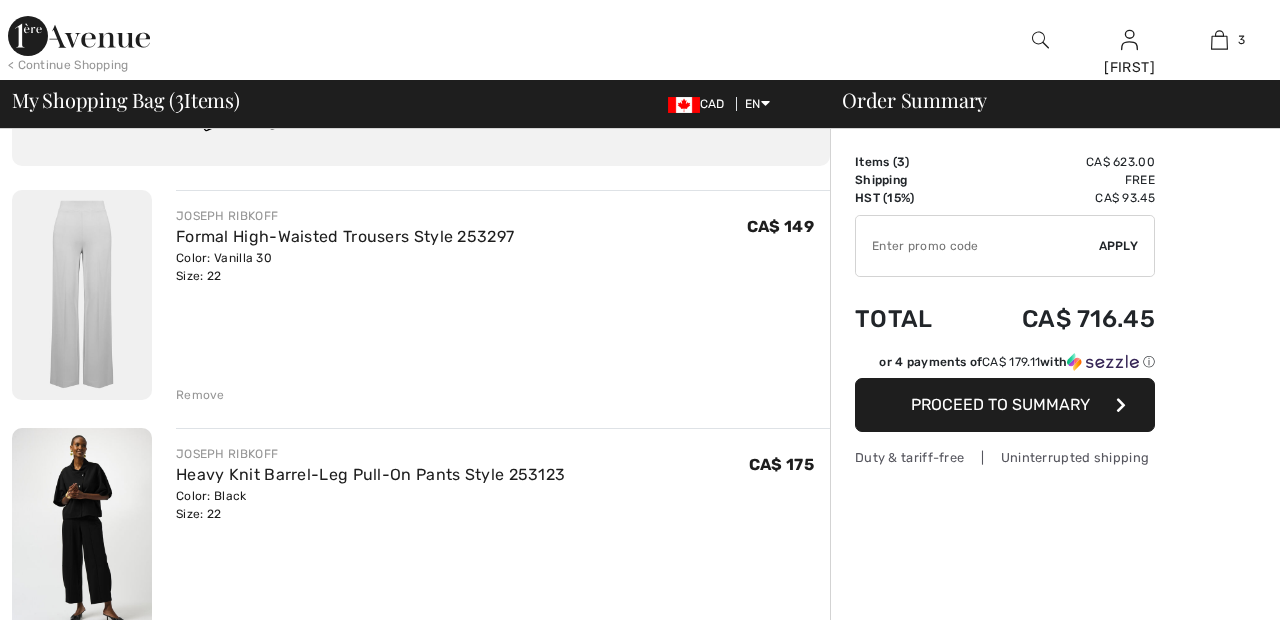 scroll, scrollTop: 136, scrollLeft: 0, axis: vertical 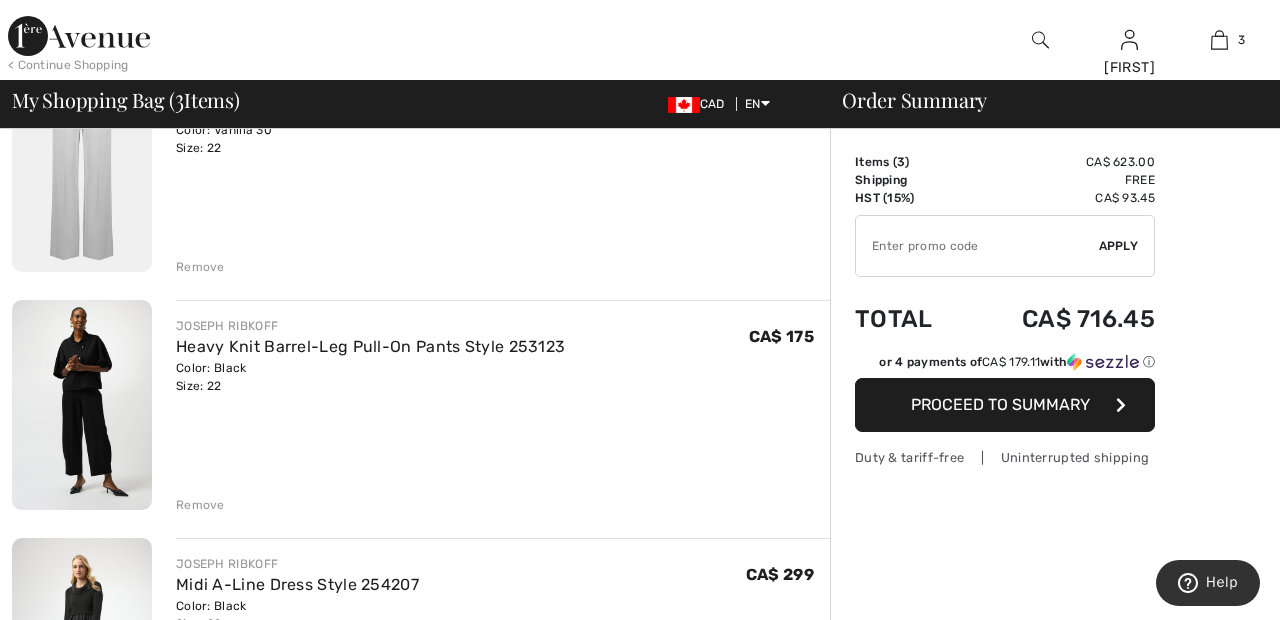 click on "Proceed to Summary" at bounding box center (1005, 405) 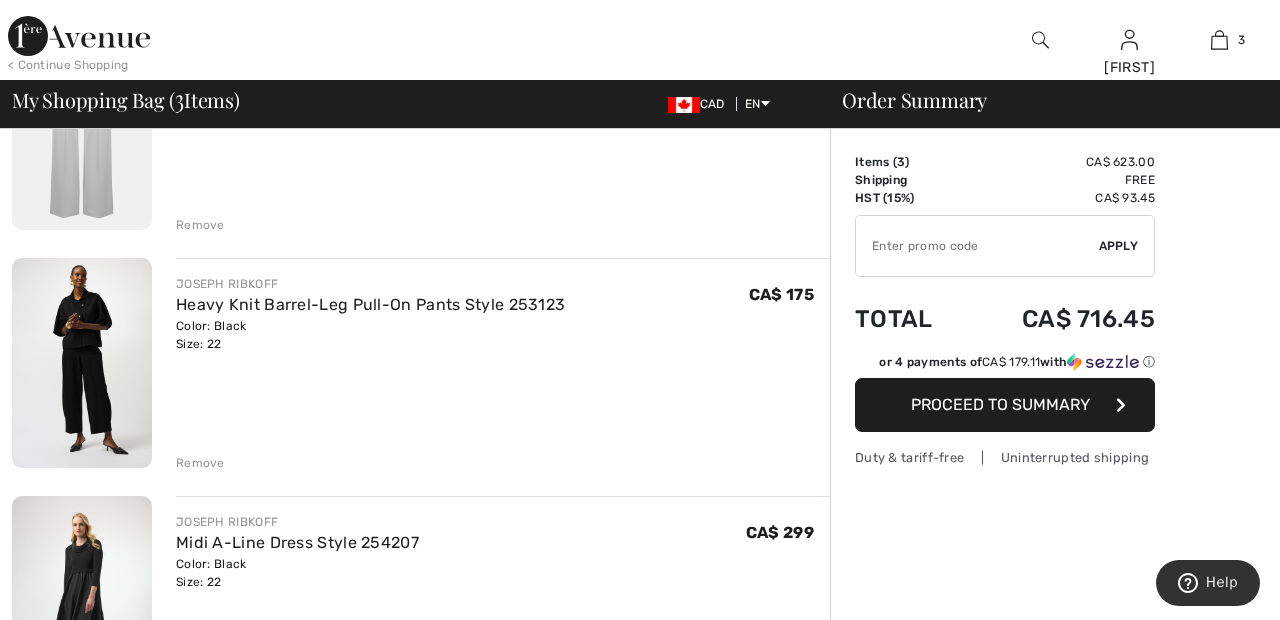 scroll, scrollTop: 327, scrollLeft: 0, axis: vertical 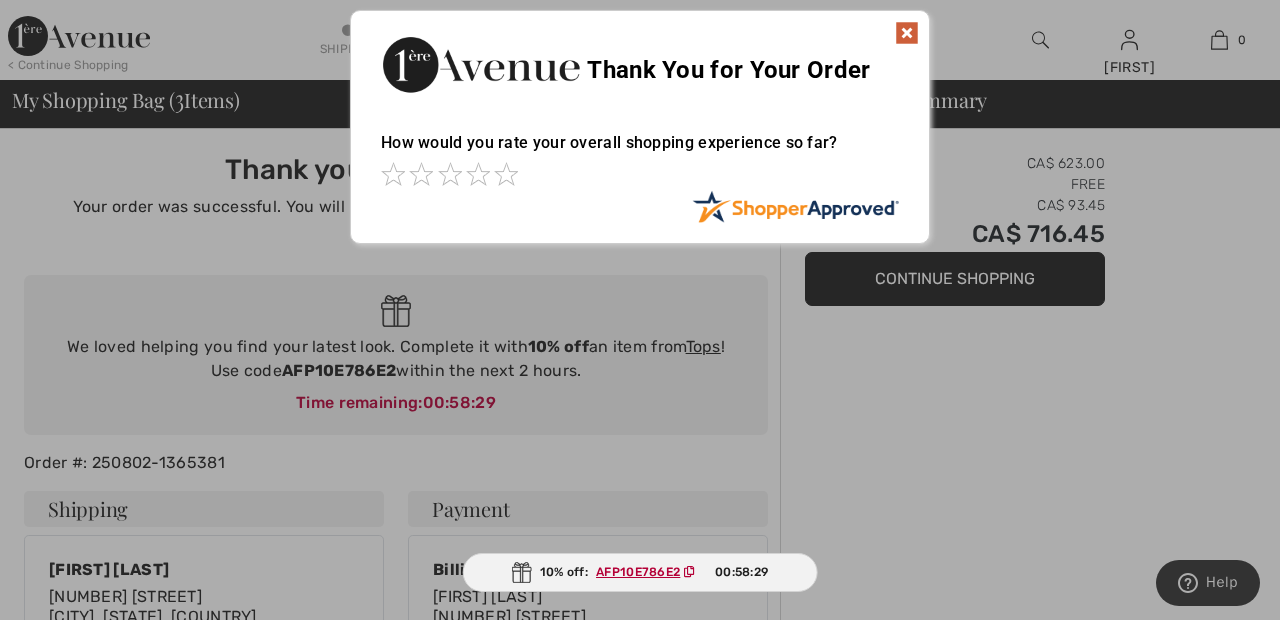 click at bounding box center (907, 33) 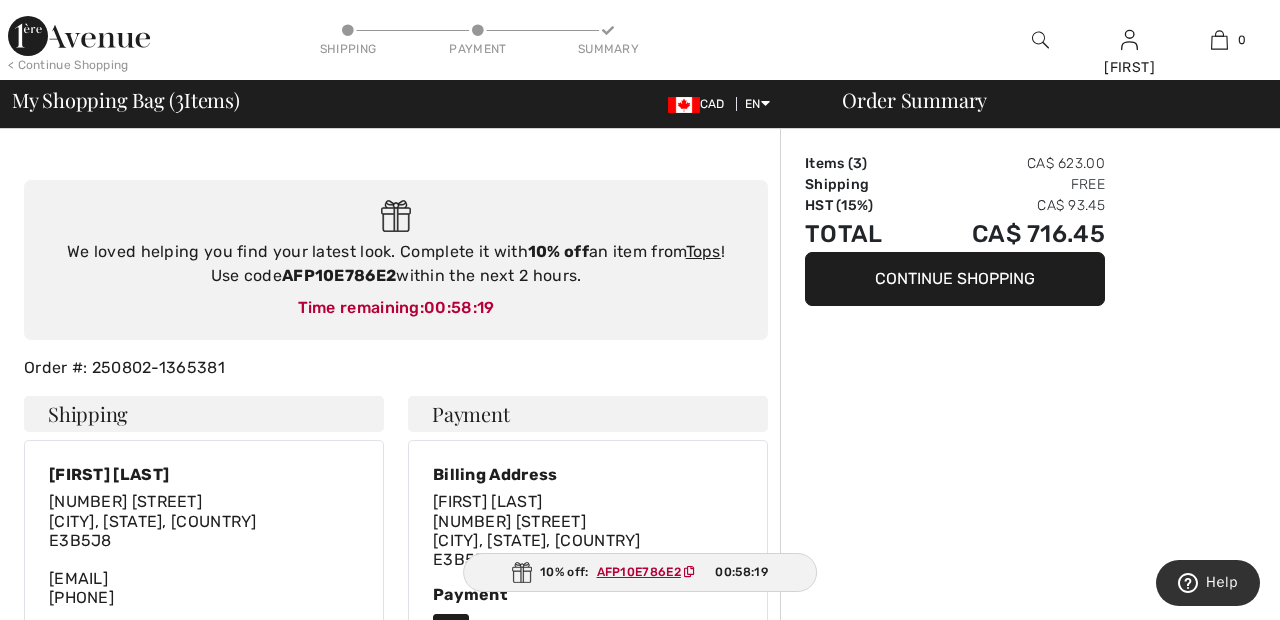 scroll, scrollTop: 0, scrollLeft: 0, axis: both 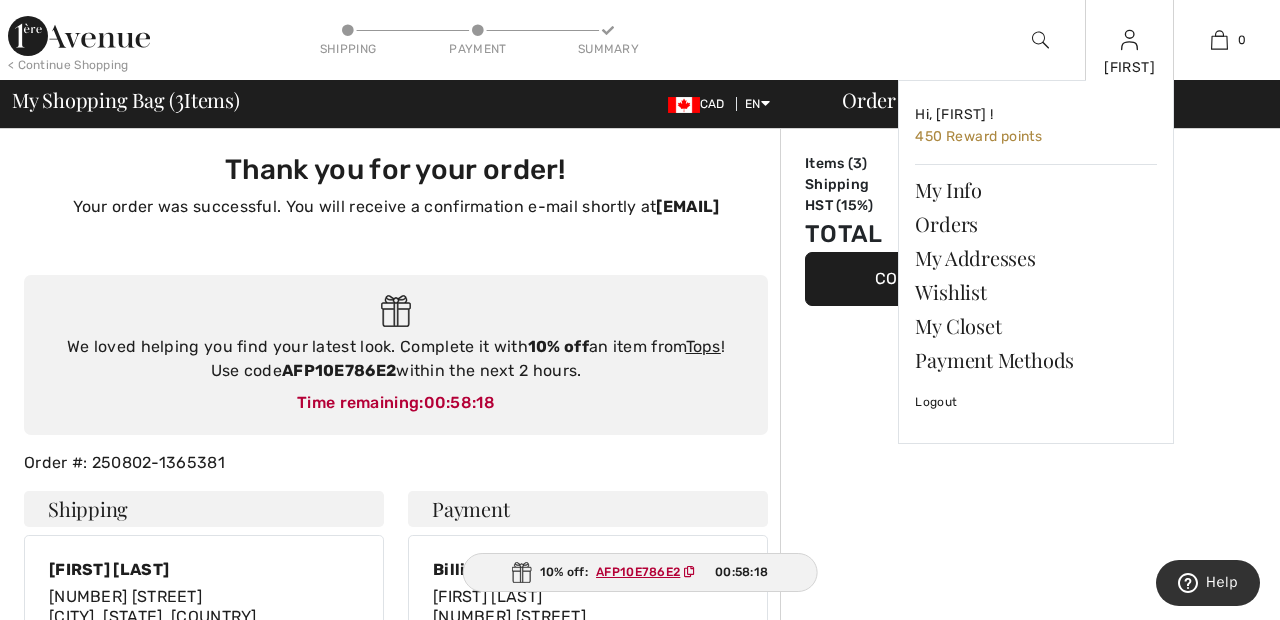 click at bounding box center [1129, 40] 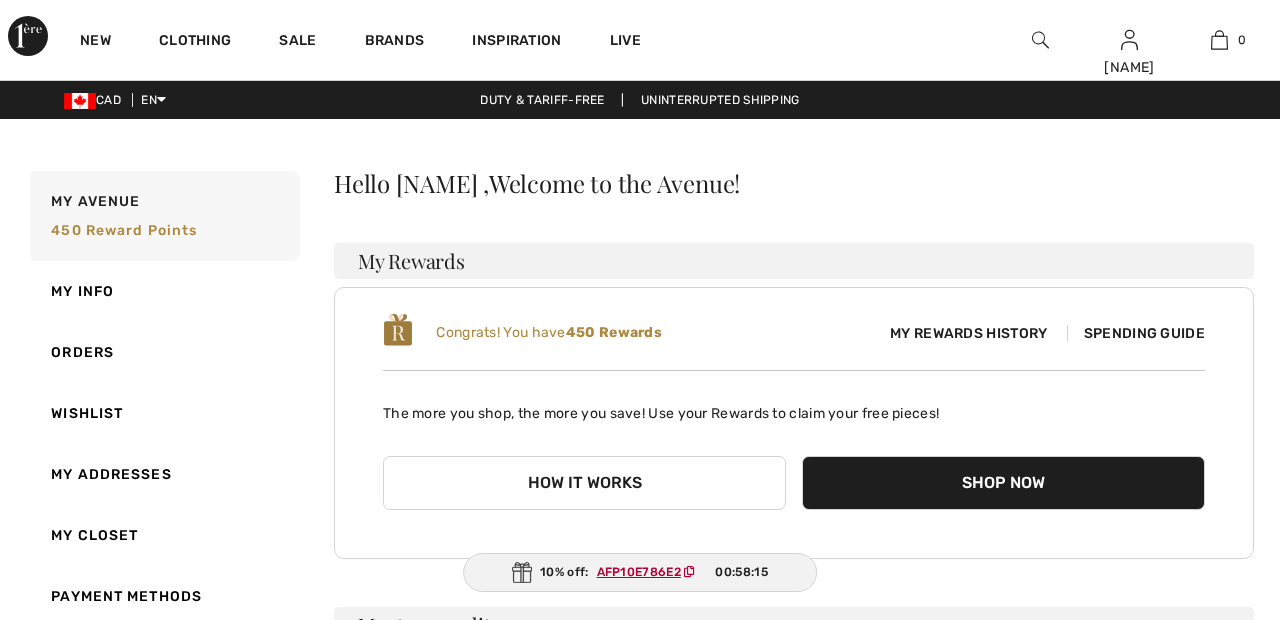scroll, scrollTop: 0, scrollLeft: 0, axis: both 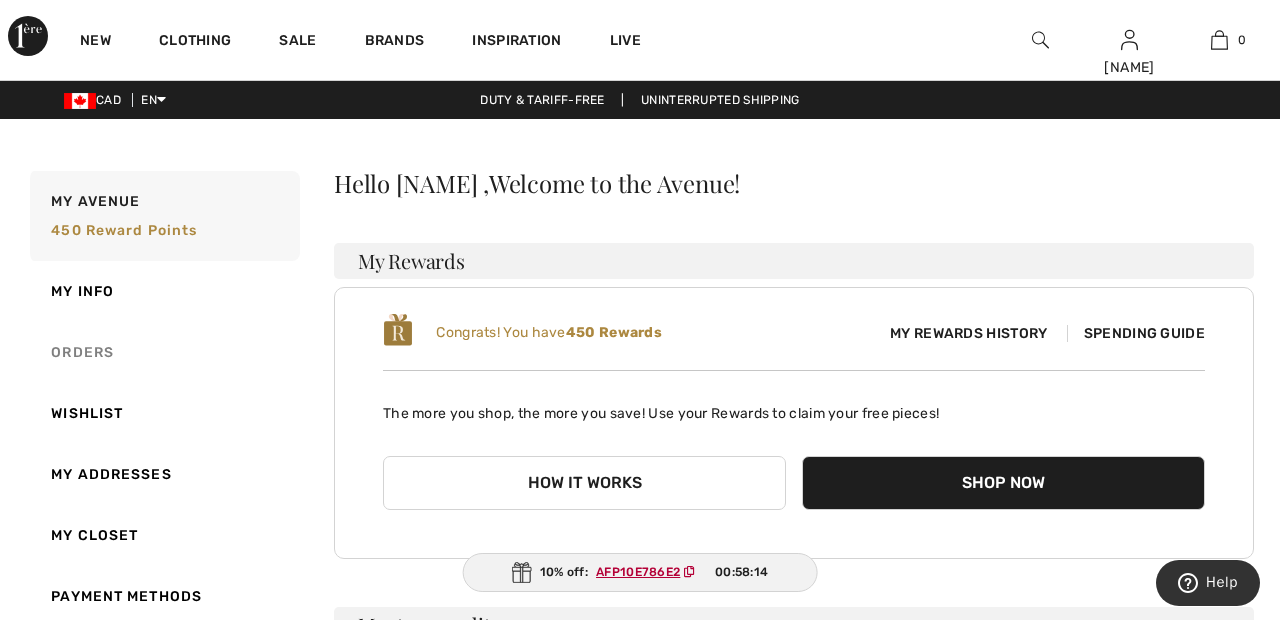 click on "Orders" at bounding box center [163, 352] 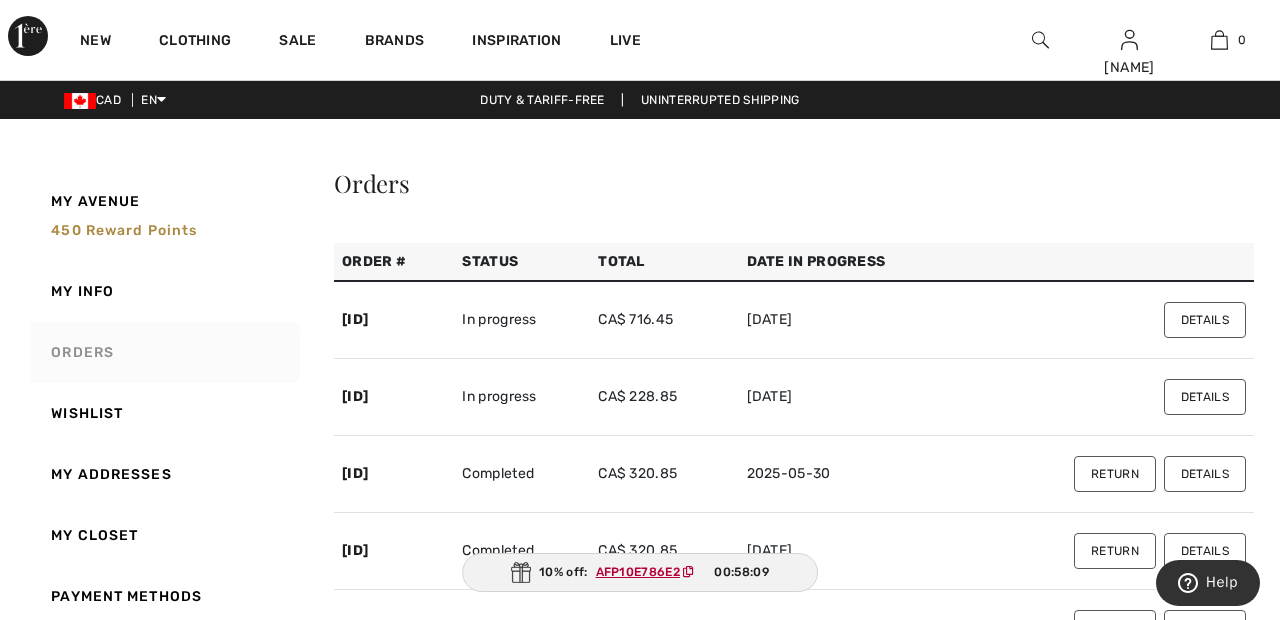 scroll, scrollTop: 13, scrollLeft: 0, axis: vertical 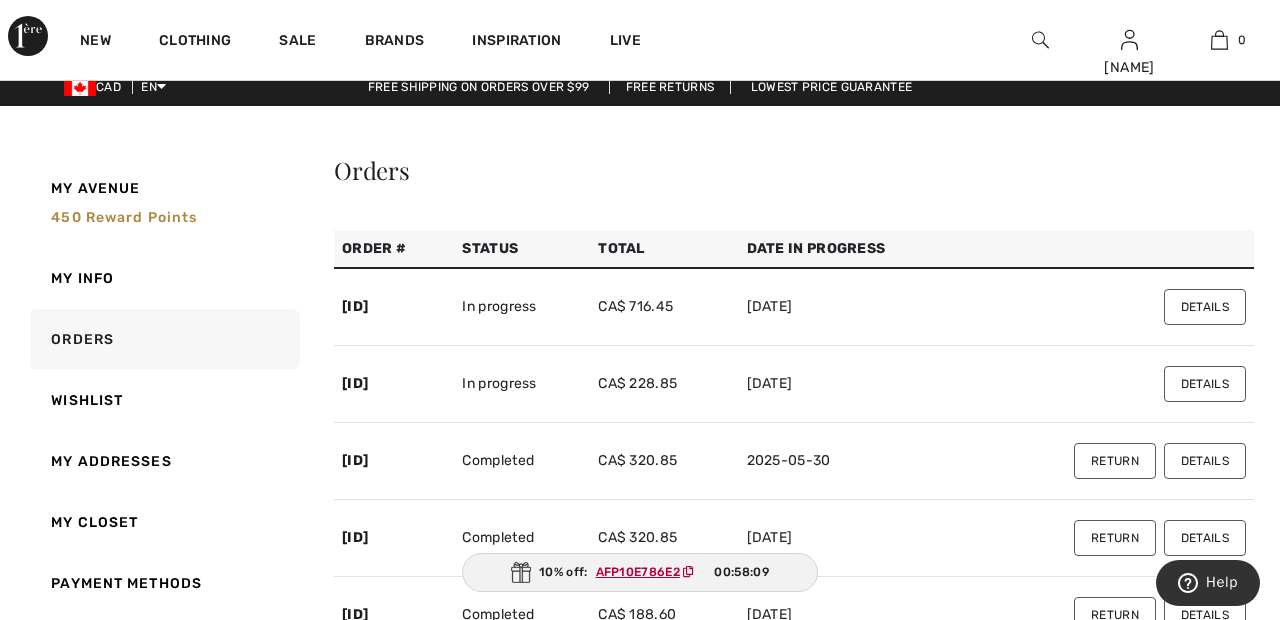 click on "Details" at bounding box center [1205, 307] 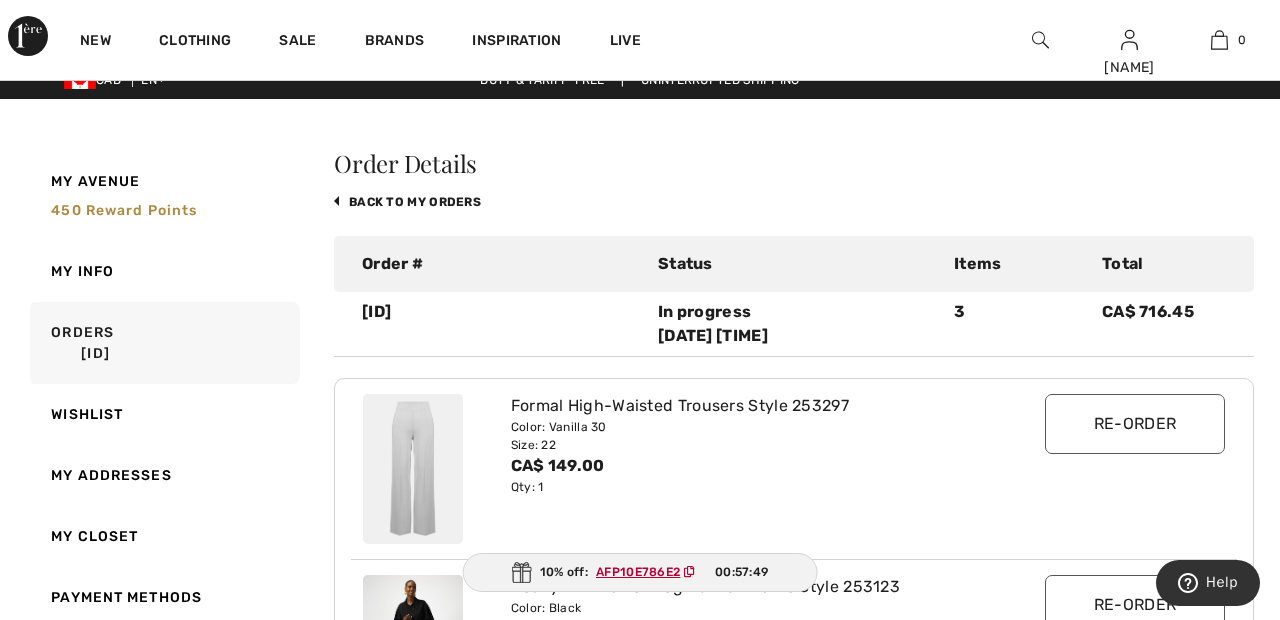 scroll, scrollTop: 0, scrollLeft: 0, axis: both 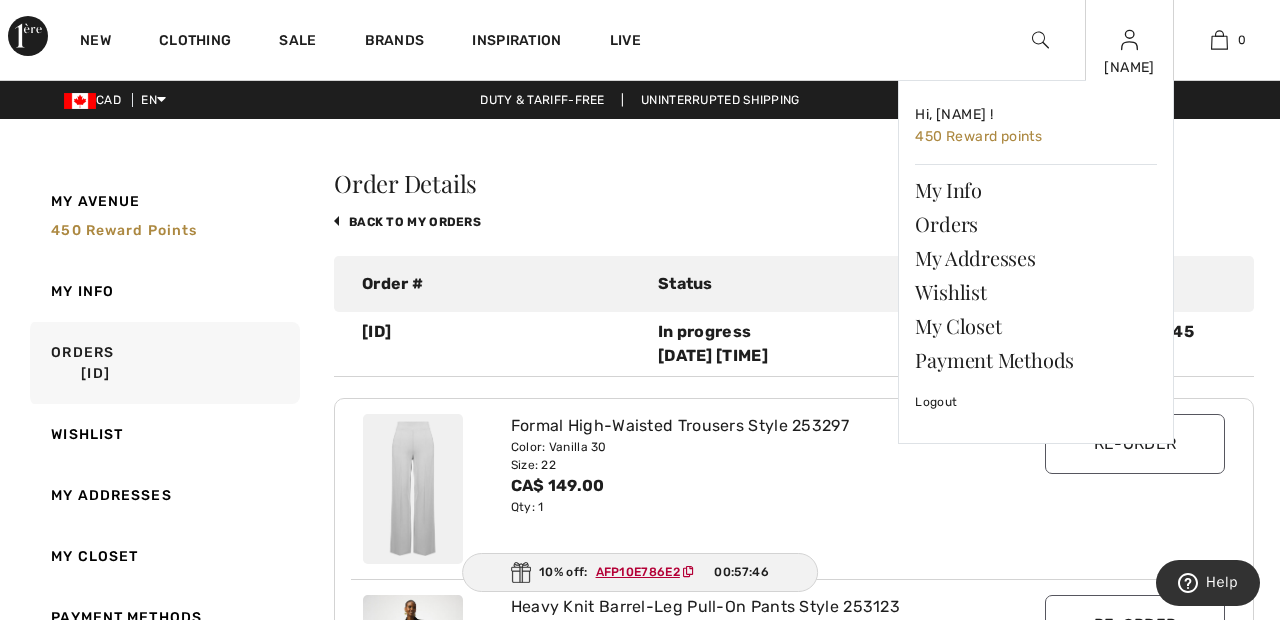 click at bounding box center (1129, 40) 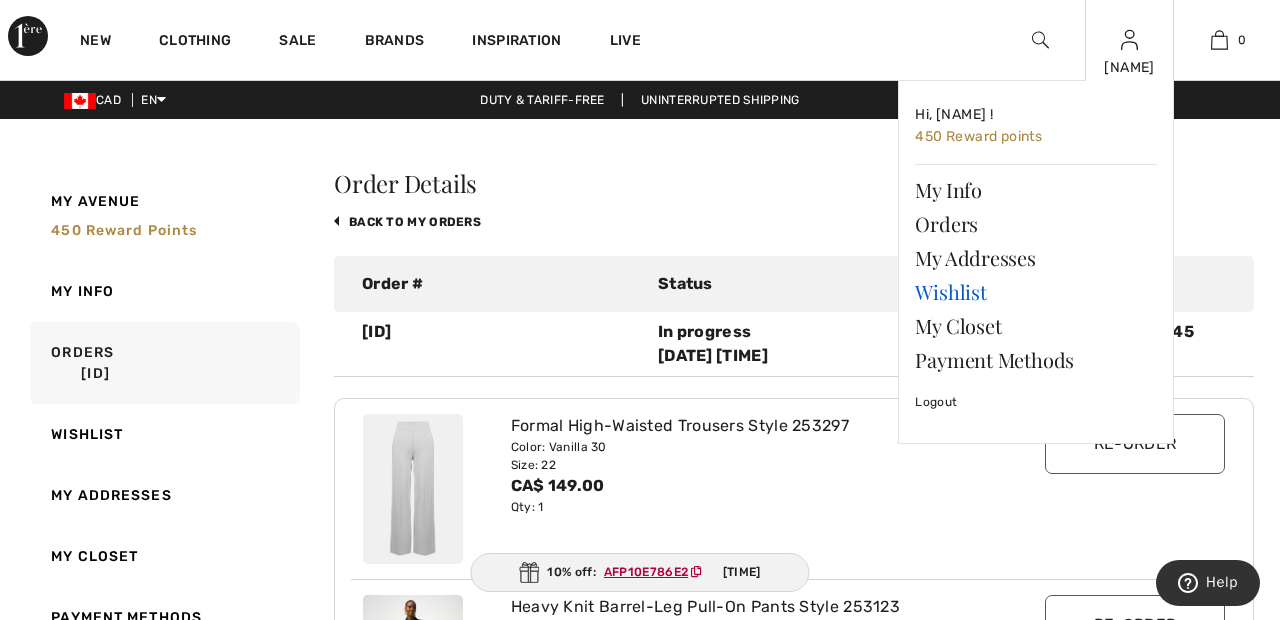click on "Wishlist" at bounding box center (1036, 292) 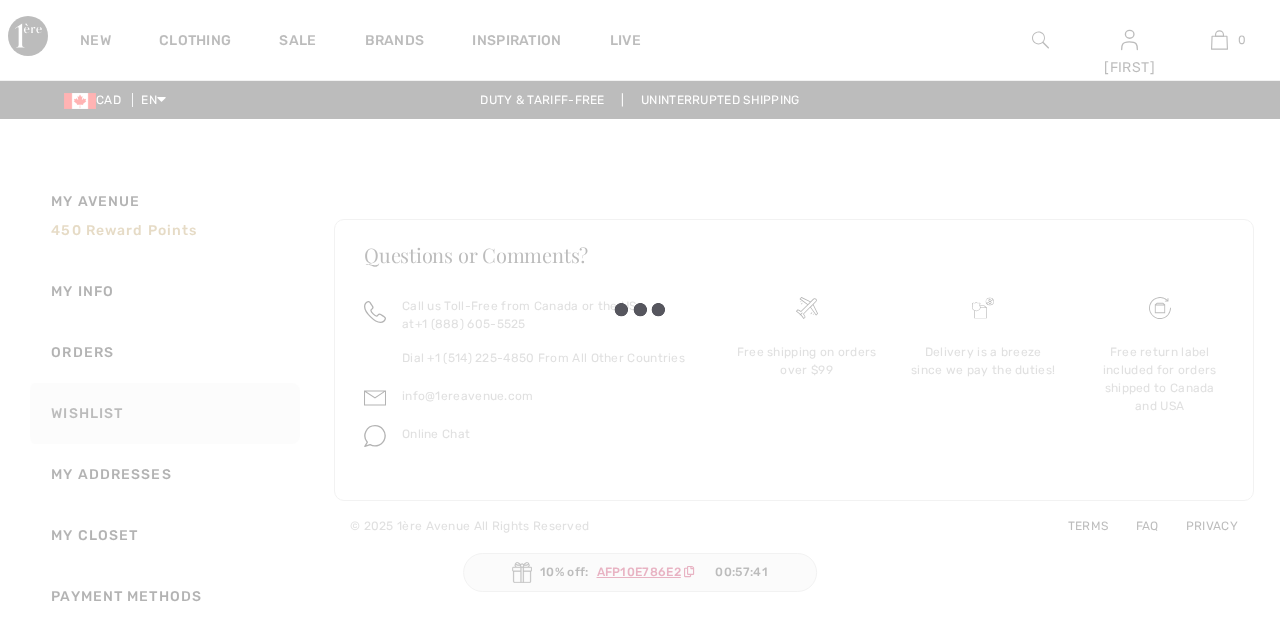 scroll, scrollTop: 89, scrollLeft: 0, axis: vertical 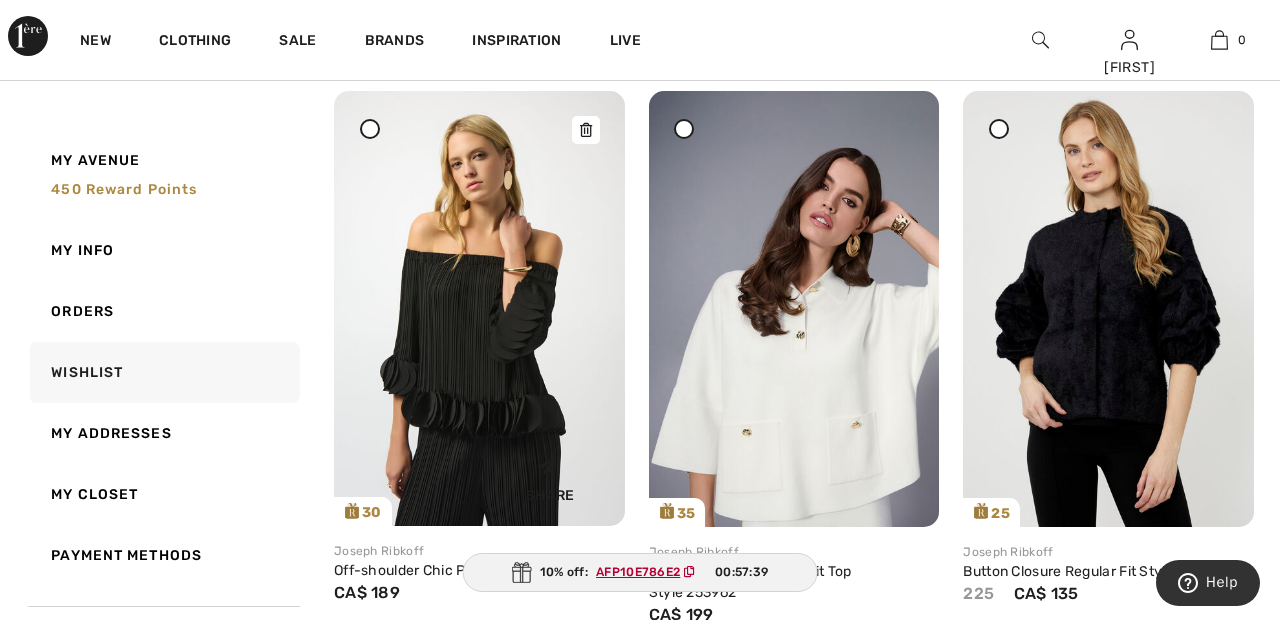 click at bounding box center [479, 308] 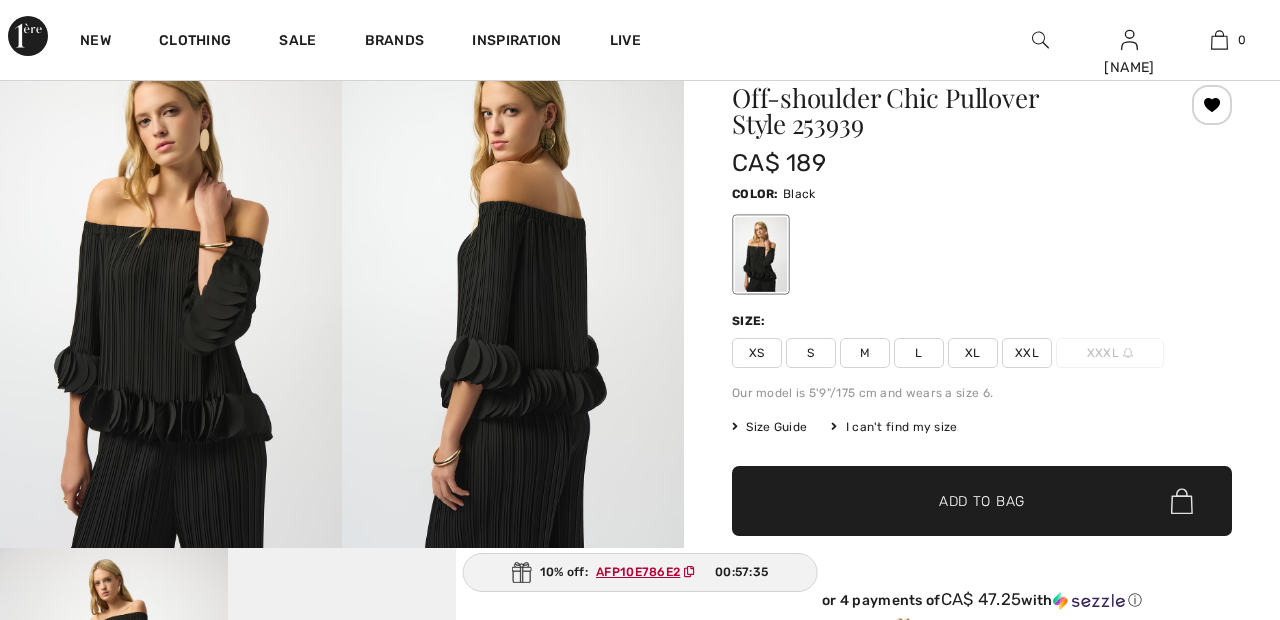 checkbox on "true" 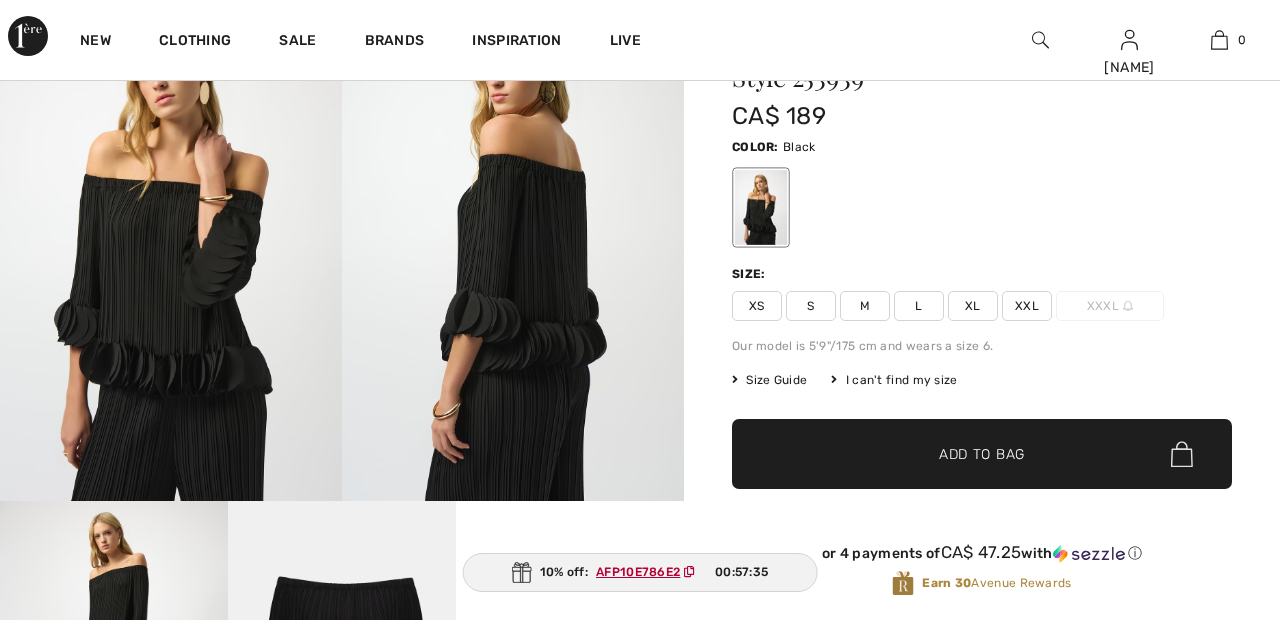 scroll, scrollTop: 0, scrollLeft: 0, axis: both 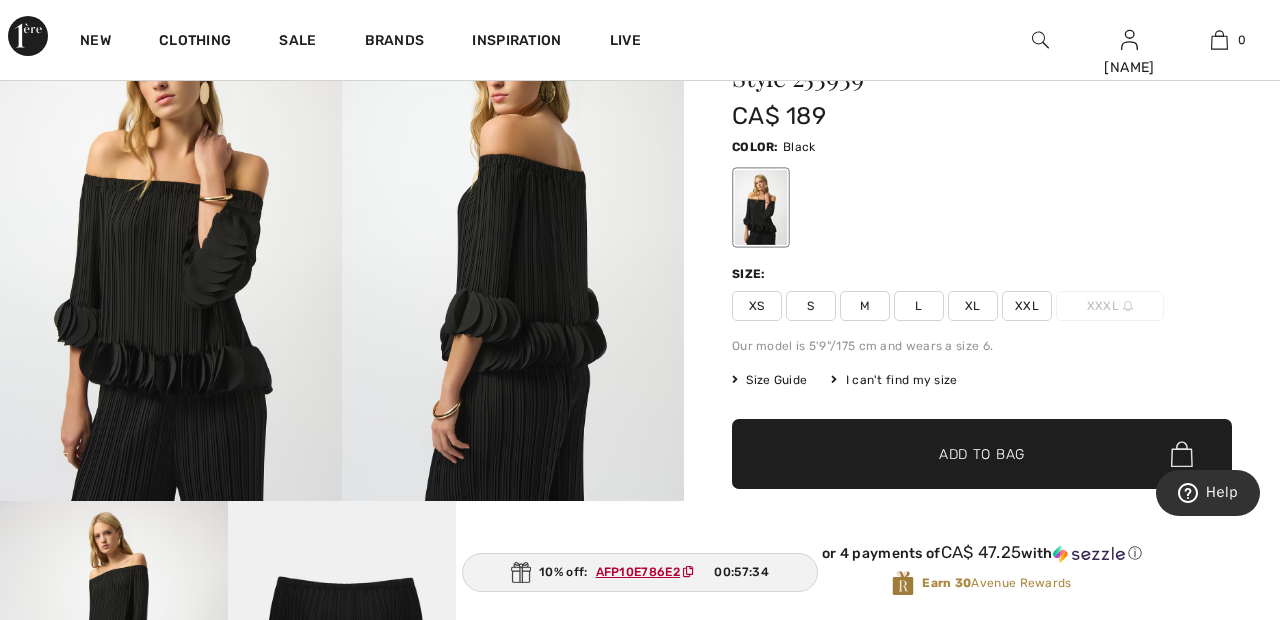 click on "XXL" at bounding box center [1027, 306] 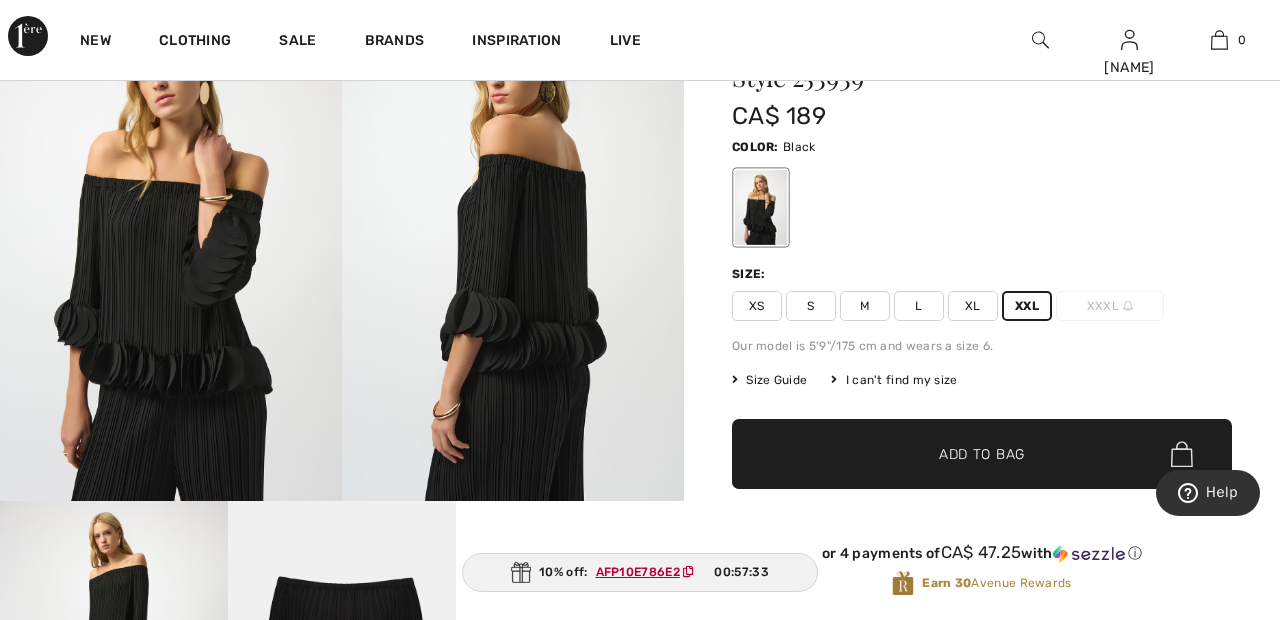 click on "Add to Bag" at bounding box center (982, 454) 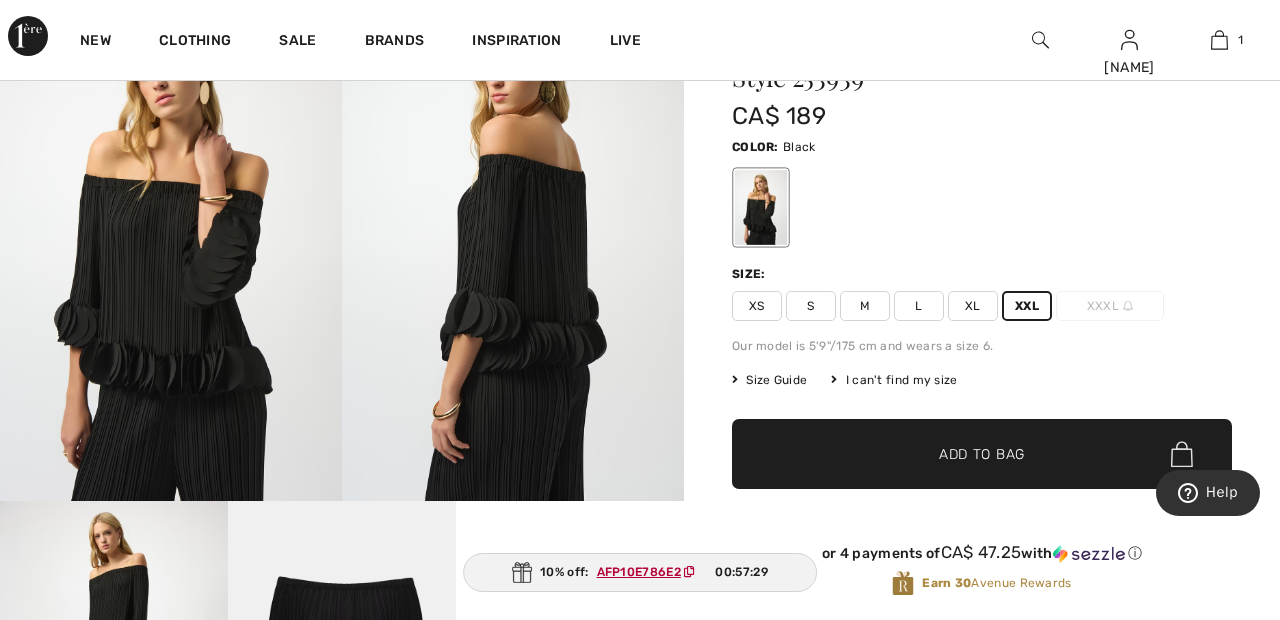 click on "10% off:
AFP10E786E2
00:57:29" at bounding box center [640, 572] 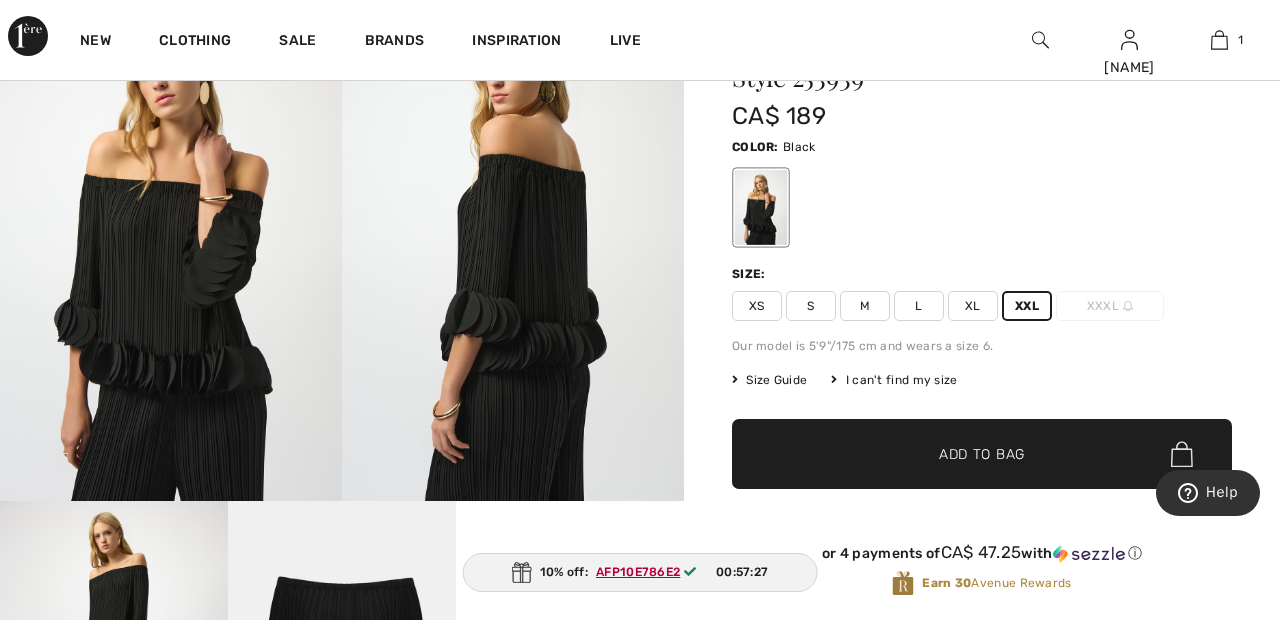 click on "10% off:
AFP10E786E2
00:57:27" at bounding box center (640, 572) 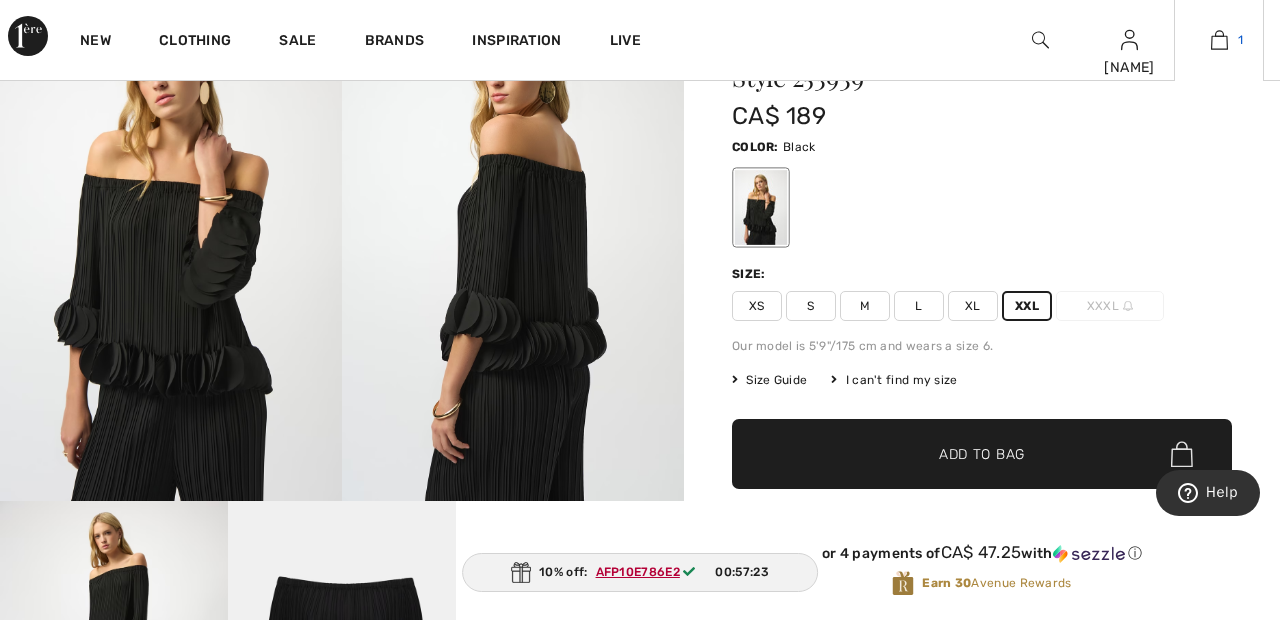 click at bounding box center (1219, 40) 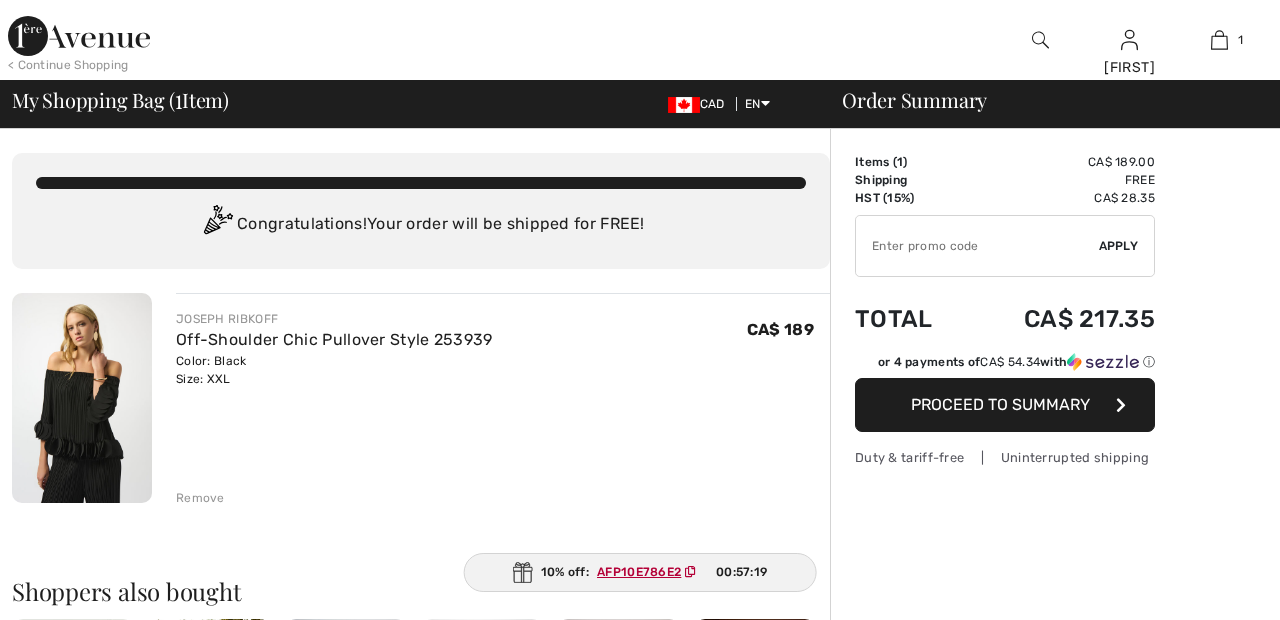 checkbox on "true" 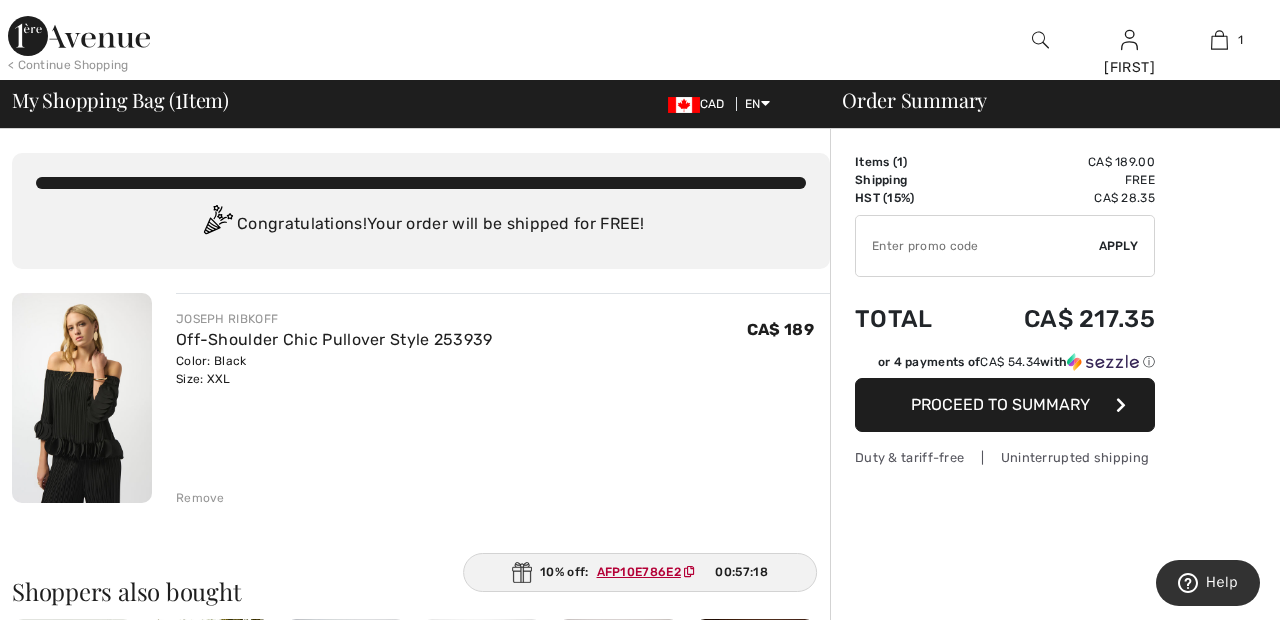 click on "AFP10E786E2" at bounding box center (650, 572) 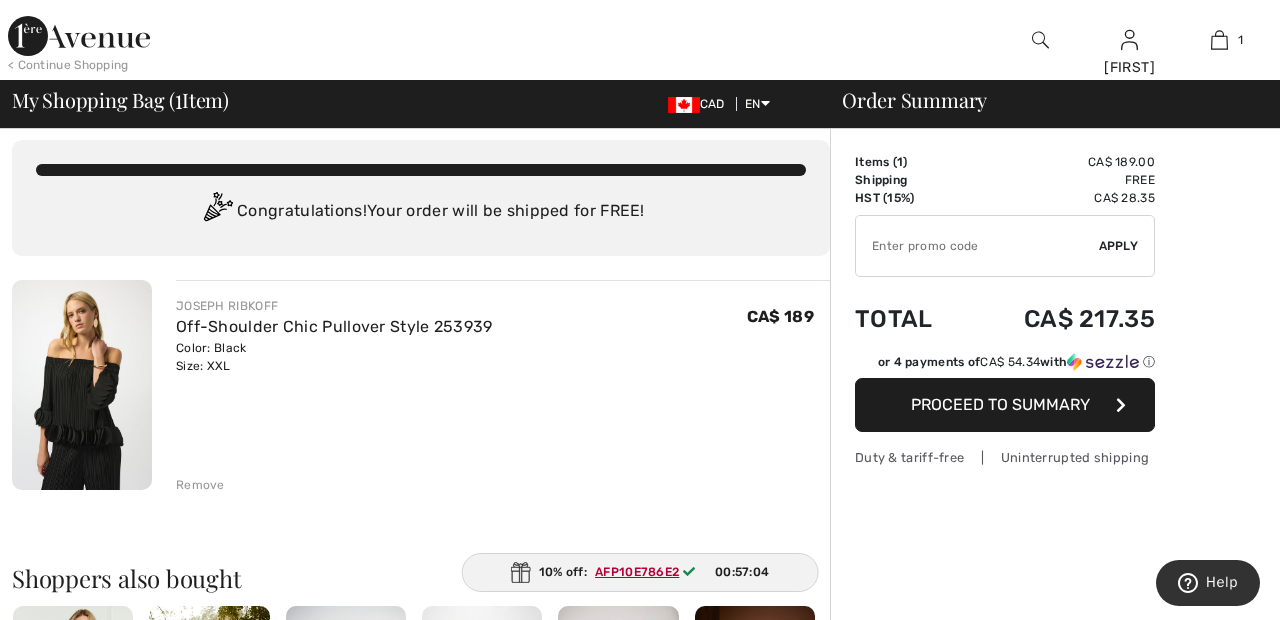 scroll, scrollTop: 18, scrollLeft: 0, axis: vertical 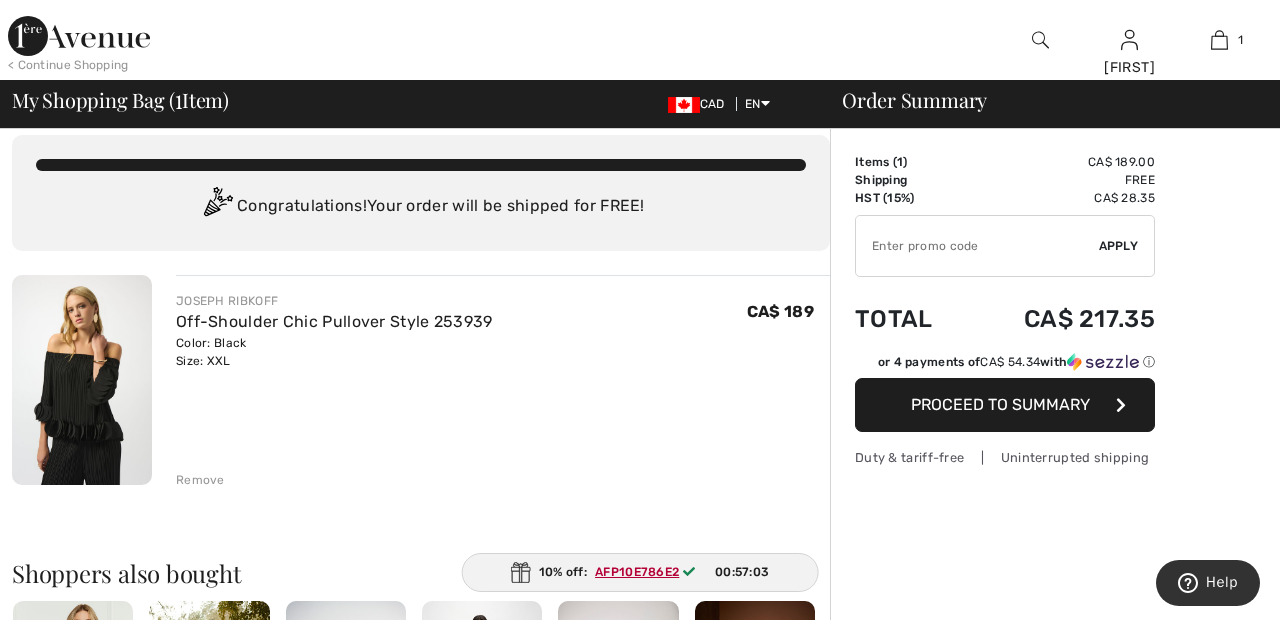 click at bounding box center (977, 246) 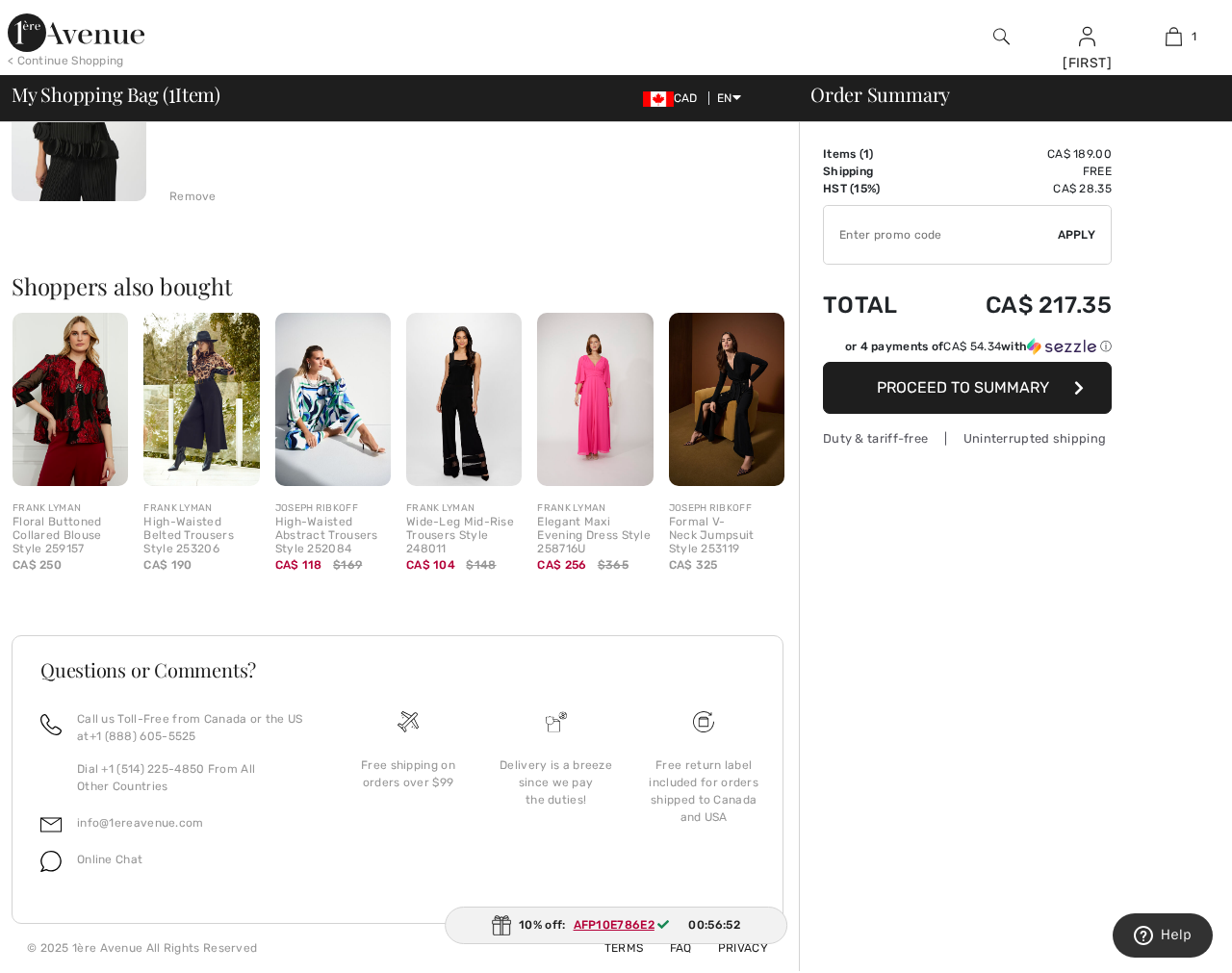 scroll, scrollTop: 279, scrollLeft: 0, axis: vertical 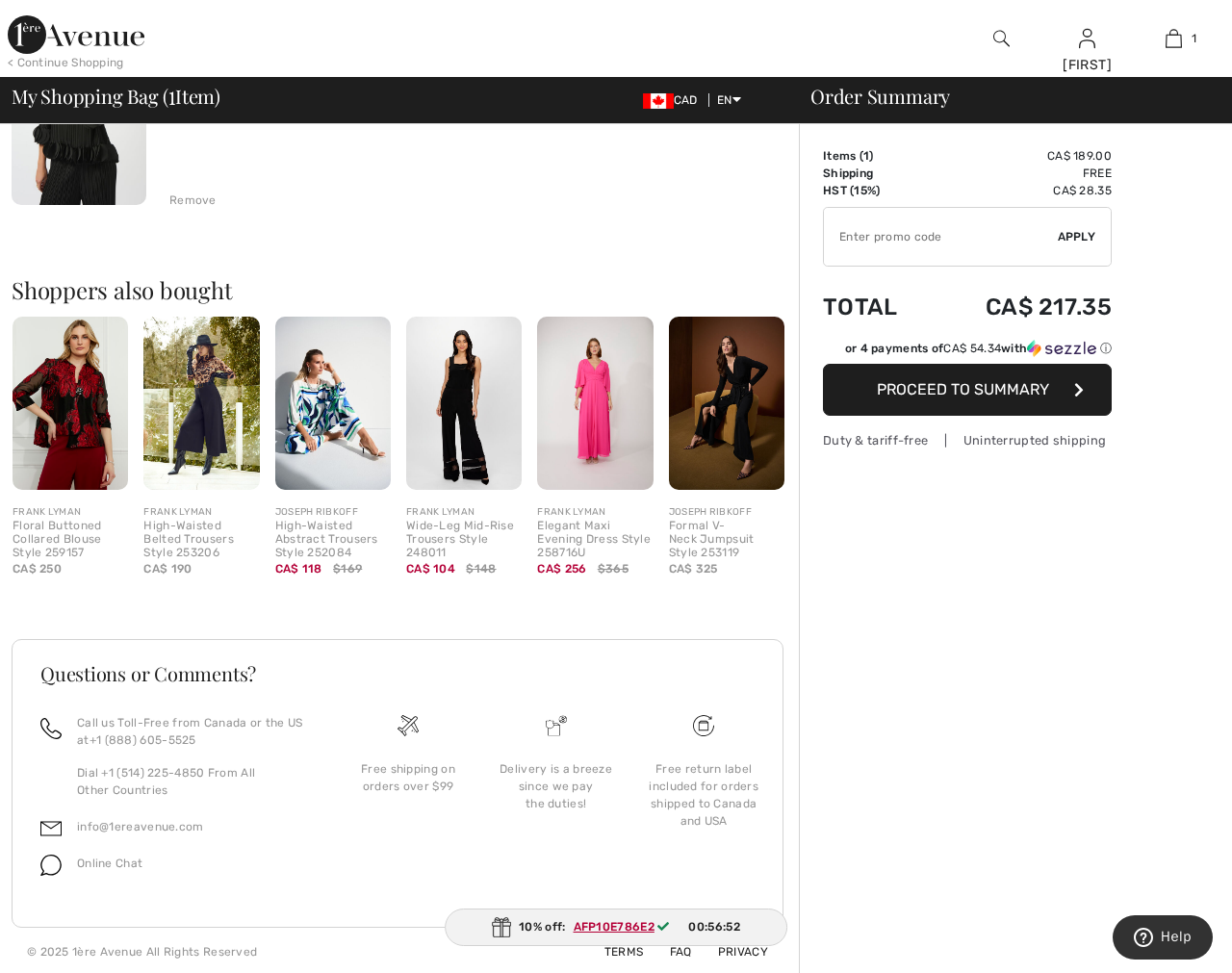 click on "Order Summary			 Details
Items ( 1 )
CA$ 189.00
Promo code CA$ 0.00
Shipping
Free
HST (15%) CA$ 28.35
Tax2 CA$ 0.00
Duties & Taxes CA$ 0.00
✔
Apply
Remove
Total
CA$ 217.35
or 4 payments of  CA$ 54.34  with    ⓘ
Proceed to Summary
Duty & tariff-free      |     Uninterrupted shipping" at bounding box center [1015, 410] 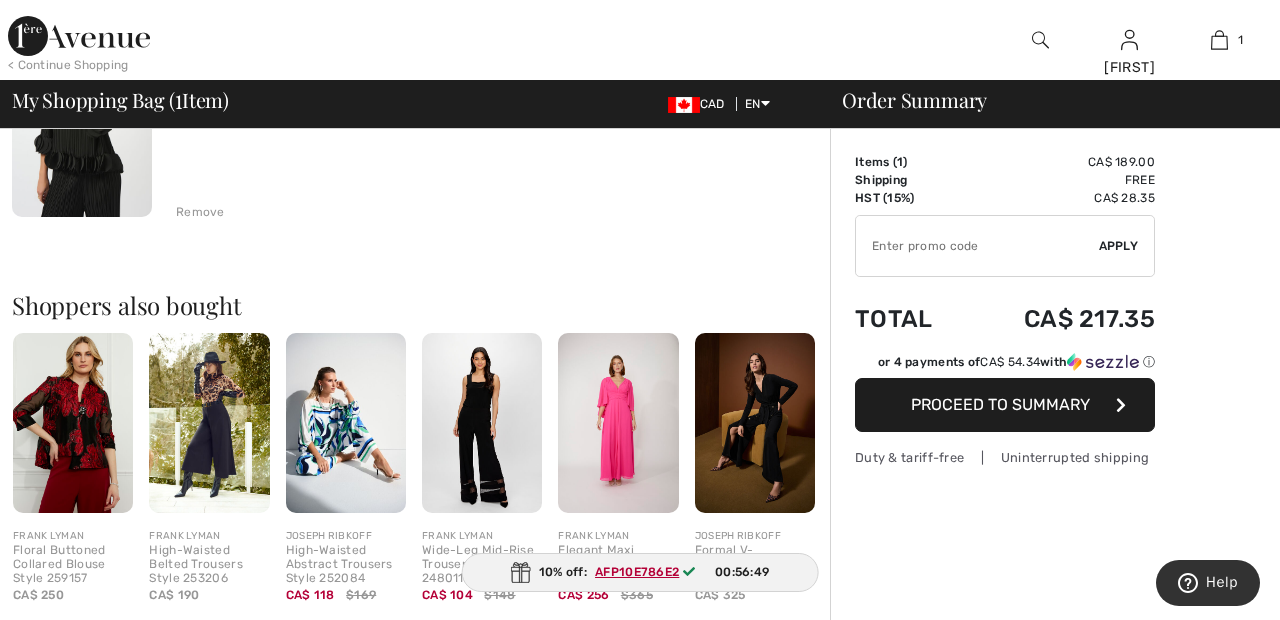 scroll, scrollTop: 279, scrollLeft: 0, axis: vertical 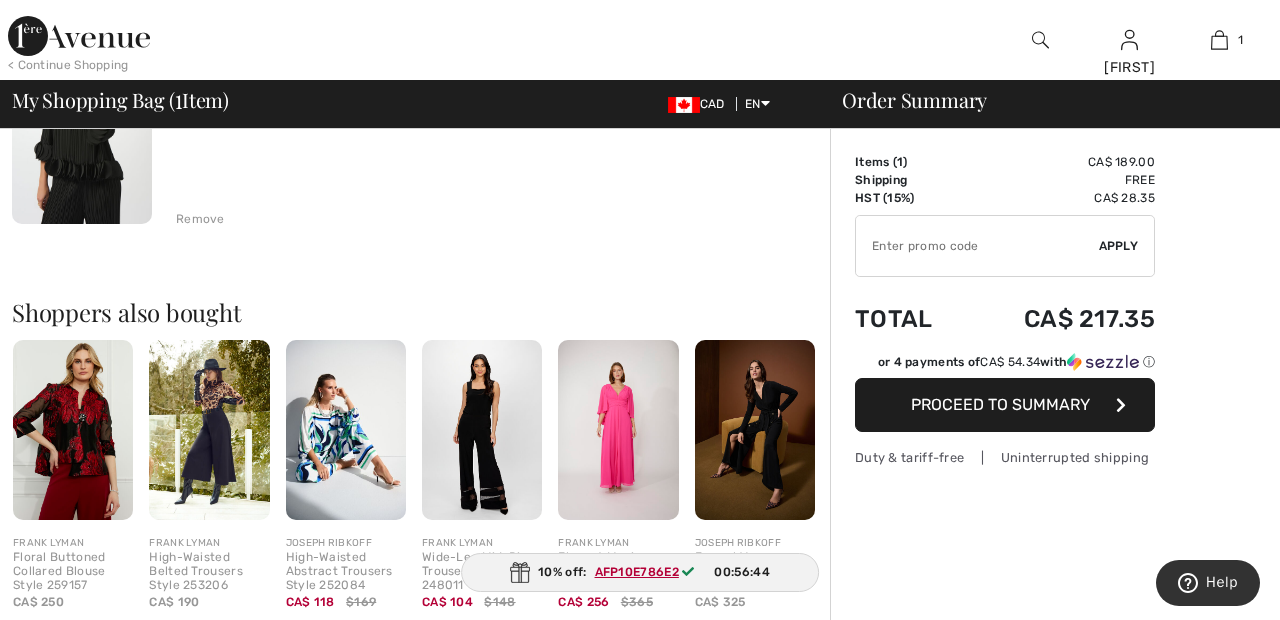 click on "AFP10E786E2" at bounding box center [649, 572] 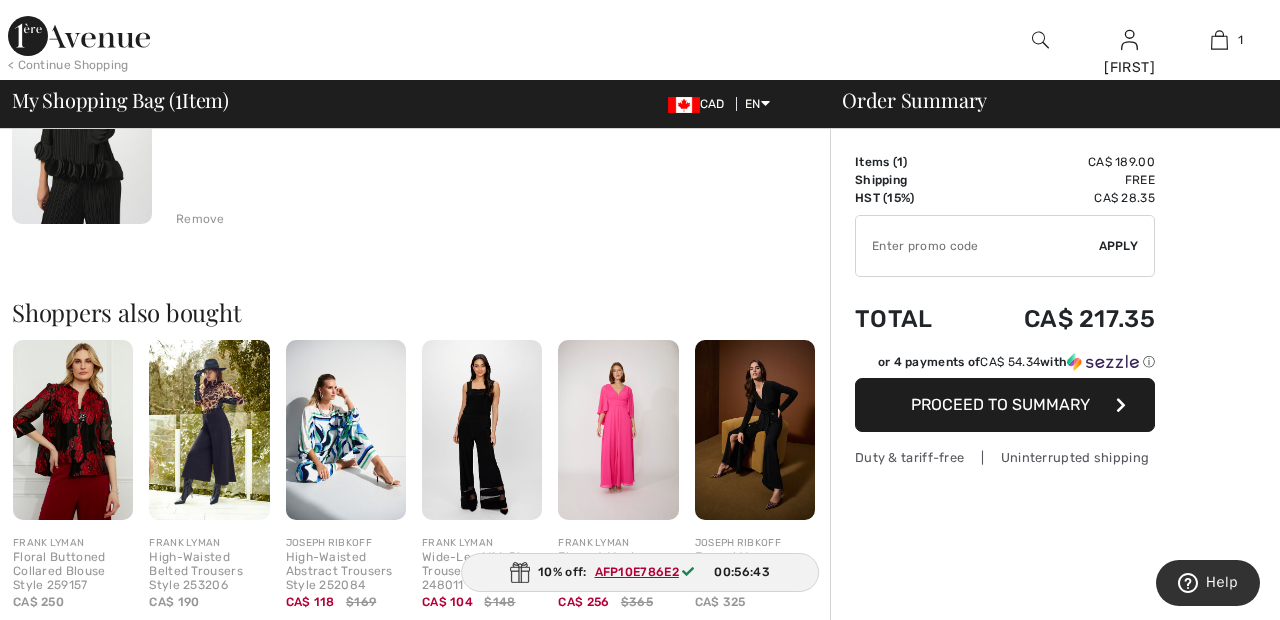 click on "10% off:
AFP10E786E2
00:56:43" at bounding box center [640, 572] 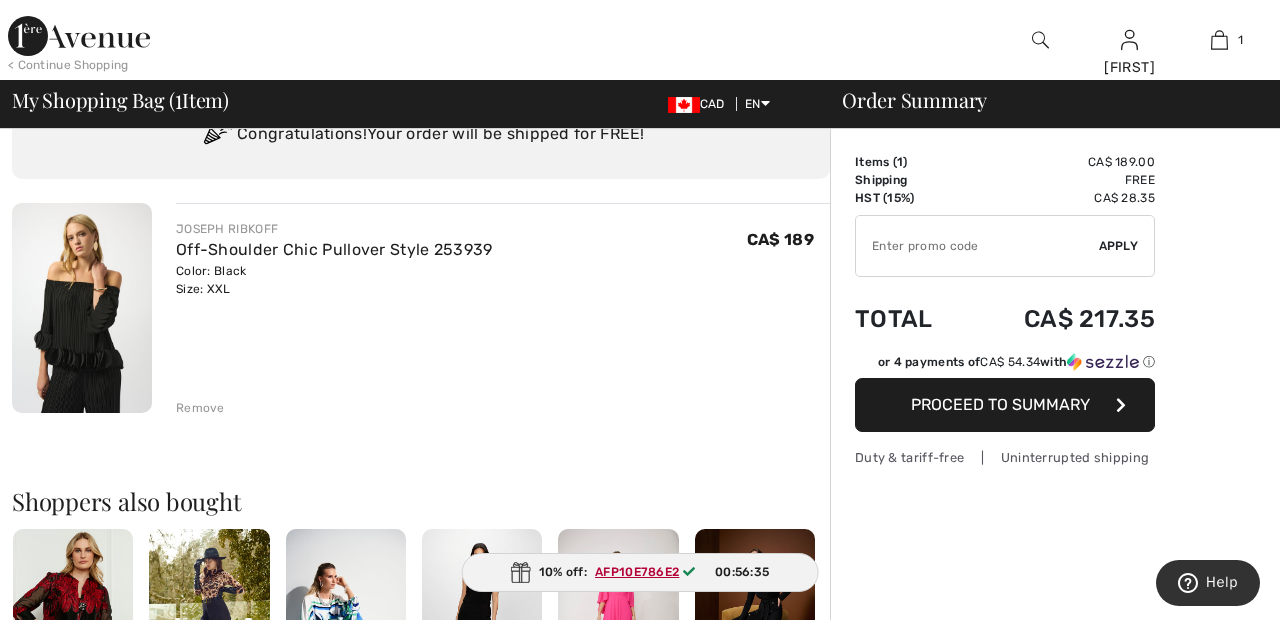 scroll, scrollTop: 0, scrollLeft: 0, axis: both 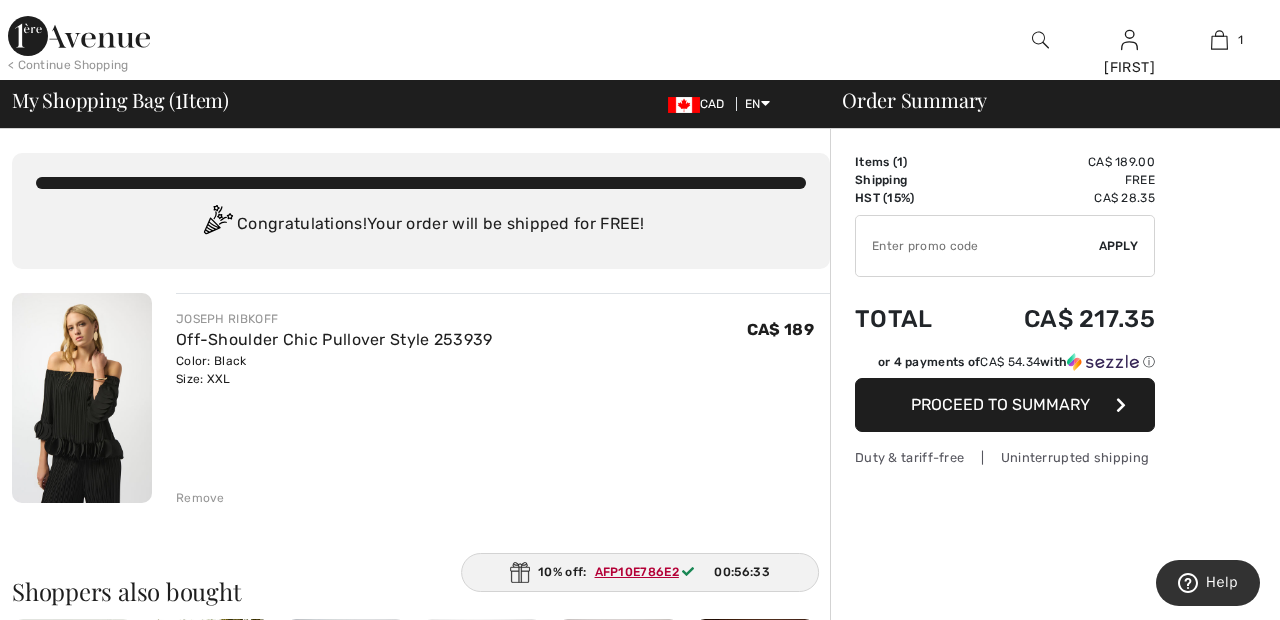 click on "Remove" at bounding box center [200, 498] 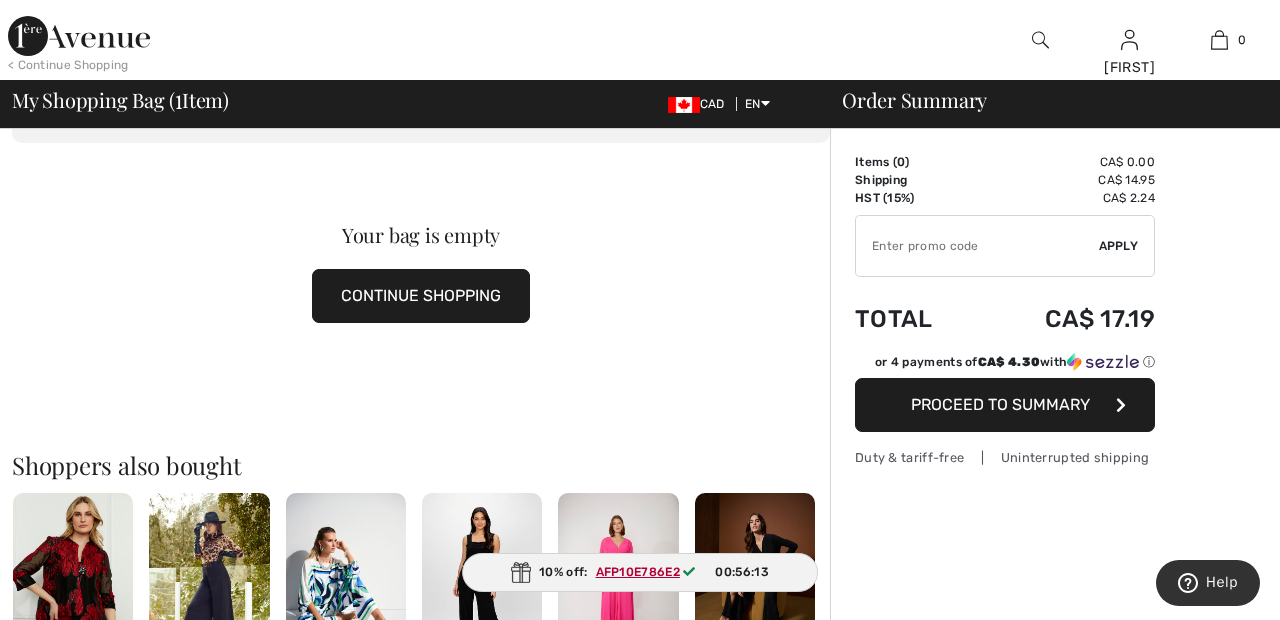 scroll, scrollTop: 0, scrollLeft: 0, axis: both 